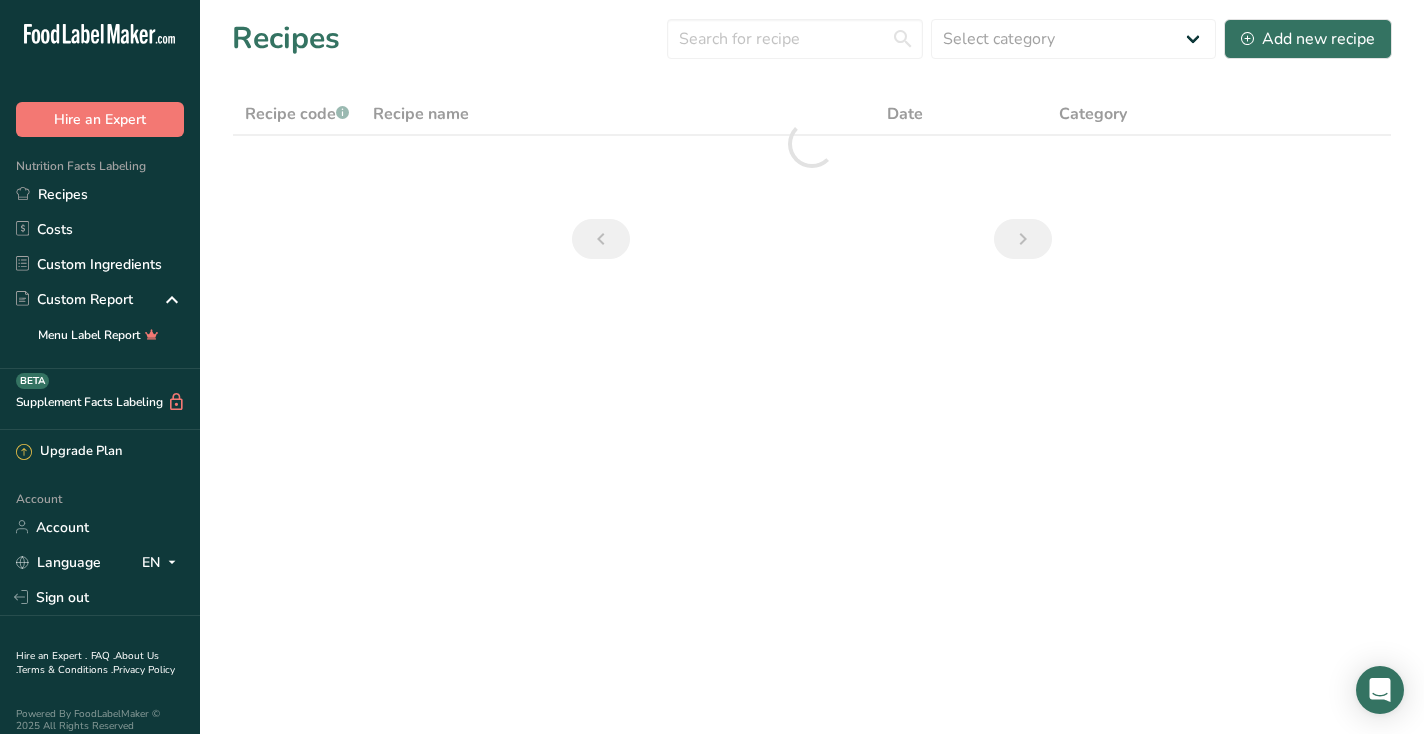 scroll, scrollTop: 0, scrollLeft: 0, axis: both 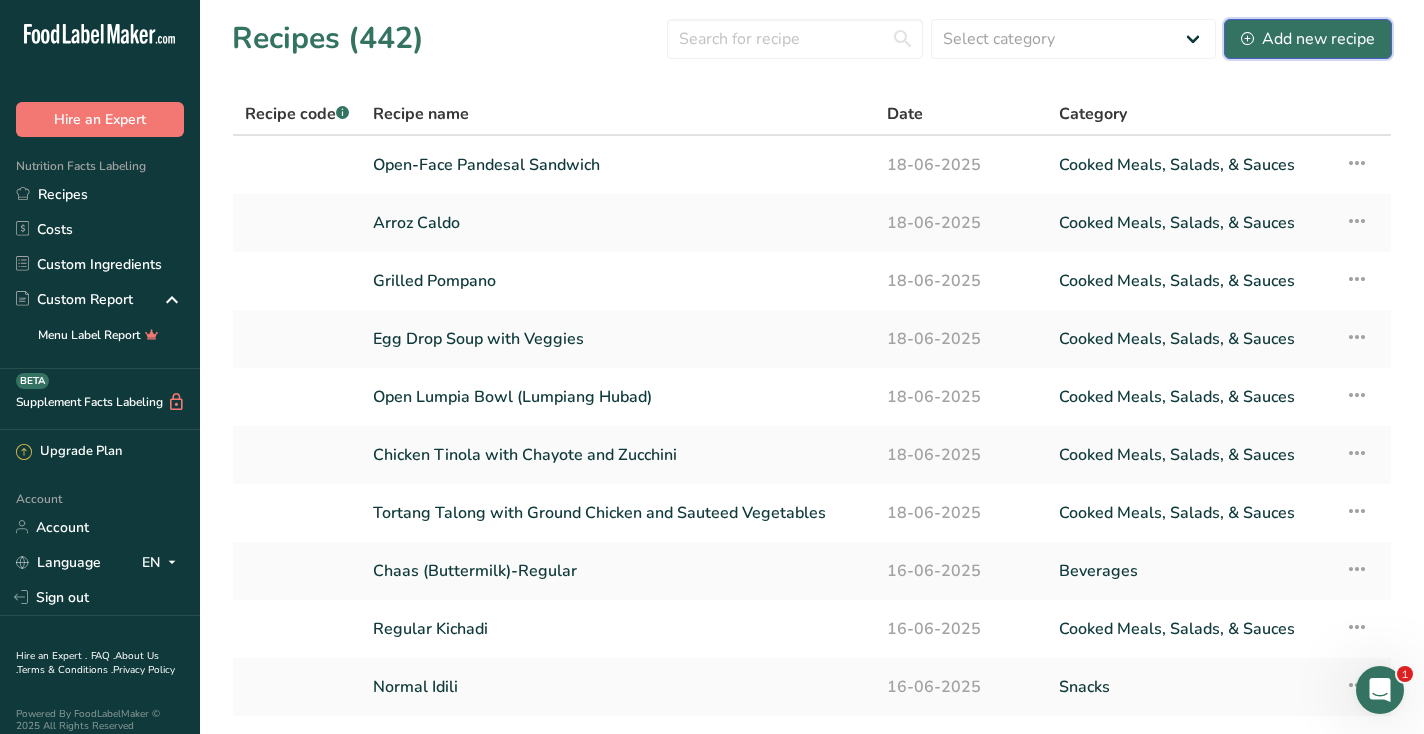 click on "Add new recipe" at bounding box center [1308, 39] 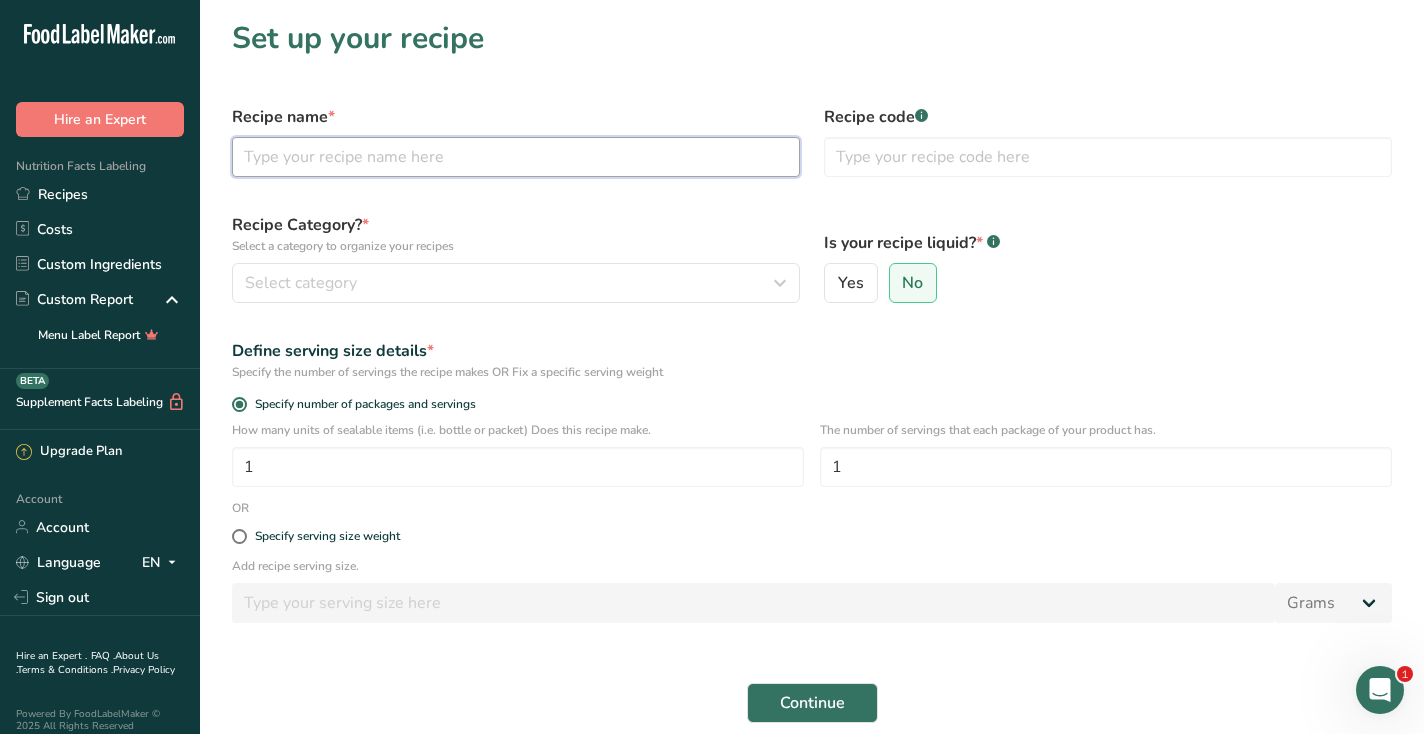 click at bounding box center (516, 157) 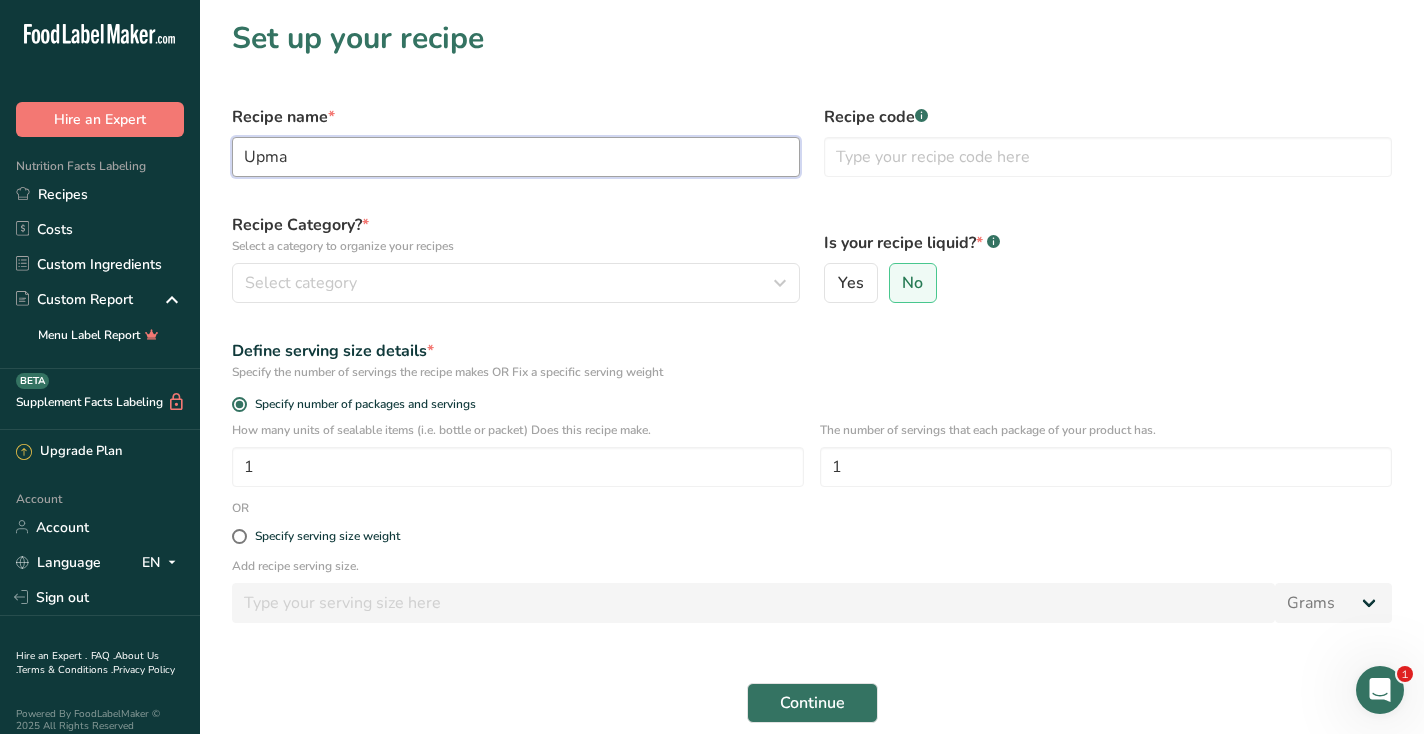 type on "Upma" 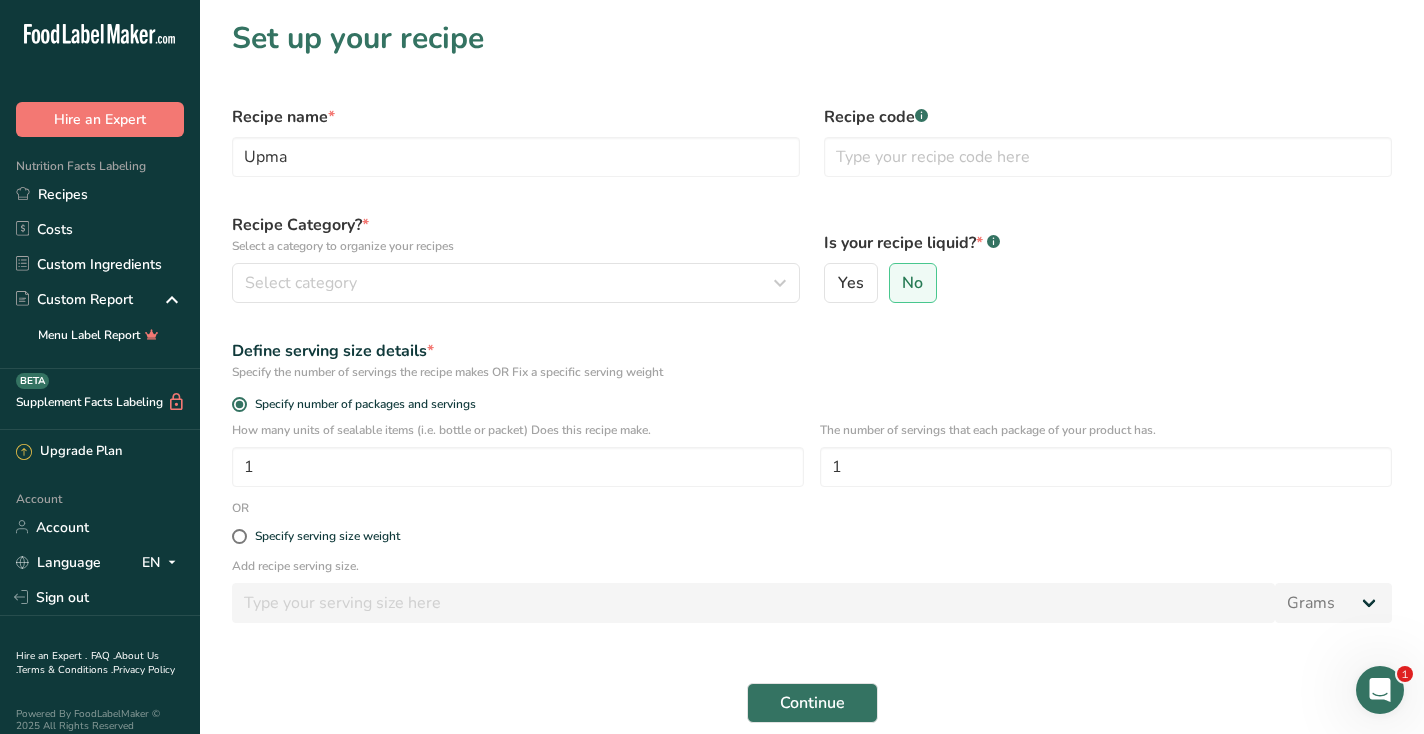 click on "Recipe Category? *
Select a category to organize your recipes
Select category
Standard Categories
Custom Categories
.a-a{fill:#347362;}.b-a{fill:#fff;}
Baked Goods
Beverages
Confectionery
Cooked Meals, Salads, & Sauces
Dairy
Snacks
Add New Category" at bounding box center [516, 258] 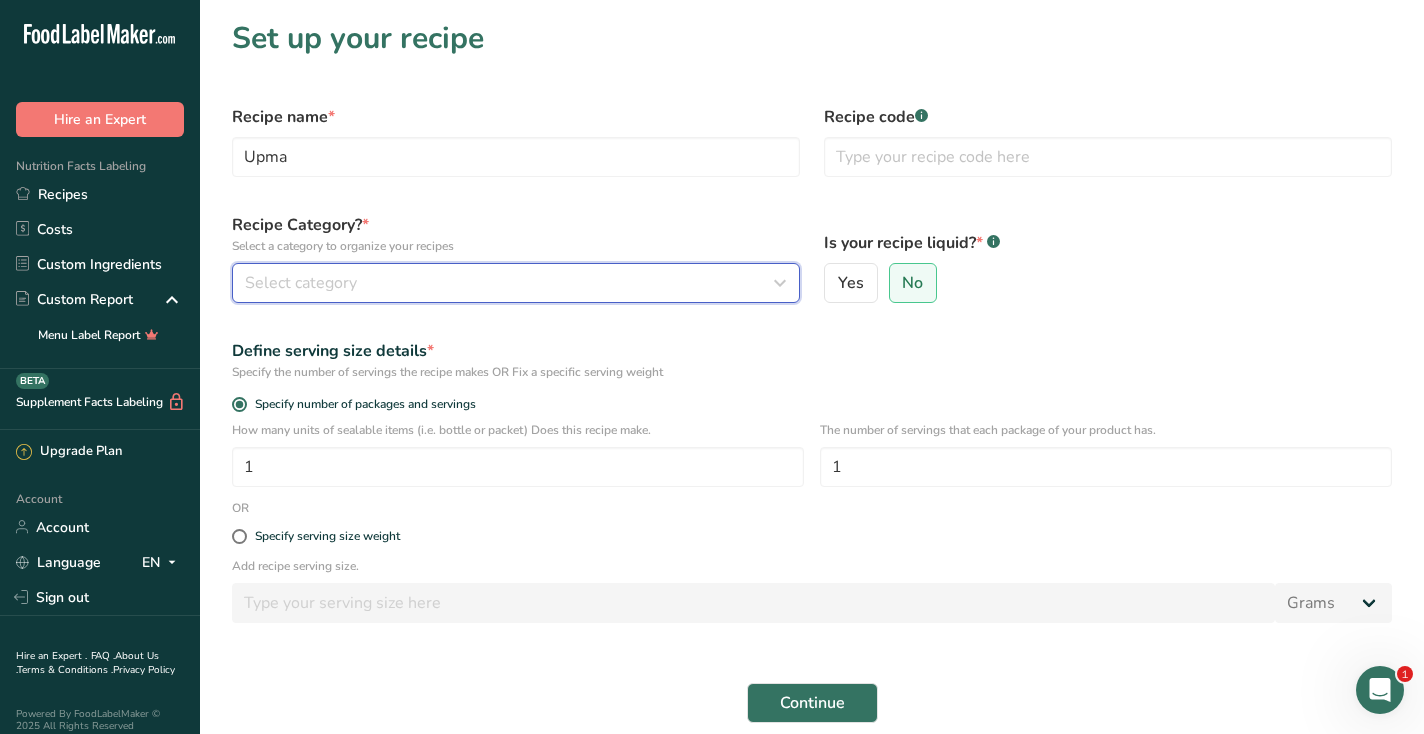 click on "Select category" at bounding box center (510, 283) 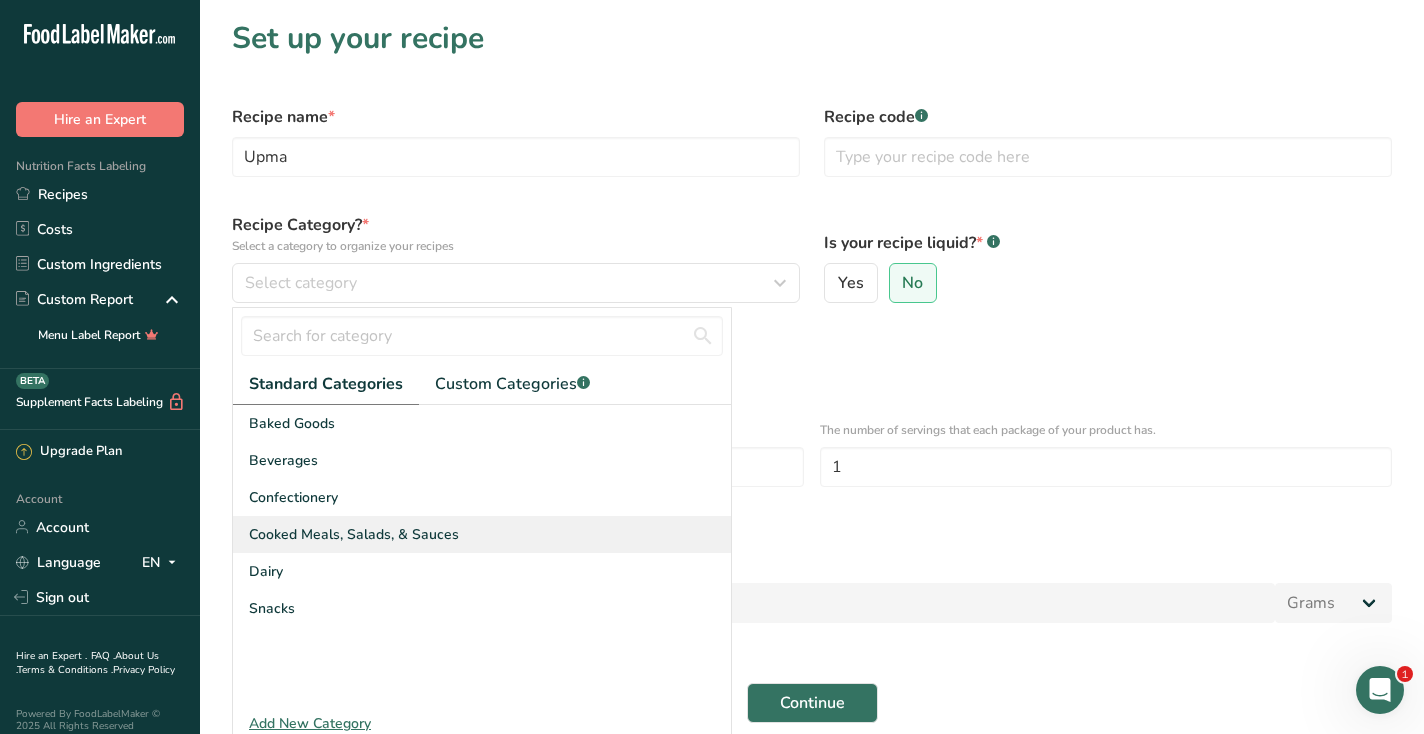 click on "Cooked Meals, Salads, & Sauces" at bounding box center [354, 534] 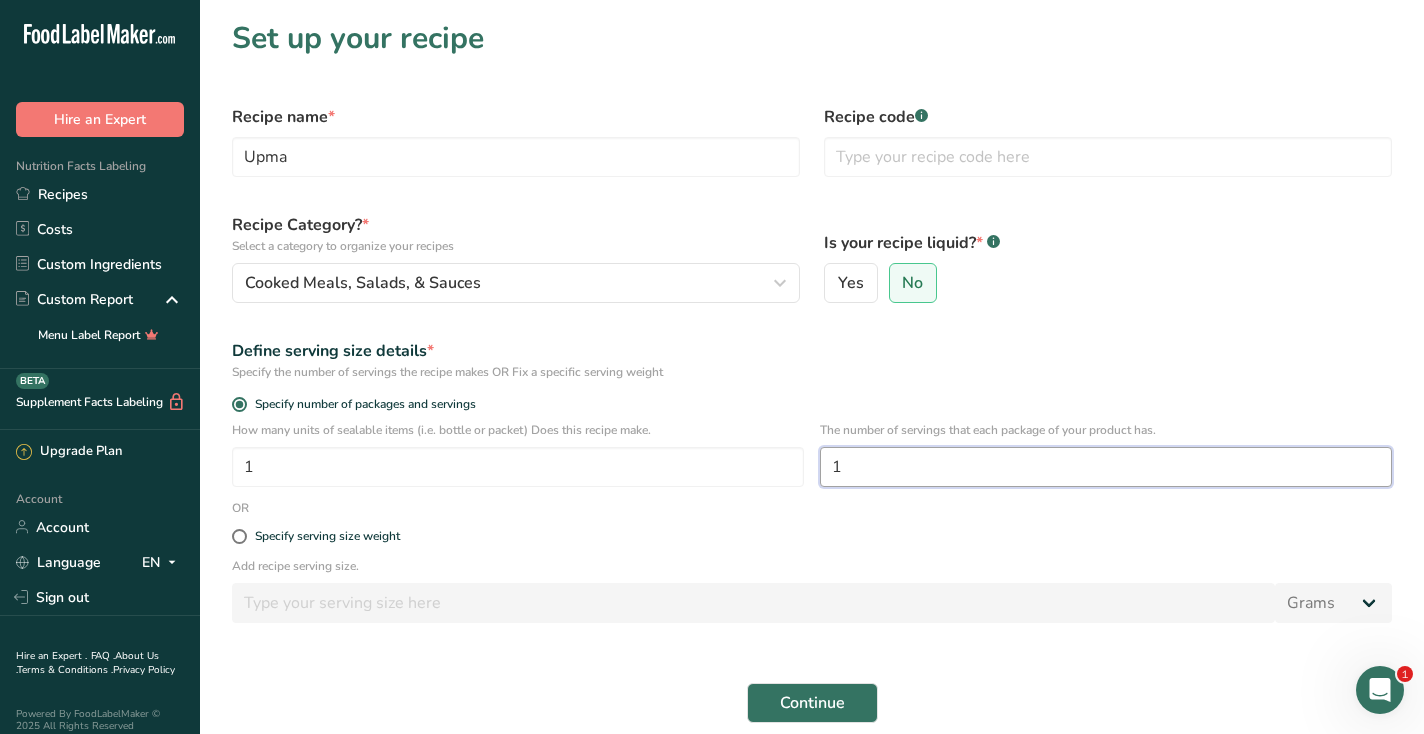 click on "1" at bounding box center (1106, 467) 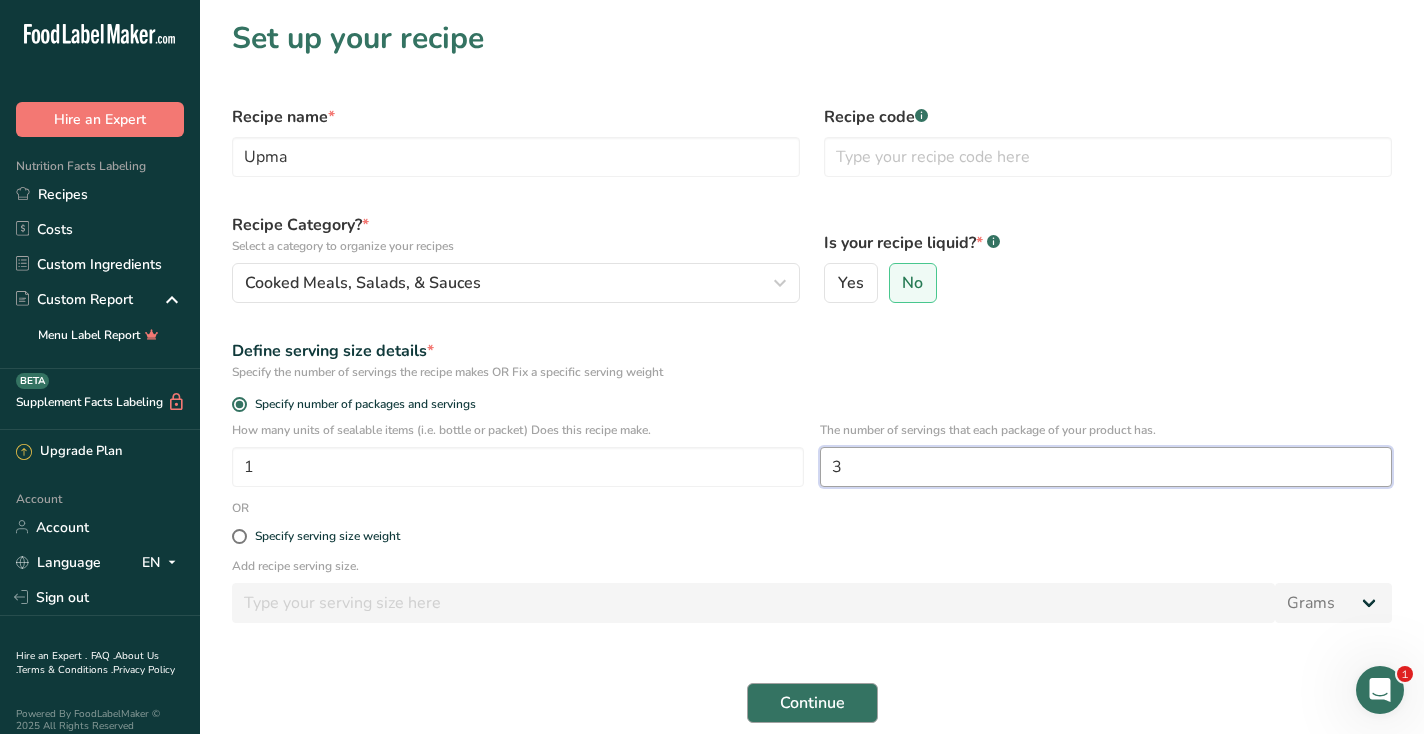 type on "3" 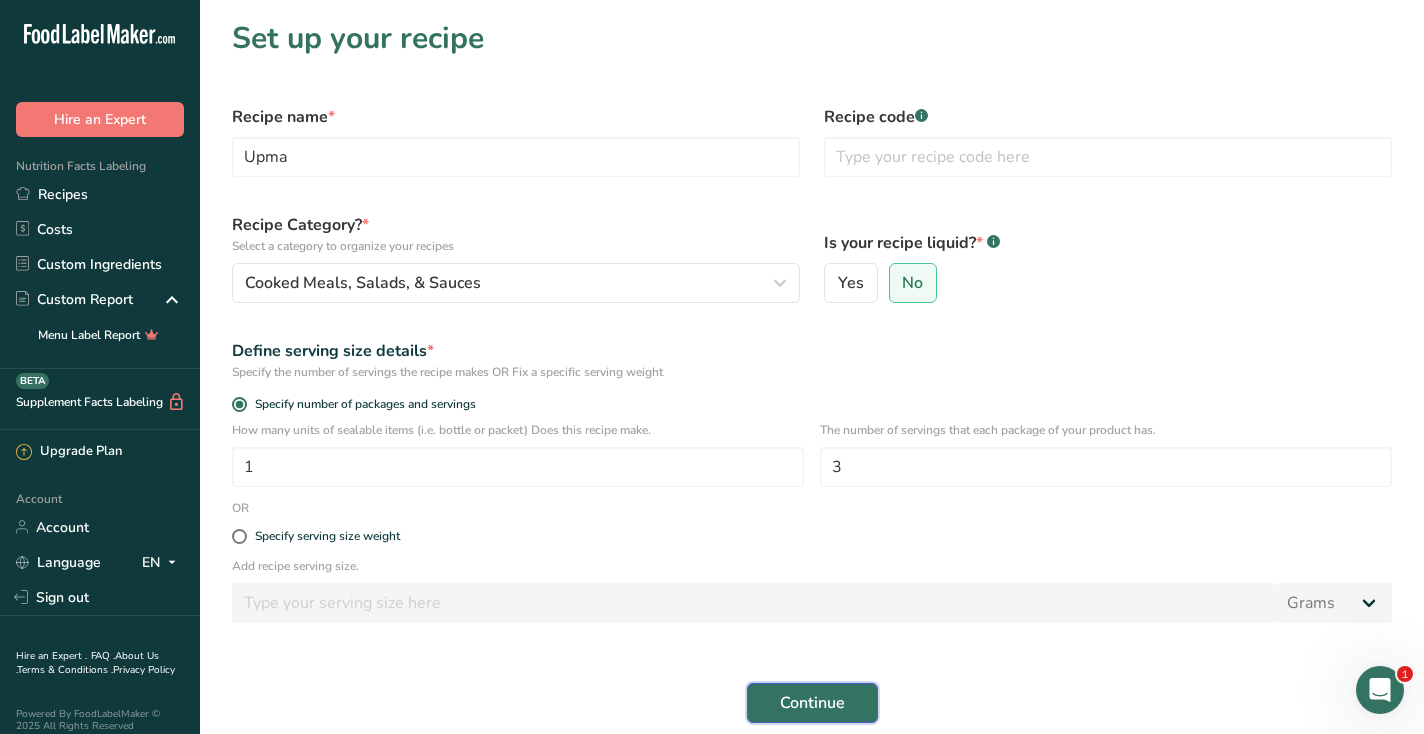click on "Continue" at bounding box center (812, 703) 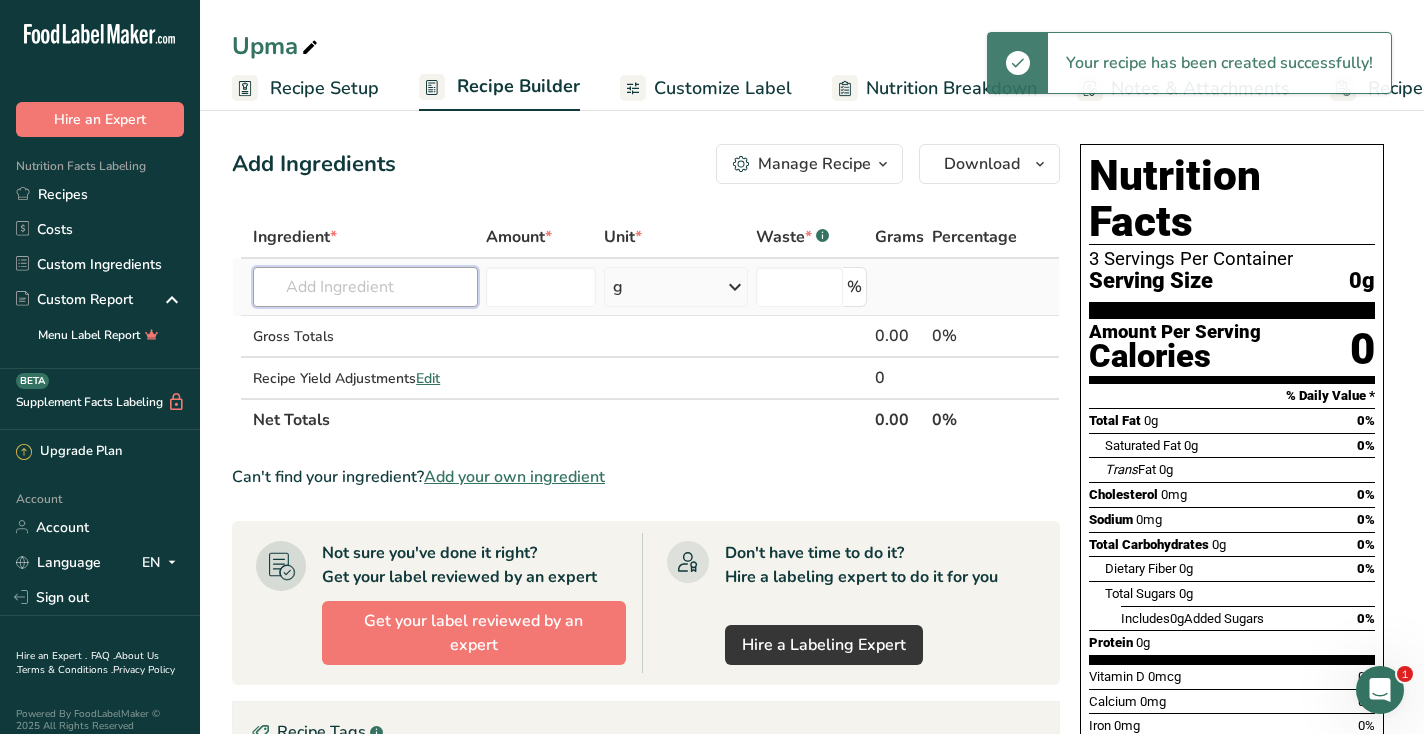 click at bounding box center [365, 287] 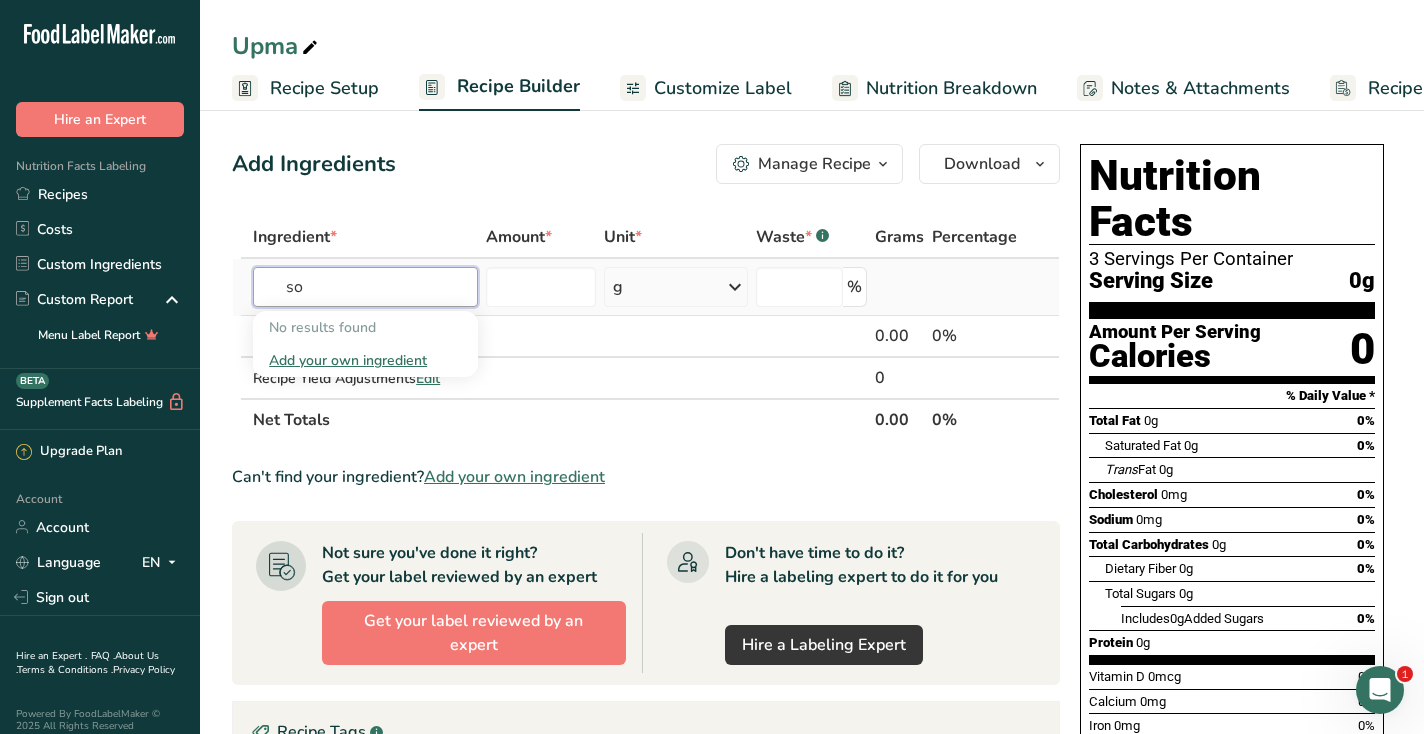 type on "s" 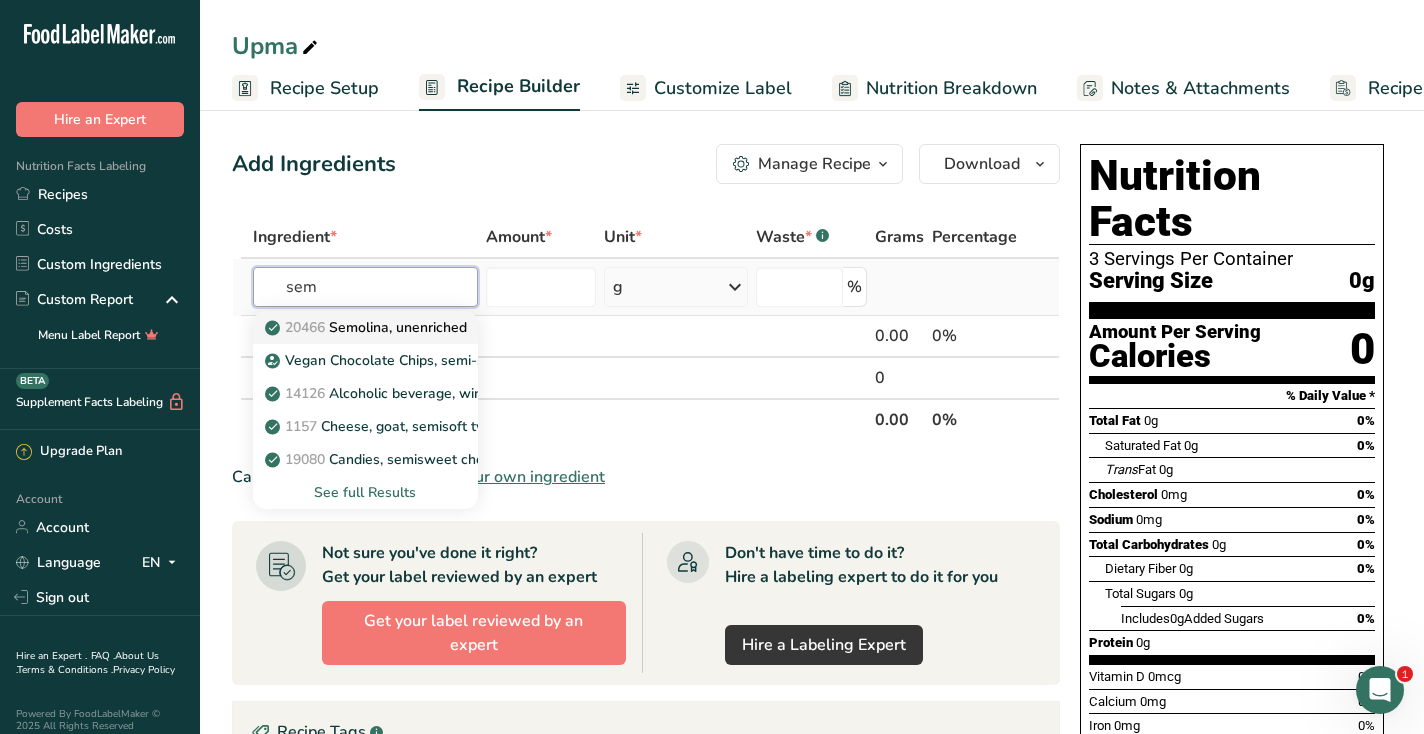 type on "sem" 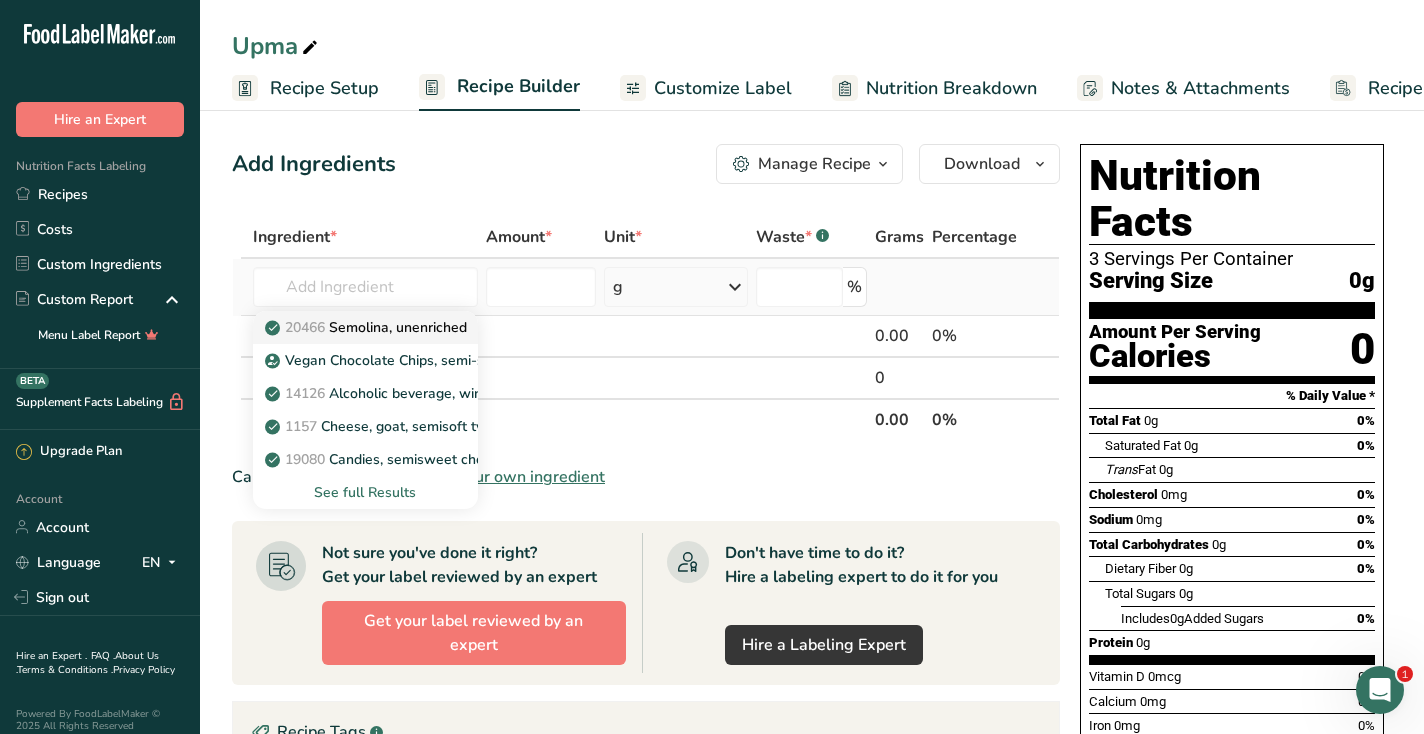click on "20466
Semolina, unenriched" at bounding box center (368, 327) 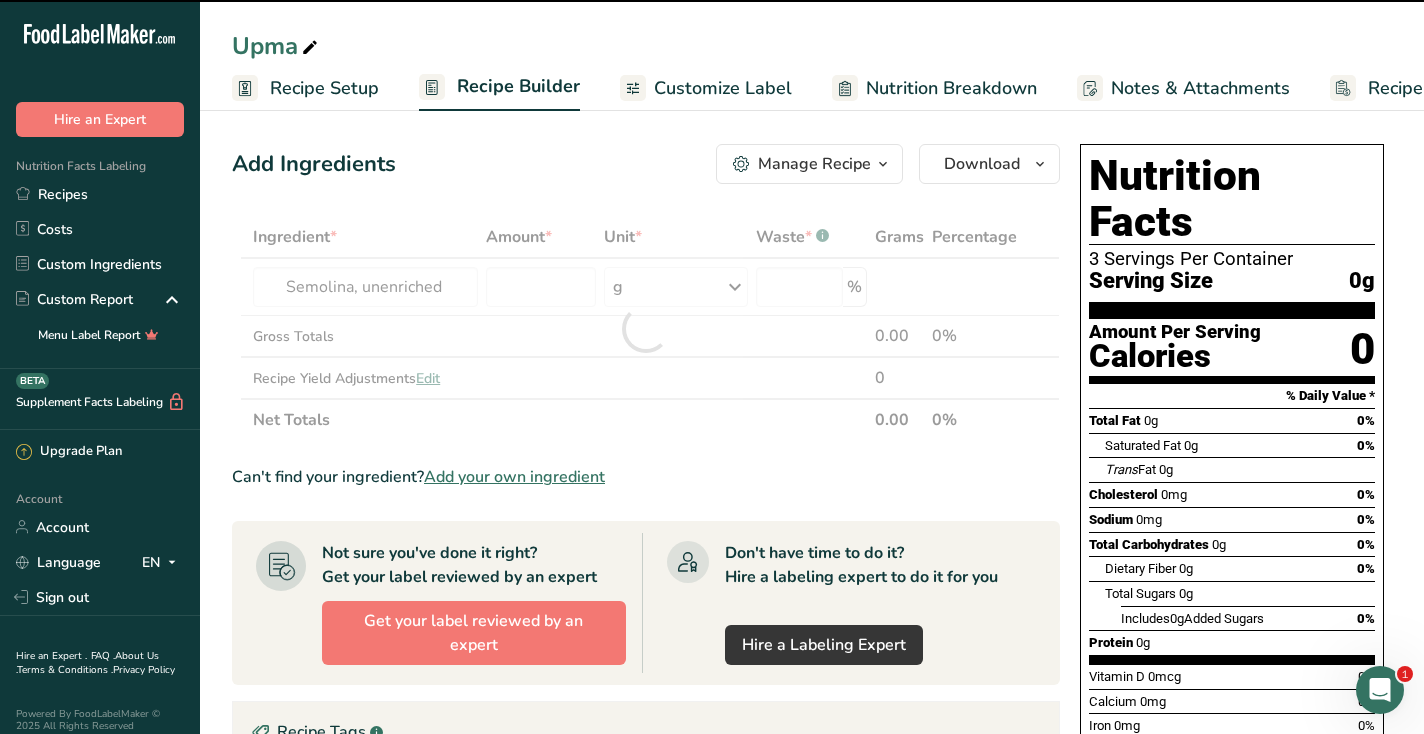type on "0" 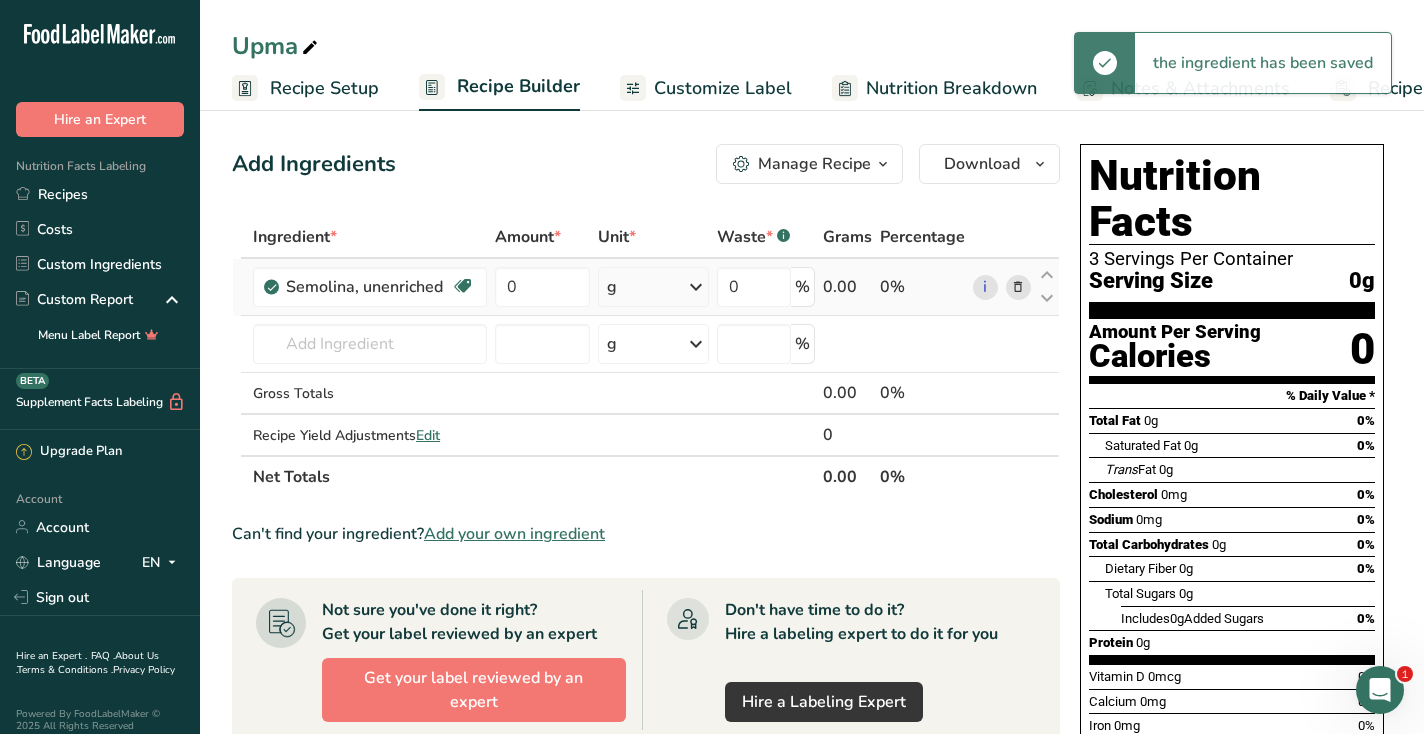 click on "g" at bounding box center [653, 287] 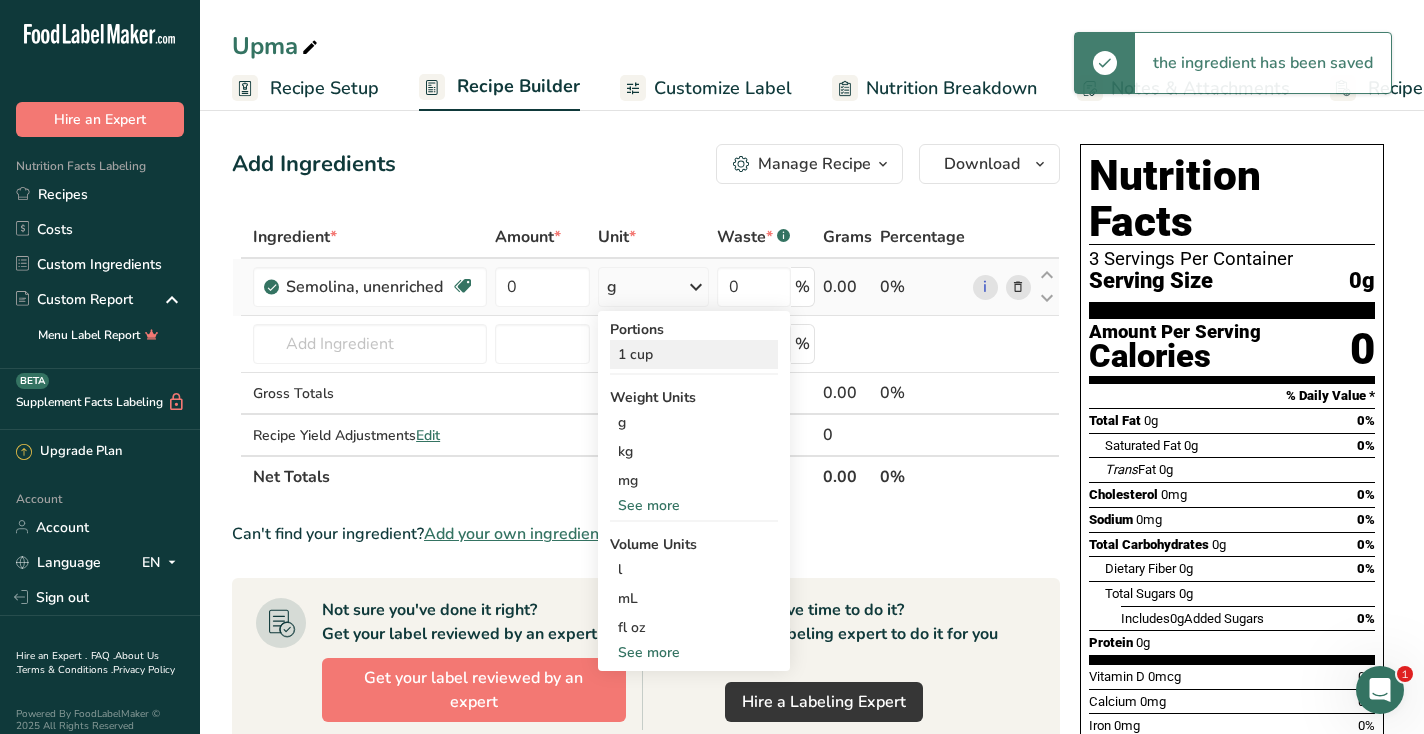click on "1 cup" at bounding box center (694, 354) 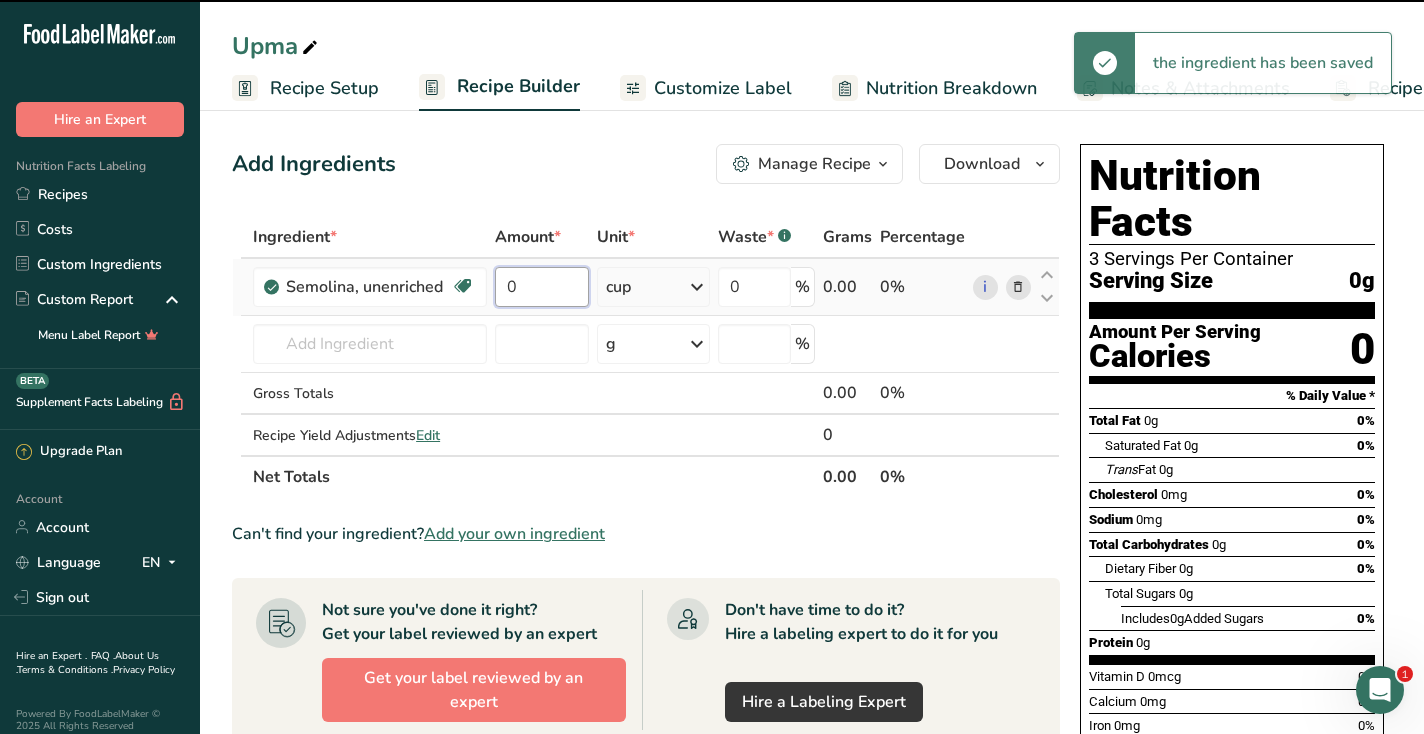 click on "0" at bounding box center [542, 287] 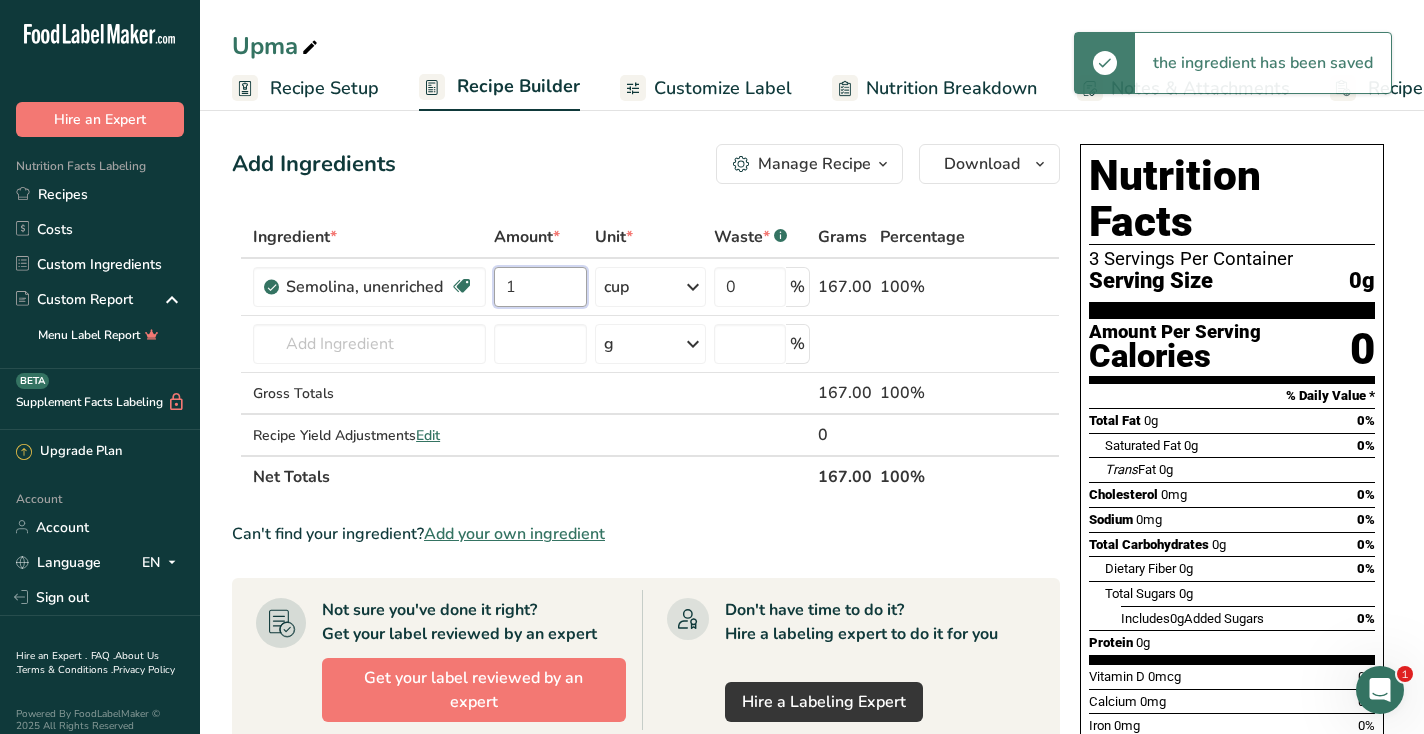 type on "1" 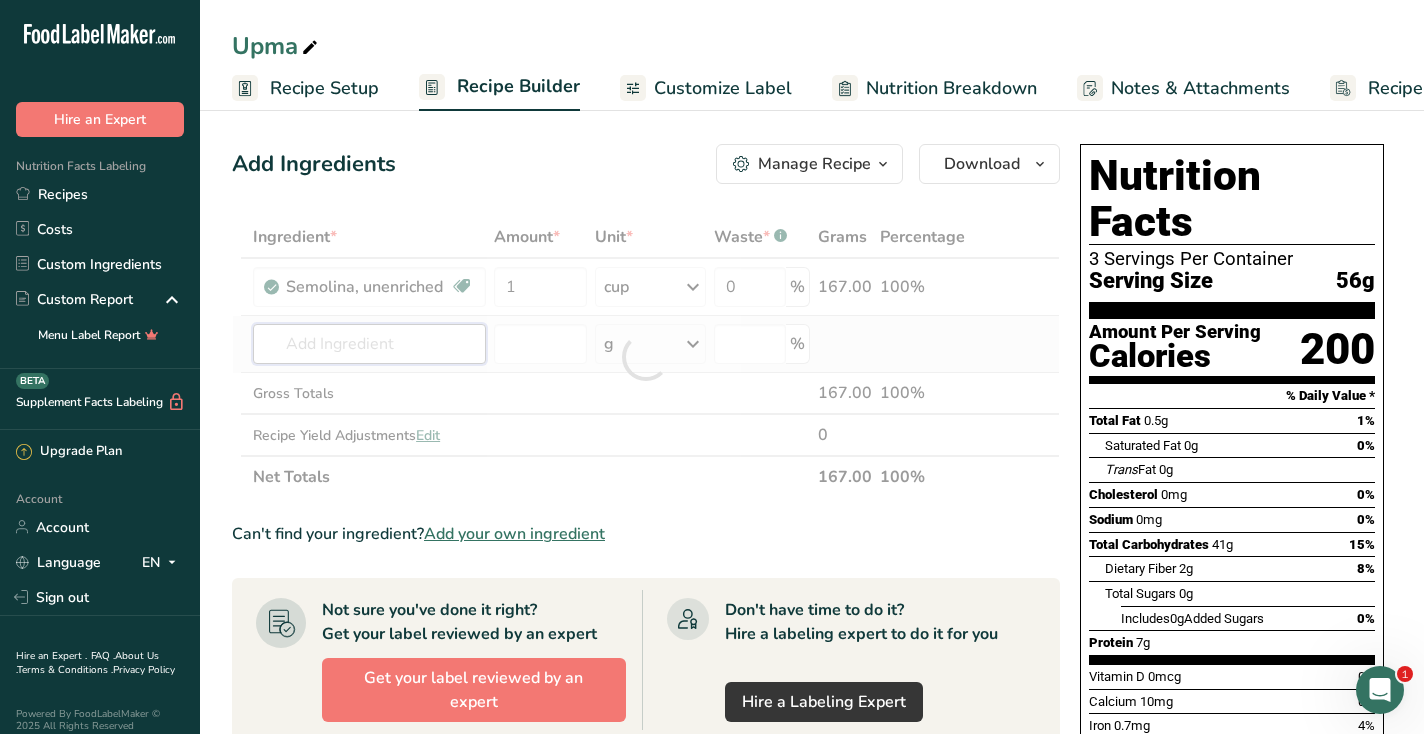 click on "Ingredient *
Amount *
Unit *
Waste *   .a-a{fill:#347362;}.b-a{fill:#fff;}          Grams
Percentage
Semolina, unenriched
Dairy free
Vegan
Vegetarian
Soy free
1
cup
Portions
1 cup
Weight Units
g
kg
mg
See more
Volume Units
l
Volume units require a density conversion. If you know your ingredient's density enter it below. Otherwise, click on "RIA" our AI Regulatory bot - she will be able to help you
lb/ft3
g/cm3
Confirm
mL
lb/ft3
g/cm3" at bounding box center (646, 357) 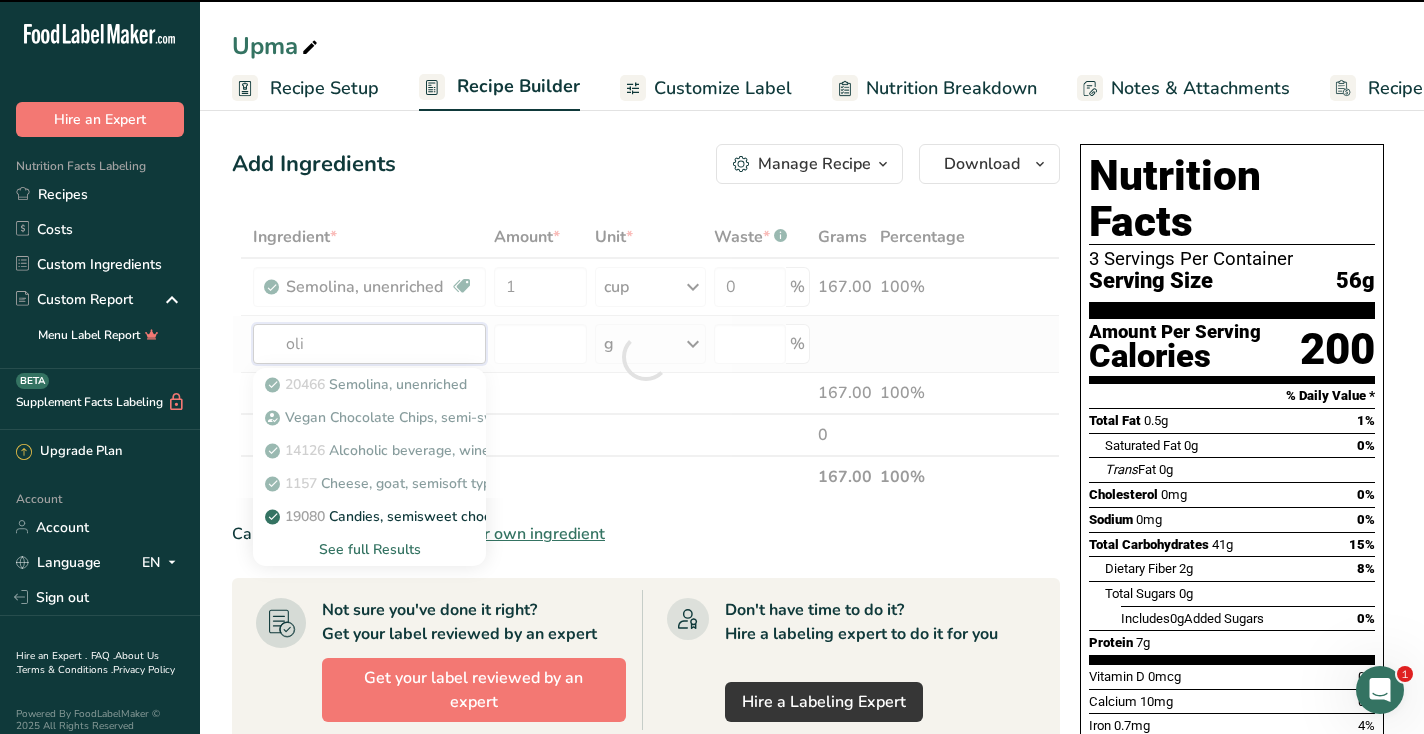 type on "oliv" 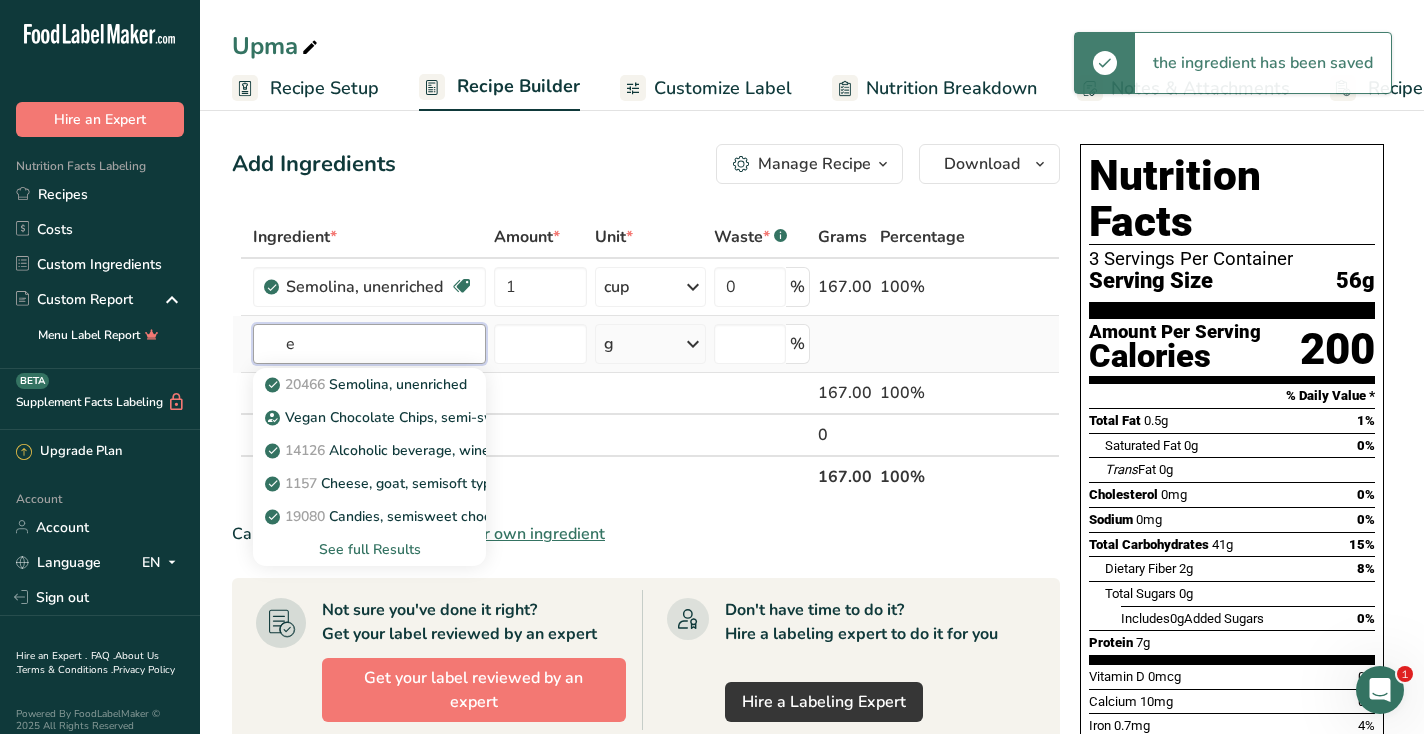 type on "e" 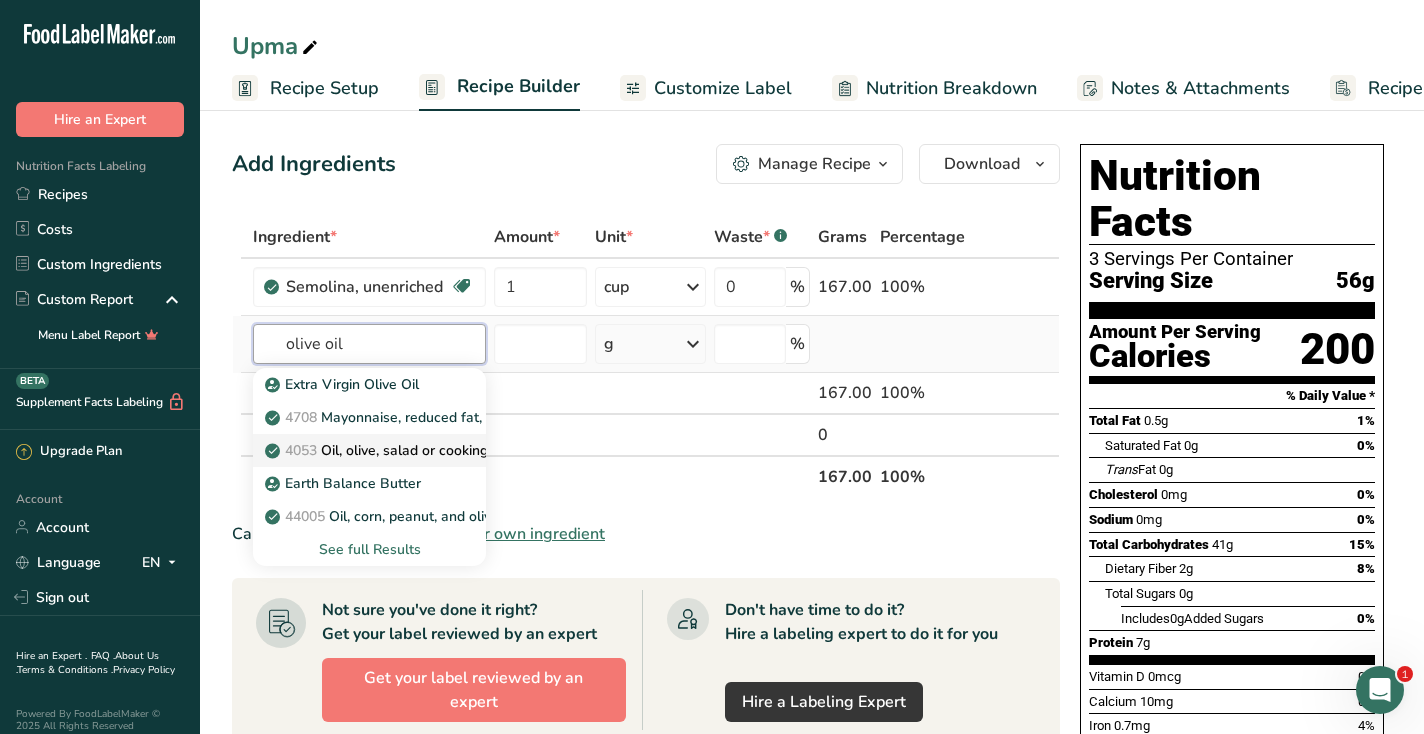 type on "olive oil" 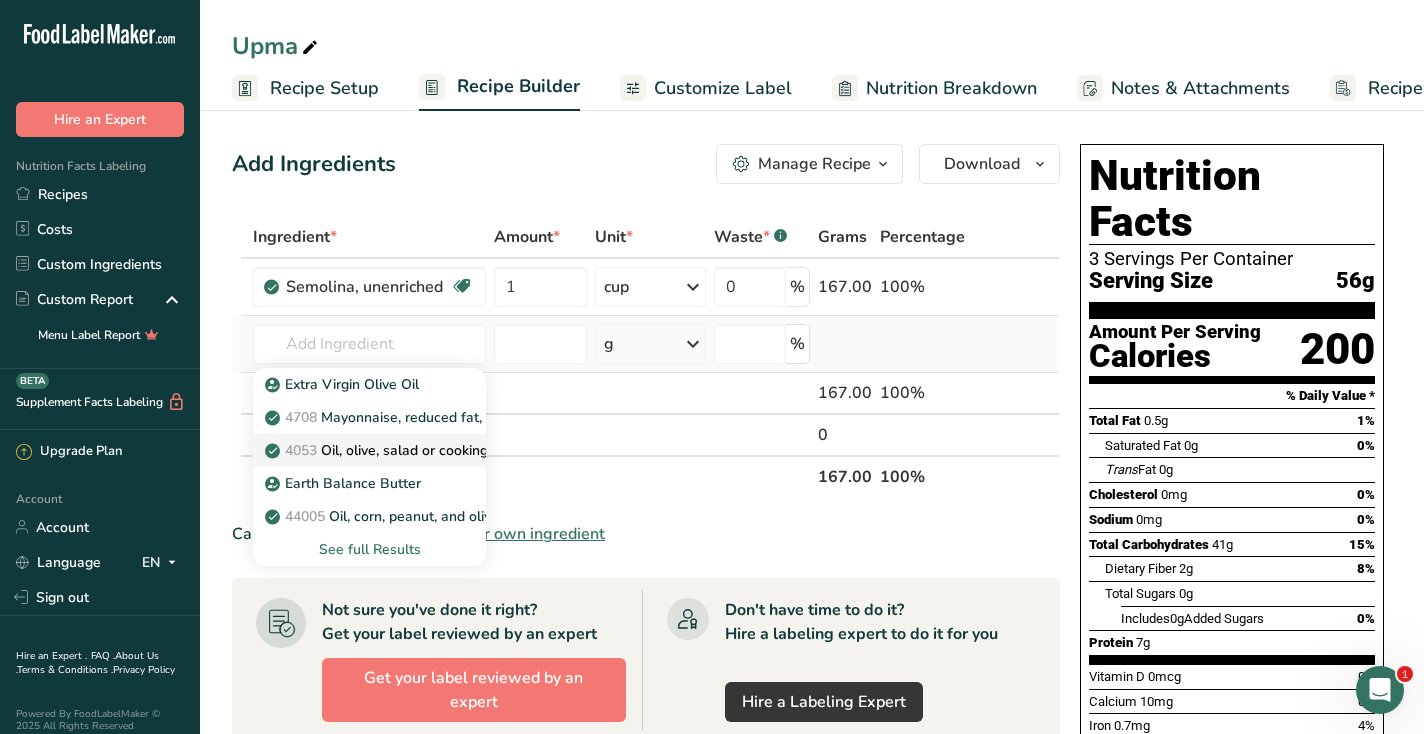 click on "4053
Oil, olive, salad or cooking" at bounding box center (378, 450) 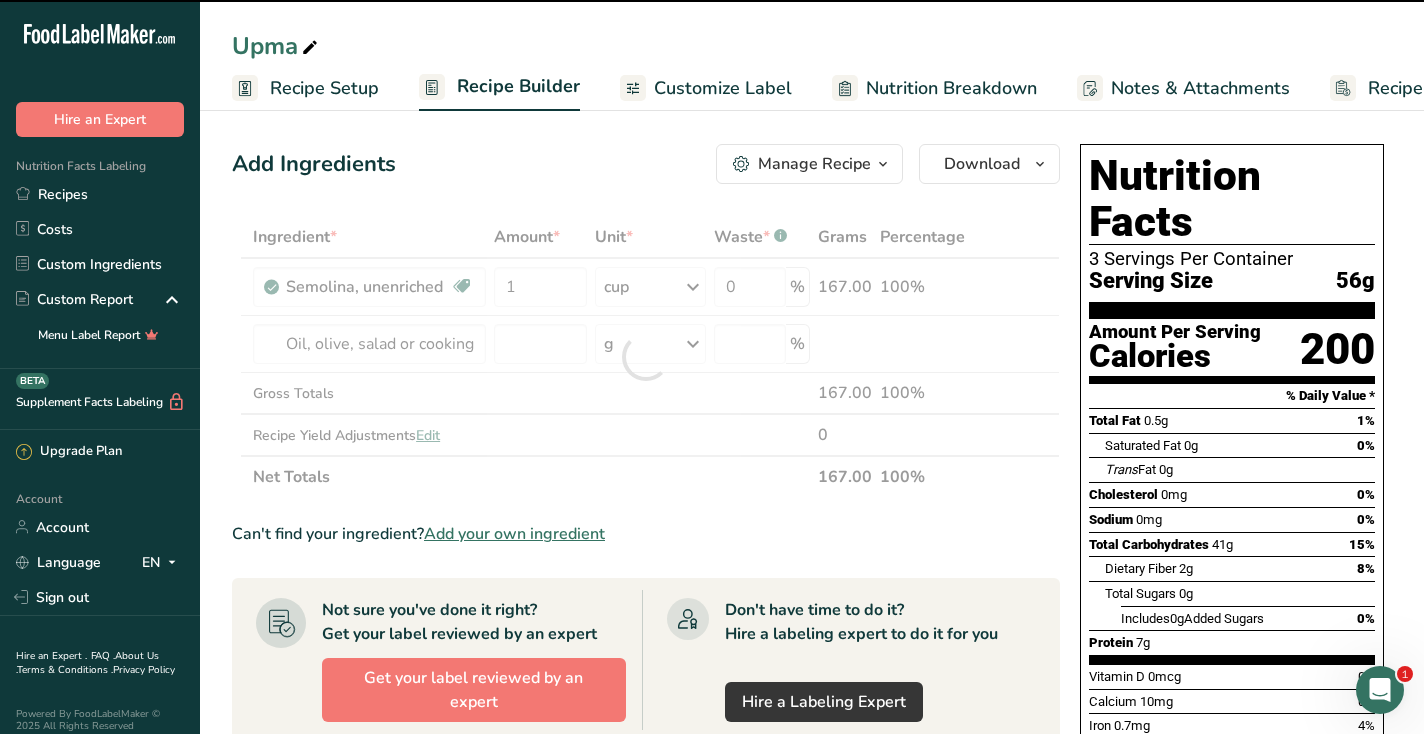 type on "0" 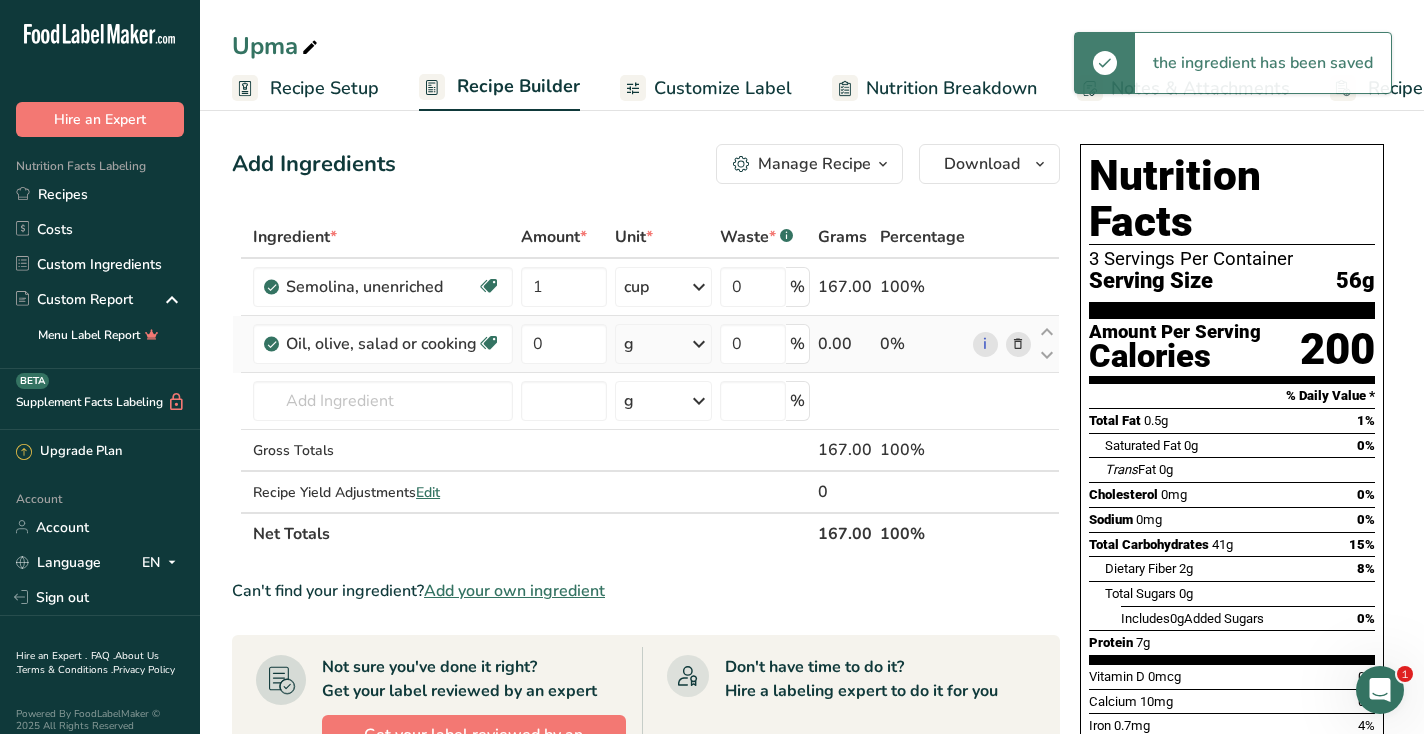 click on "g" at bounding box center [664, 344] 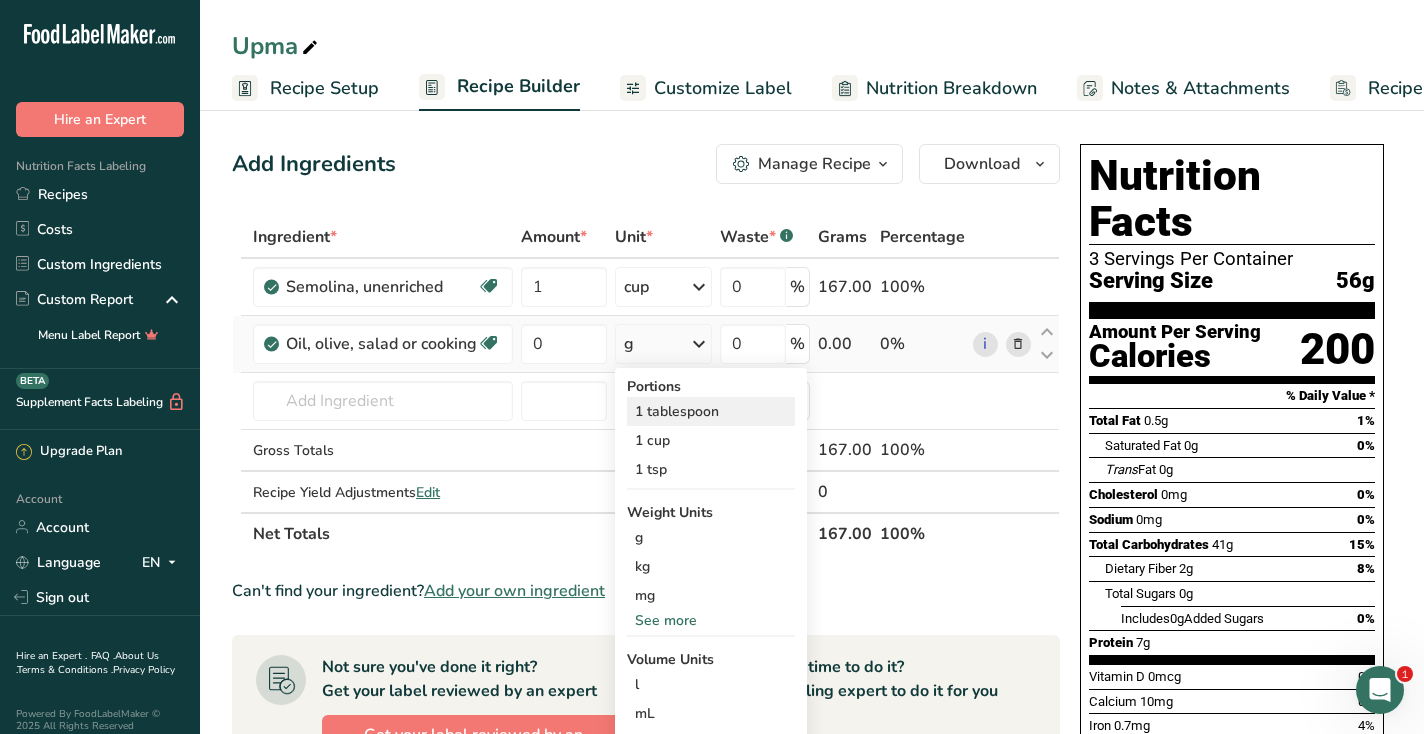click on "1 tablespoon" at bounding box center (711, 411) 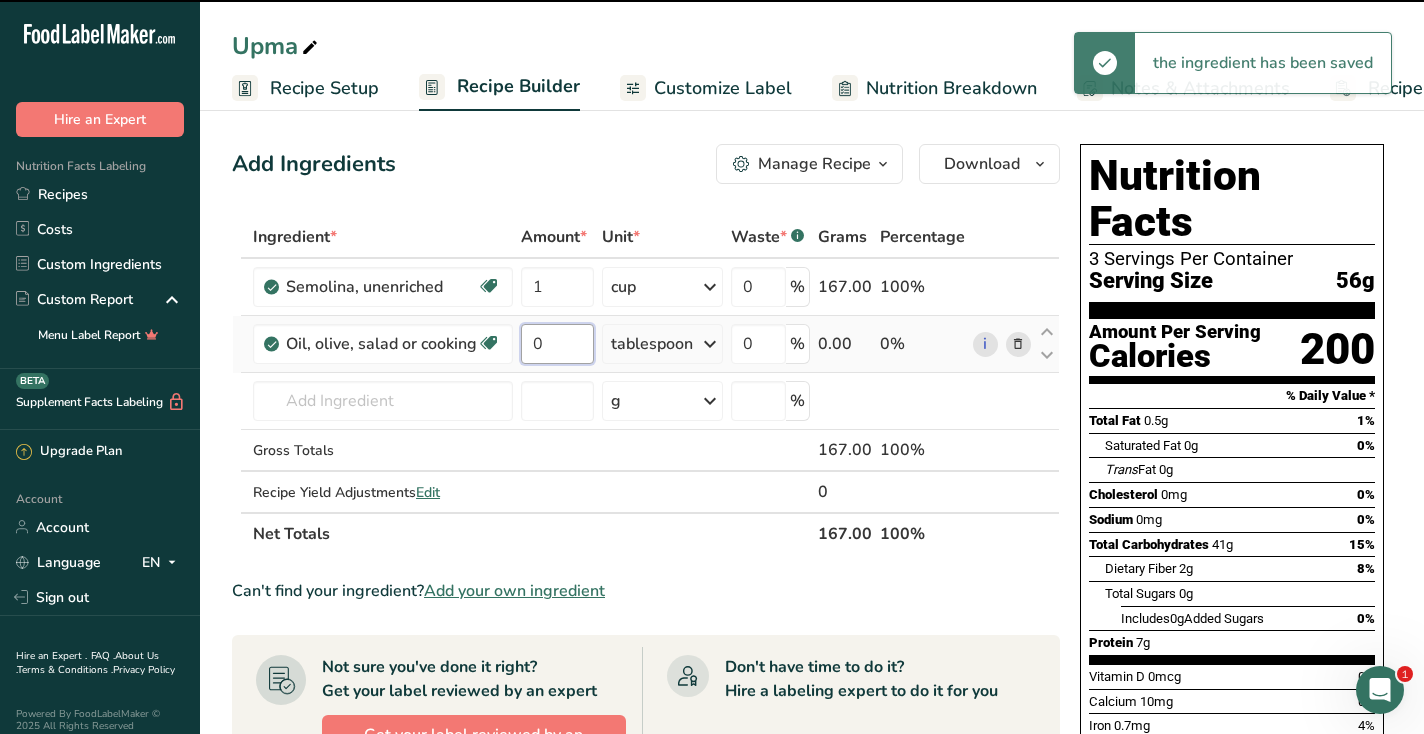 click on "0" at bounding box center [557, 344] 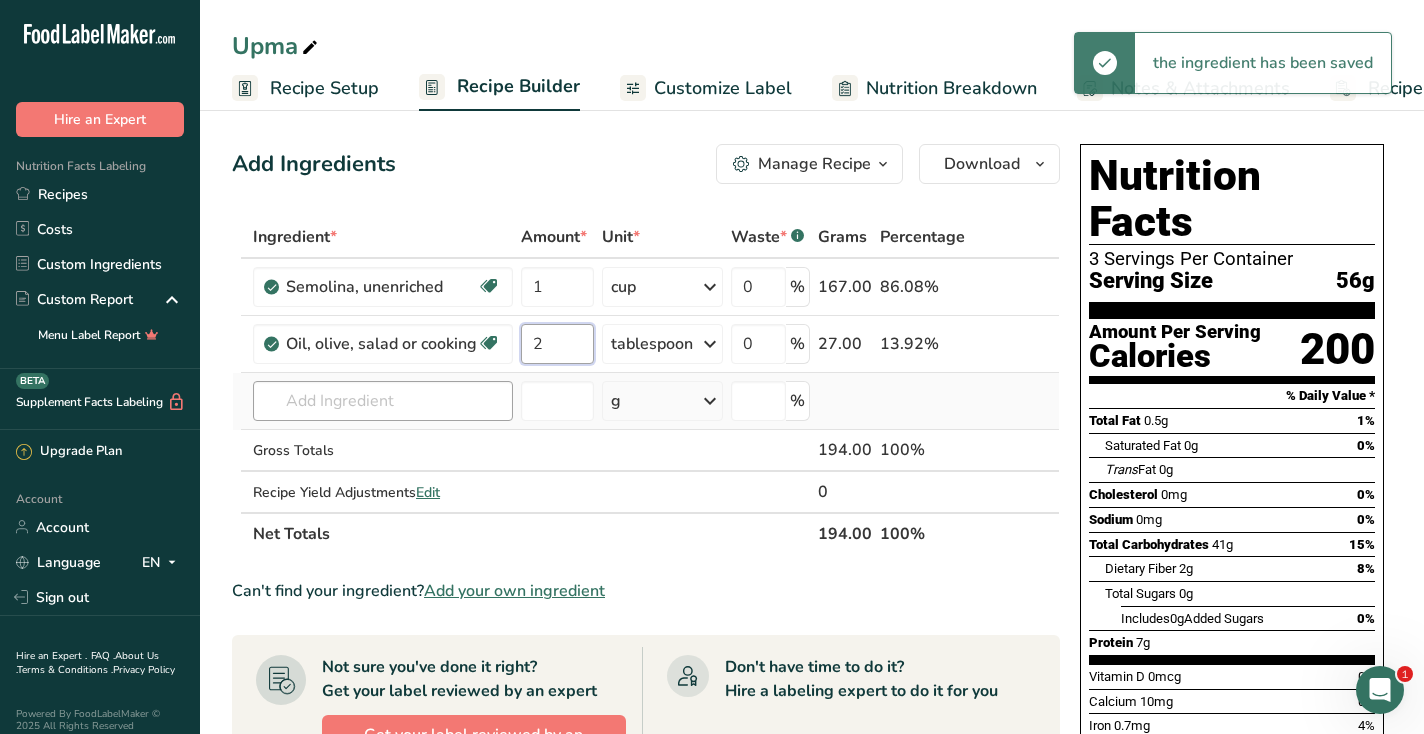 type on "2" 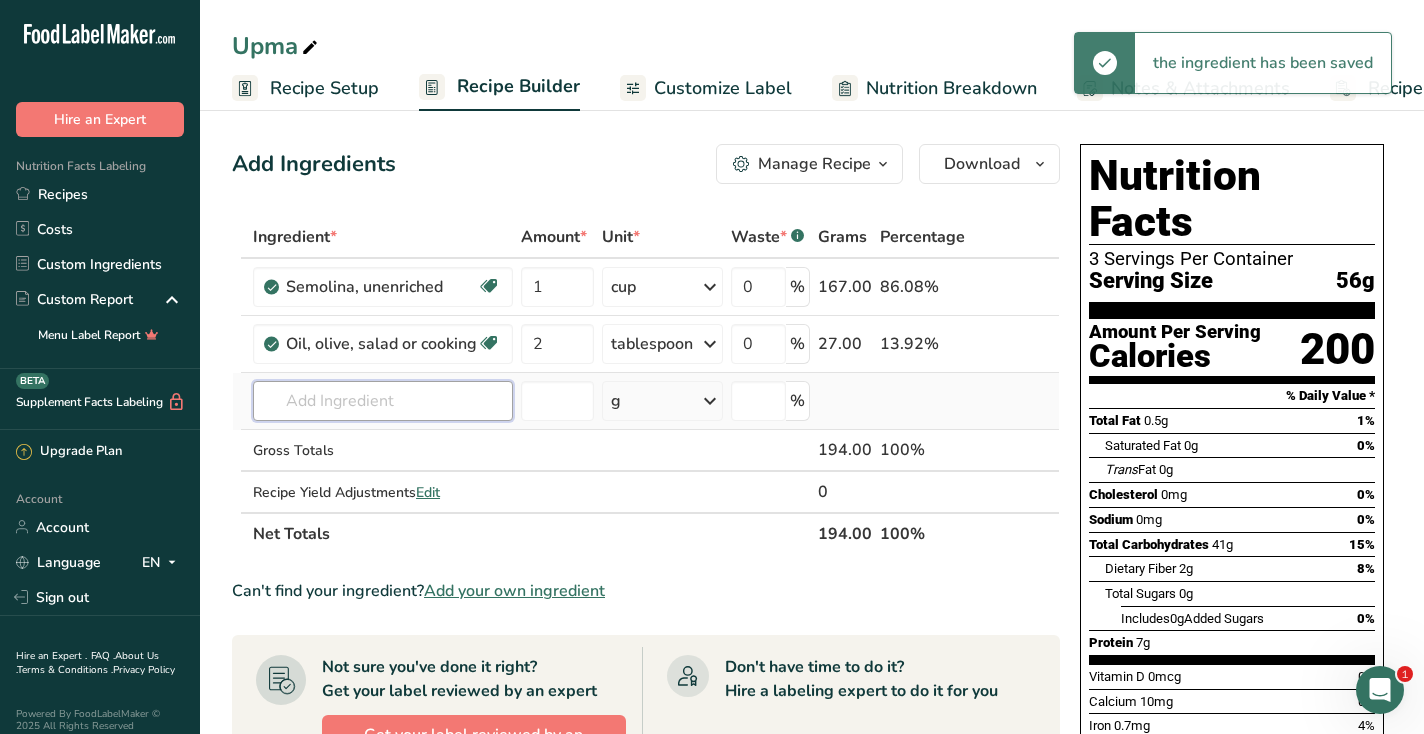 click on "Ingredient *
Amount *
Unit *
Waste *   .a-a{fill:#347362;}.b-a{fill:#fff;}          Grams
Percentage
Semolina, unenriched
Dairy free
Vegan
Vegetarian
Soy free
1
cup
Portions
1 cup
Weight Units
g
kg
mg
See more
Volume Units
l
Volume units require a density conversion. If you know your ingredient's density enter it below. Otherwise, click on "RIA" our AI Regulatory bot - she will be able to help you
lb/ft3
g/cm3
Confirm
mL
lb/ft3
g/cm3" at bounding box center (646, 385) 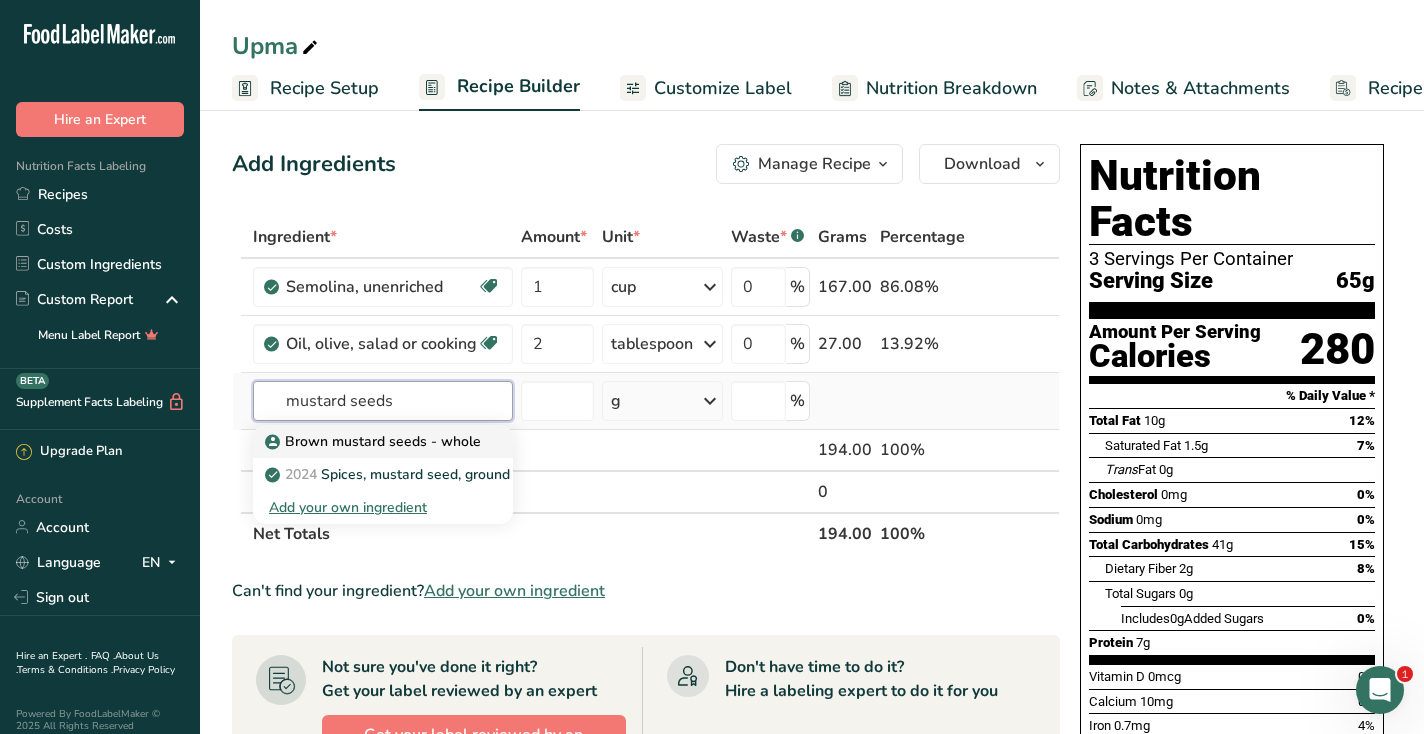 type on "mustard seeds" 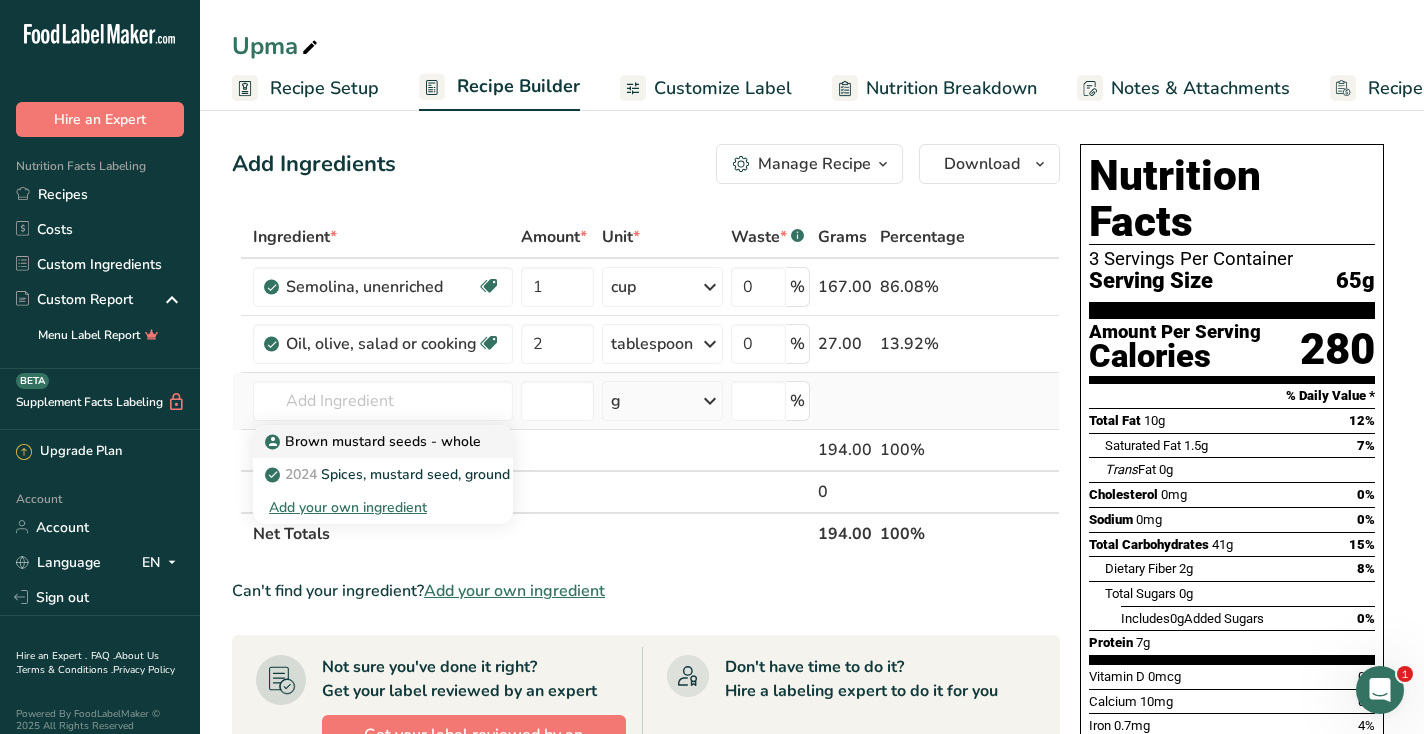 click on "Brown mustard seeds - whole" at bounding box center (375, 441) 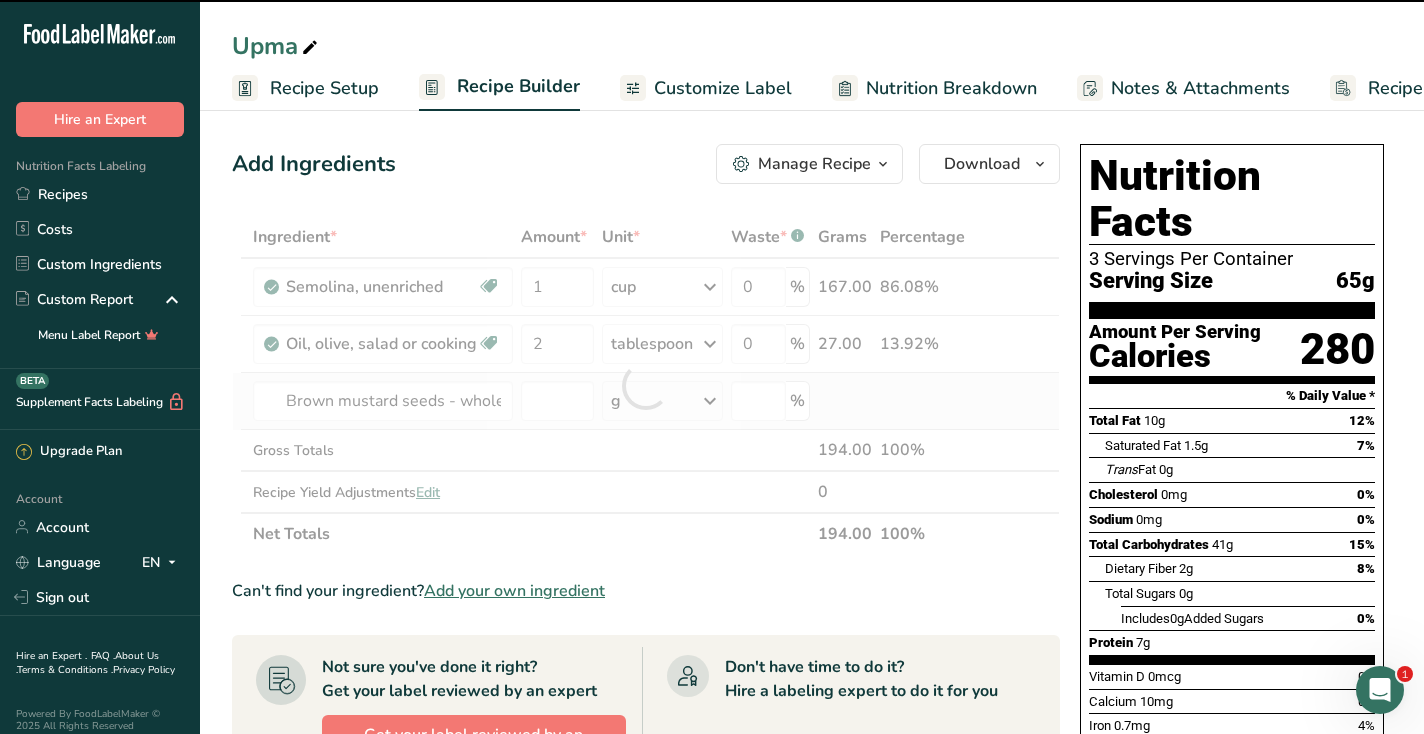 type on "0" 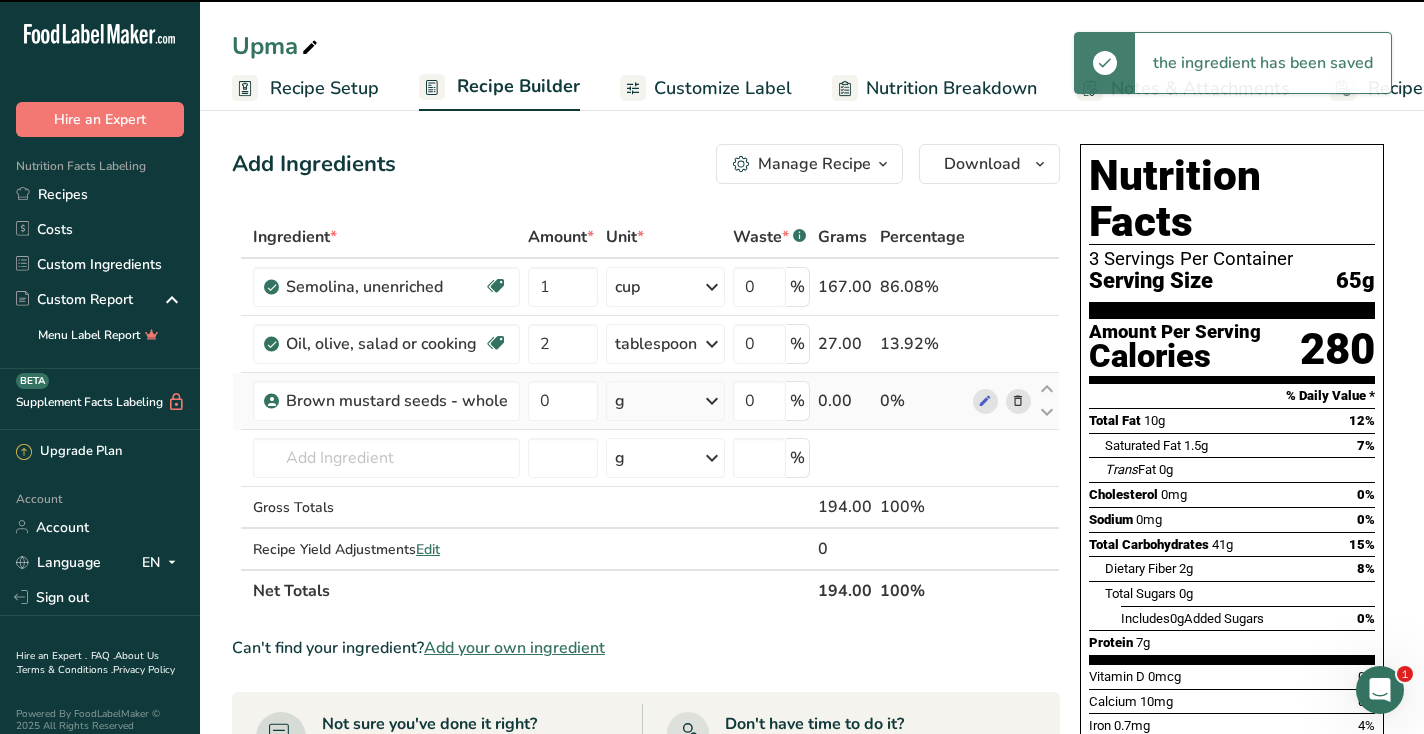 click on "g" at bounding box center [665, 401] 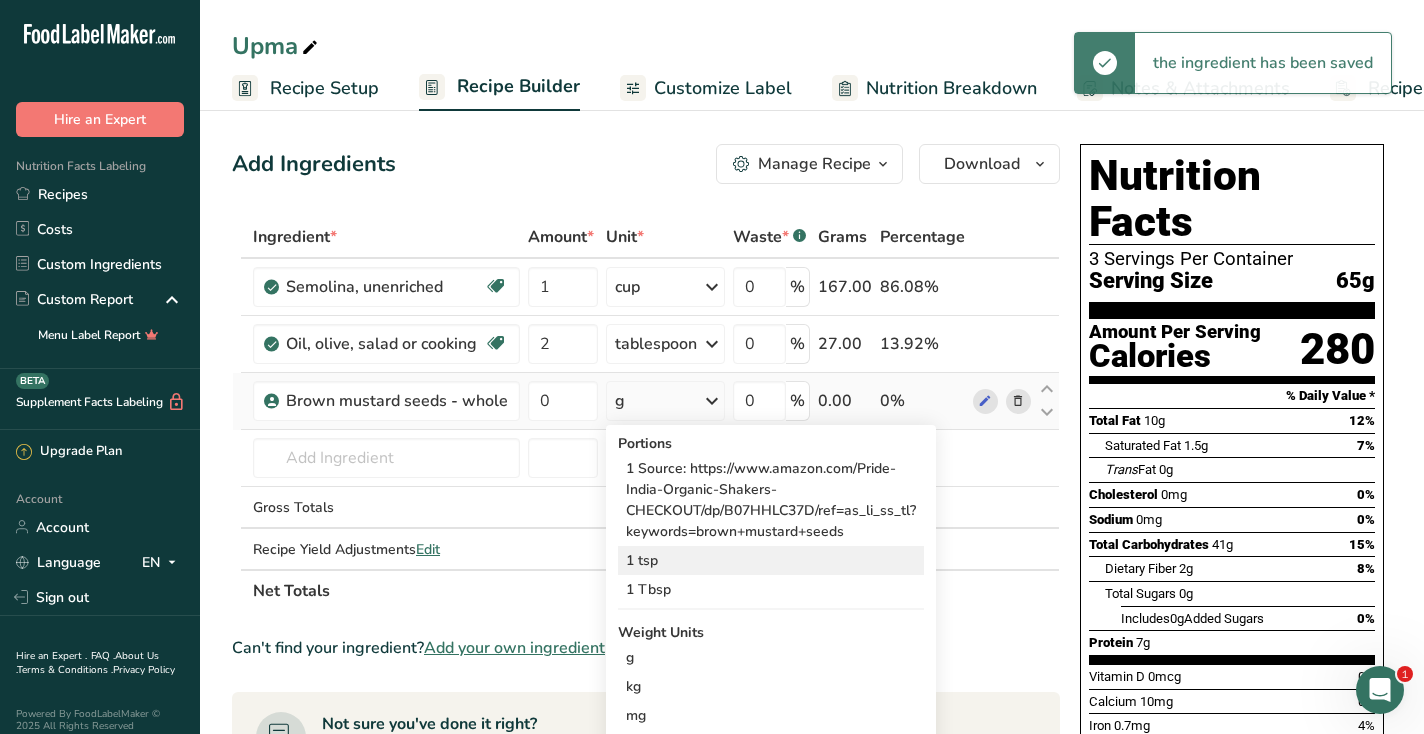 click on "1 tsp" at bounding box center (771, 560) 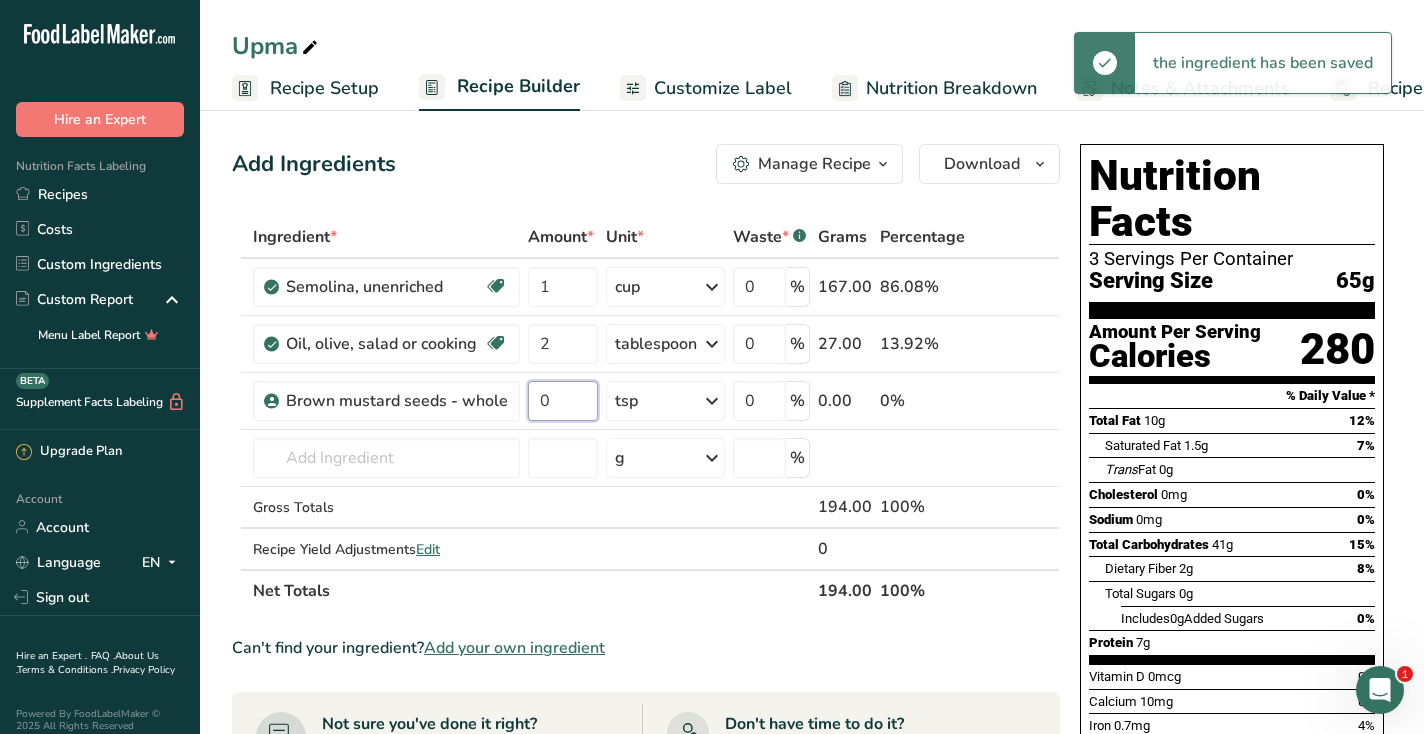 click on "0" at bounding box center [563, 401] 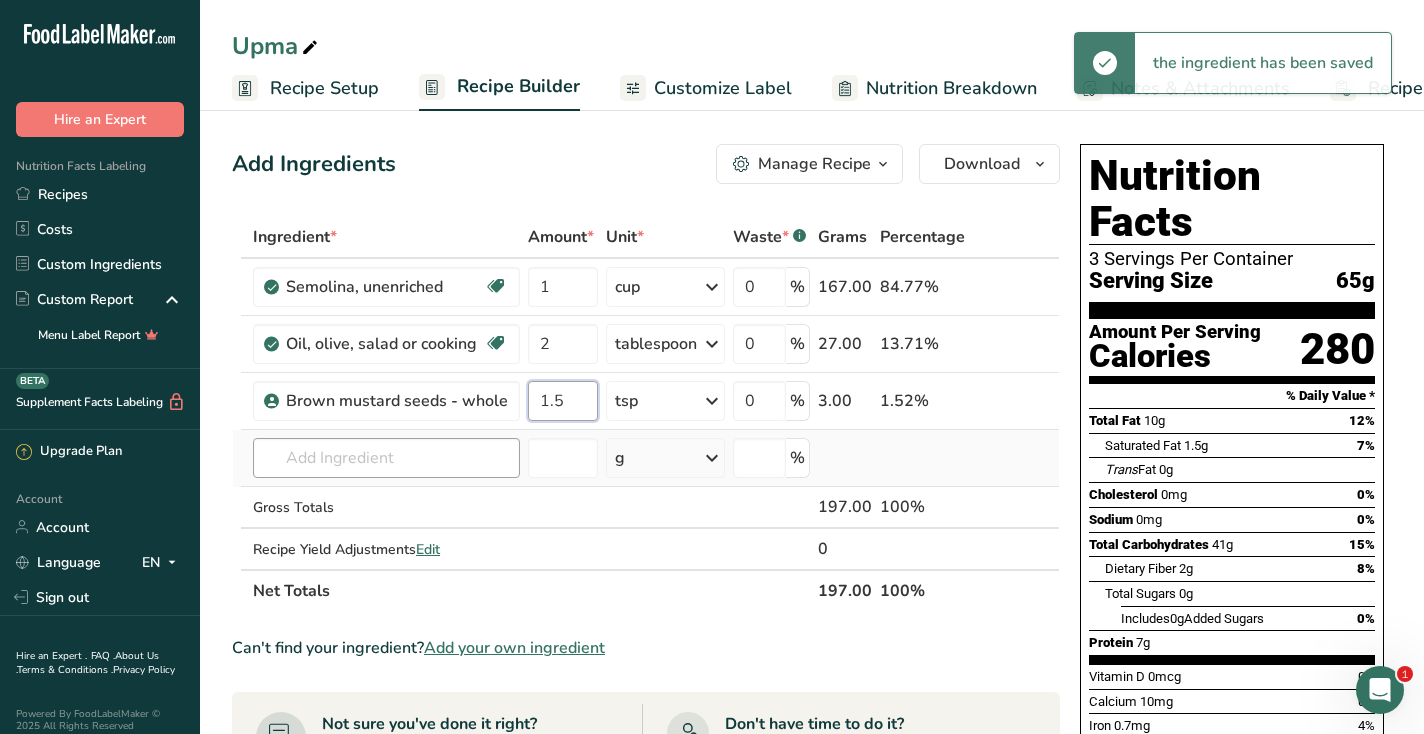type on "1.5" 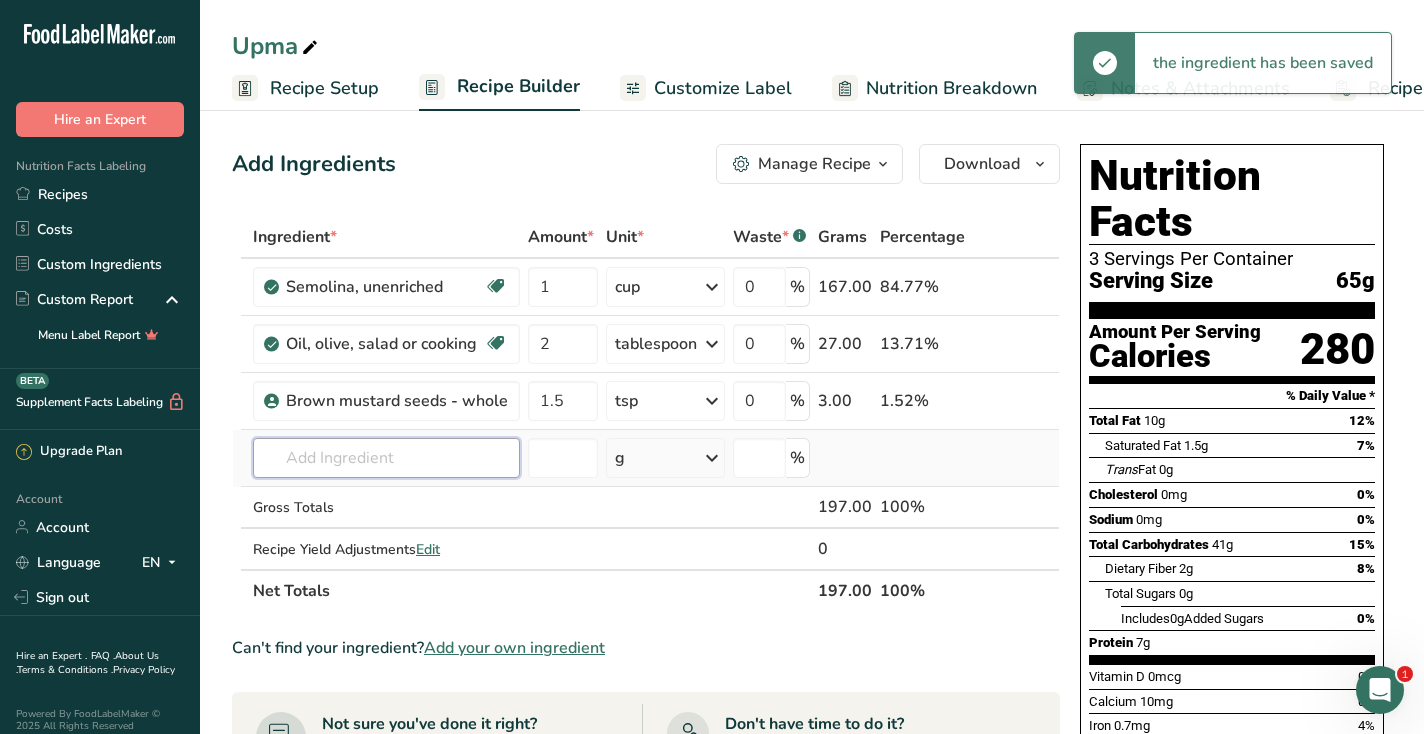 click on "Ingredient *
Amount *
Unit *
Waste *   .a-a{fill:#347362;}.b-a{fill:#fff;}          Grams
Percentage
Semolina, unenriched
Dairy free
Vegan
Vegetarian
Soy free
1
cup
Portions
1 cup
Weight Units
g
kg
mg
See more
Volume Units
l
Volume units require a density conversion. If you know your ingredient's density enter it below. Otherwise, click on "RIA" our AI Regulatory bot - she will be able to help you
lb/ft3
g/cm3
Confirm
mL
lb/ft3
g/cm3" at bounding box center [646, 414] 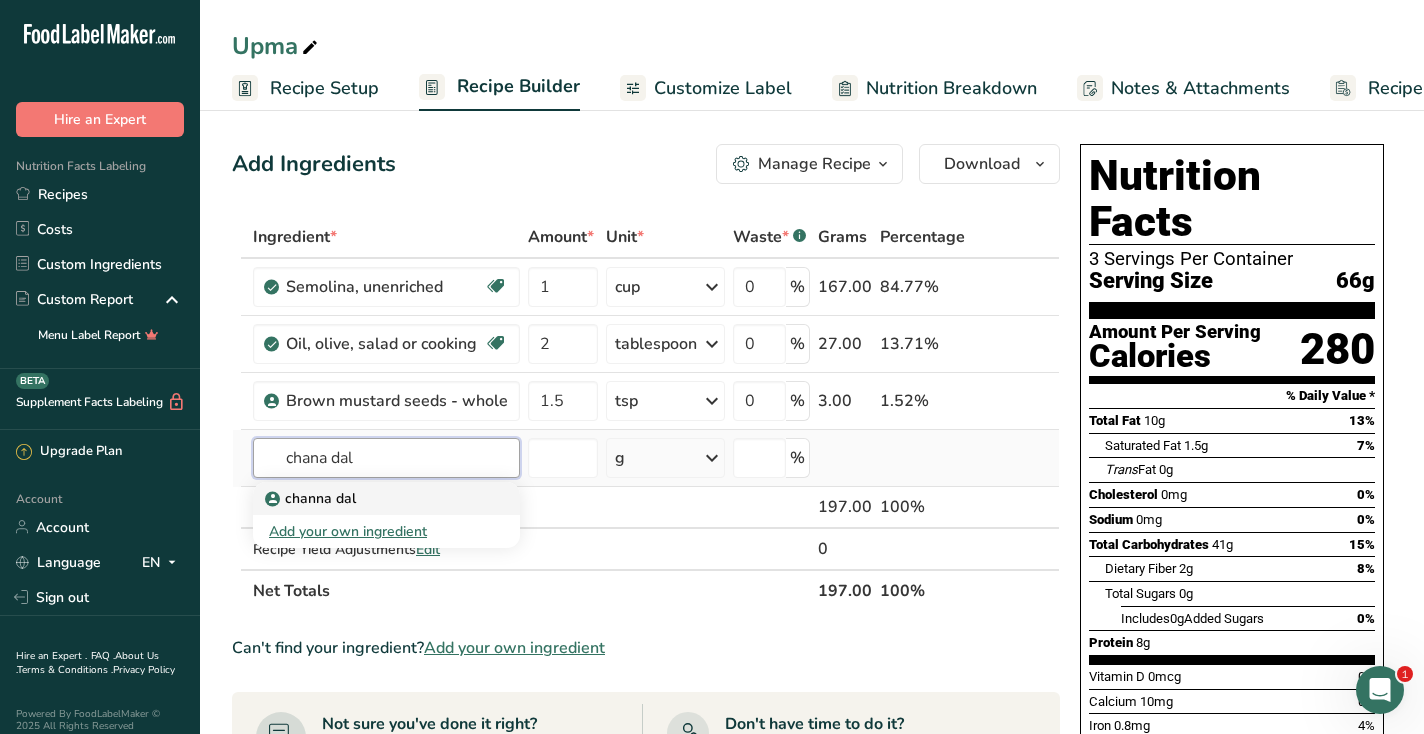 type on "chana dal" 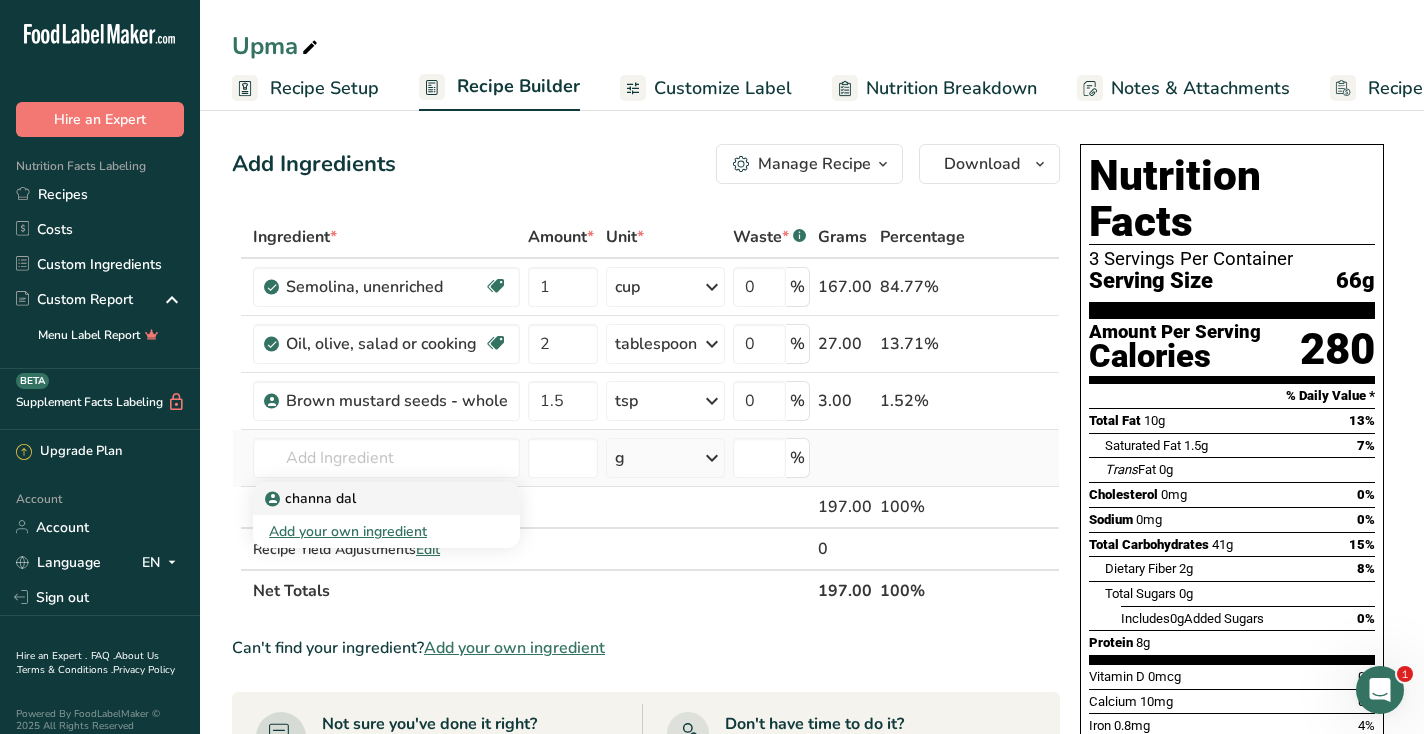 click on "channa dal" at bounding box center (370, 498) 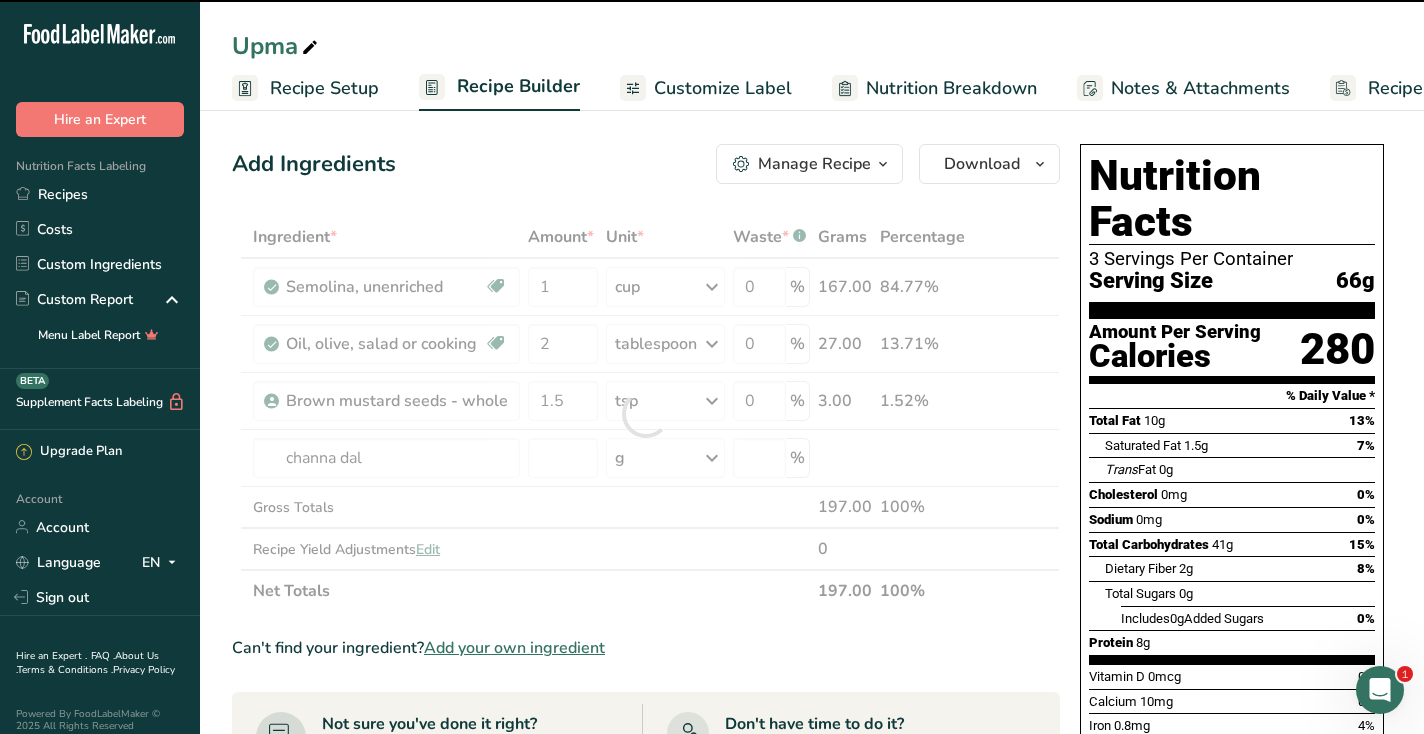 type on "0" 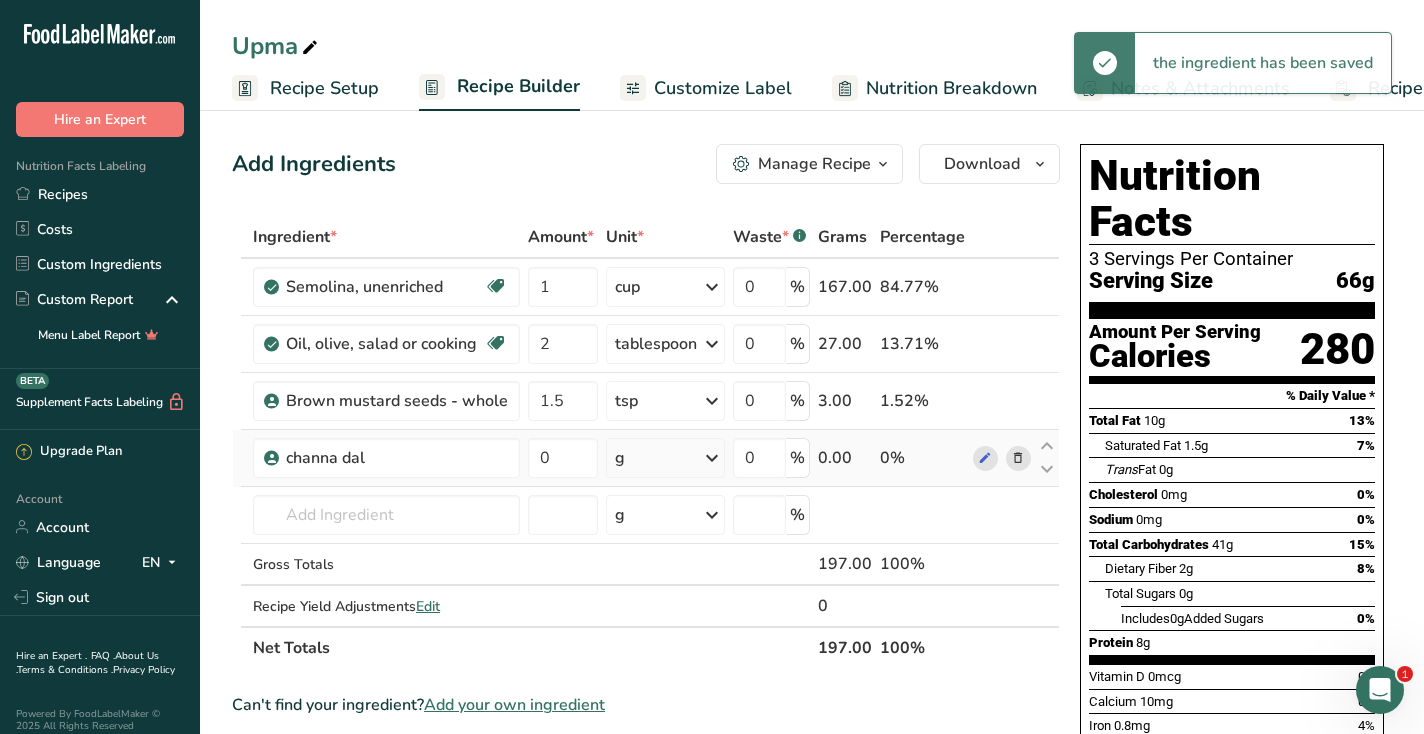 click on "g" at bounding box center (665, 458) 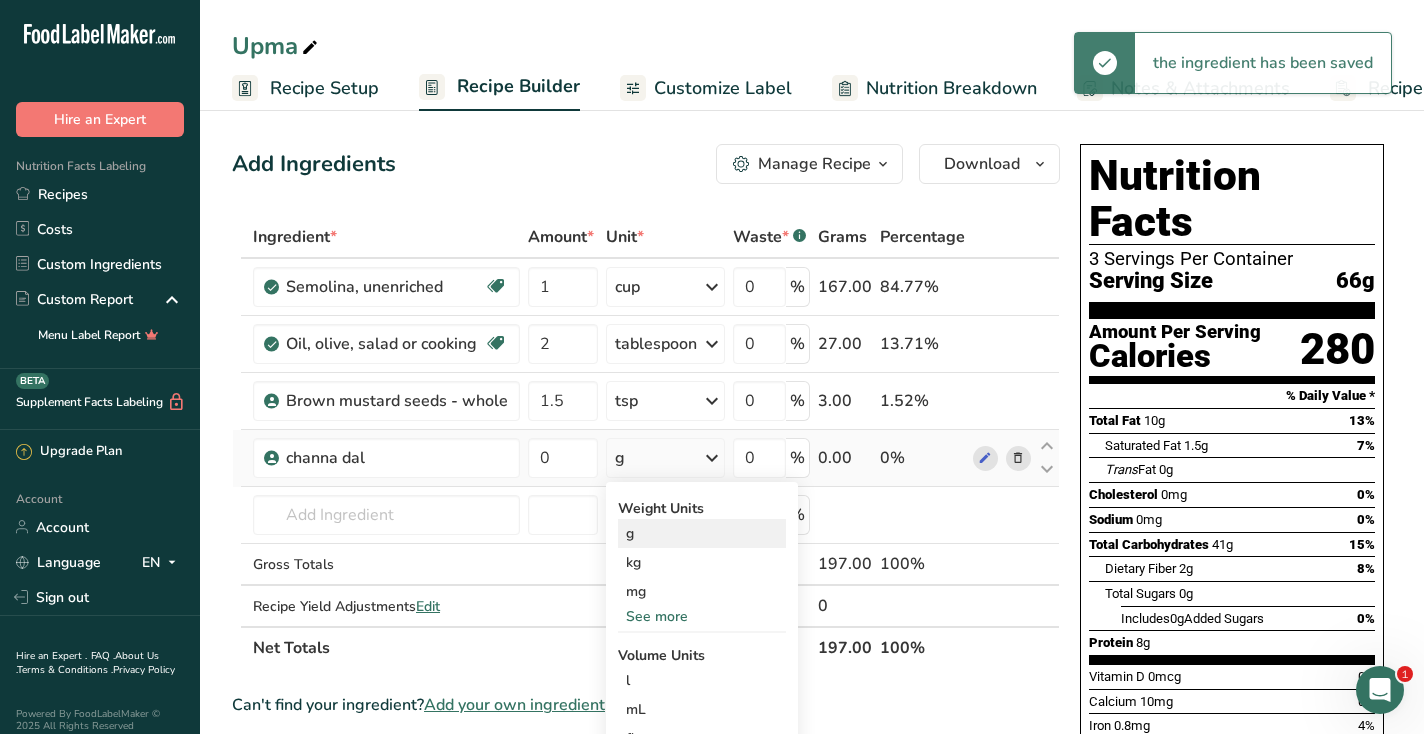 click on "g" at bounding box center (702, 533) 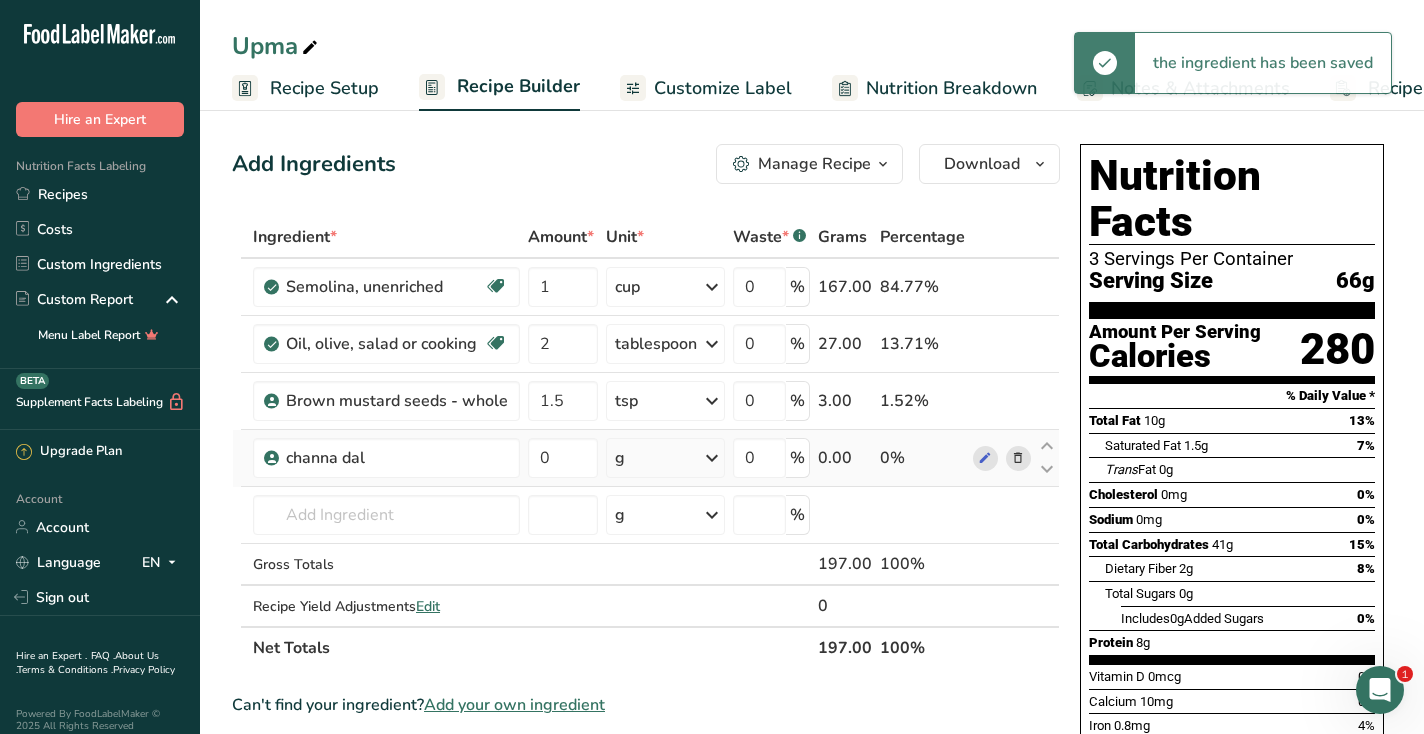 click on "g" at bounding box center [665, 458] 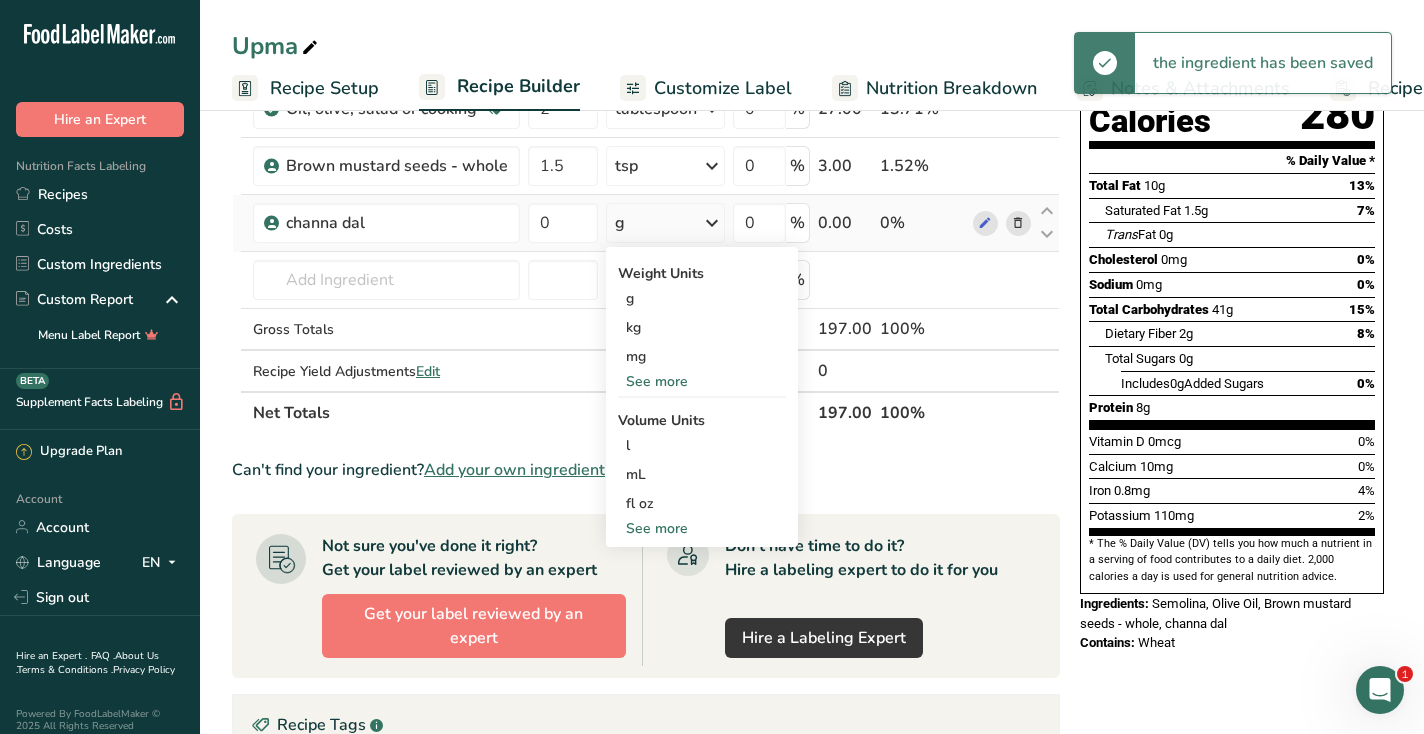 scroll, scrollTop: 244, scrollLeft: 0, axis: vertical 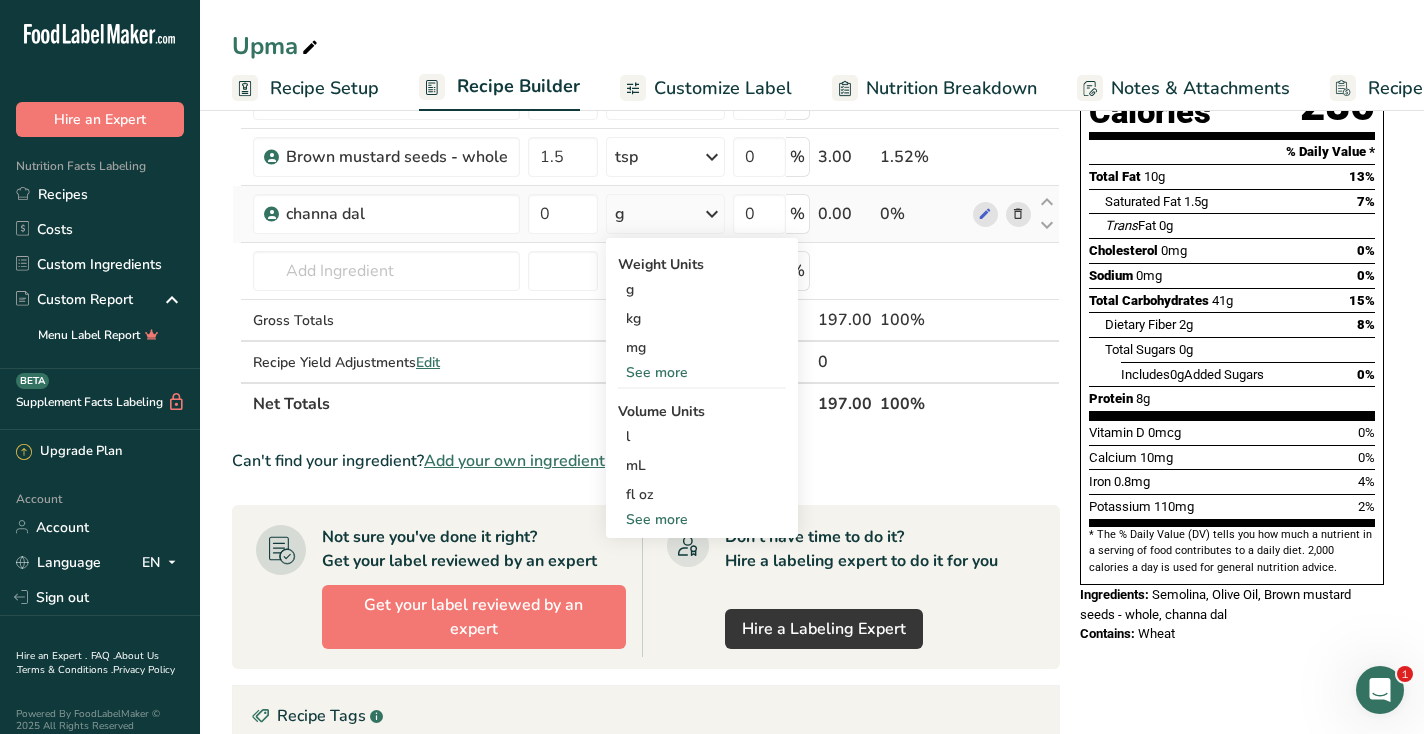 click on "See more" at bounding box center [702, 519] 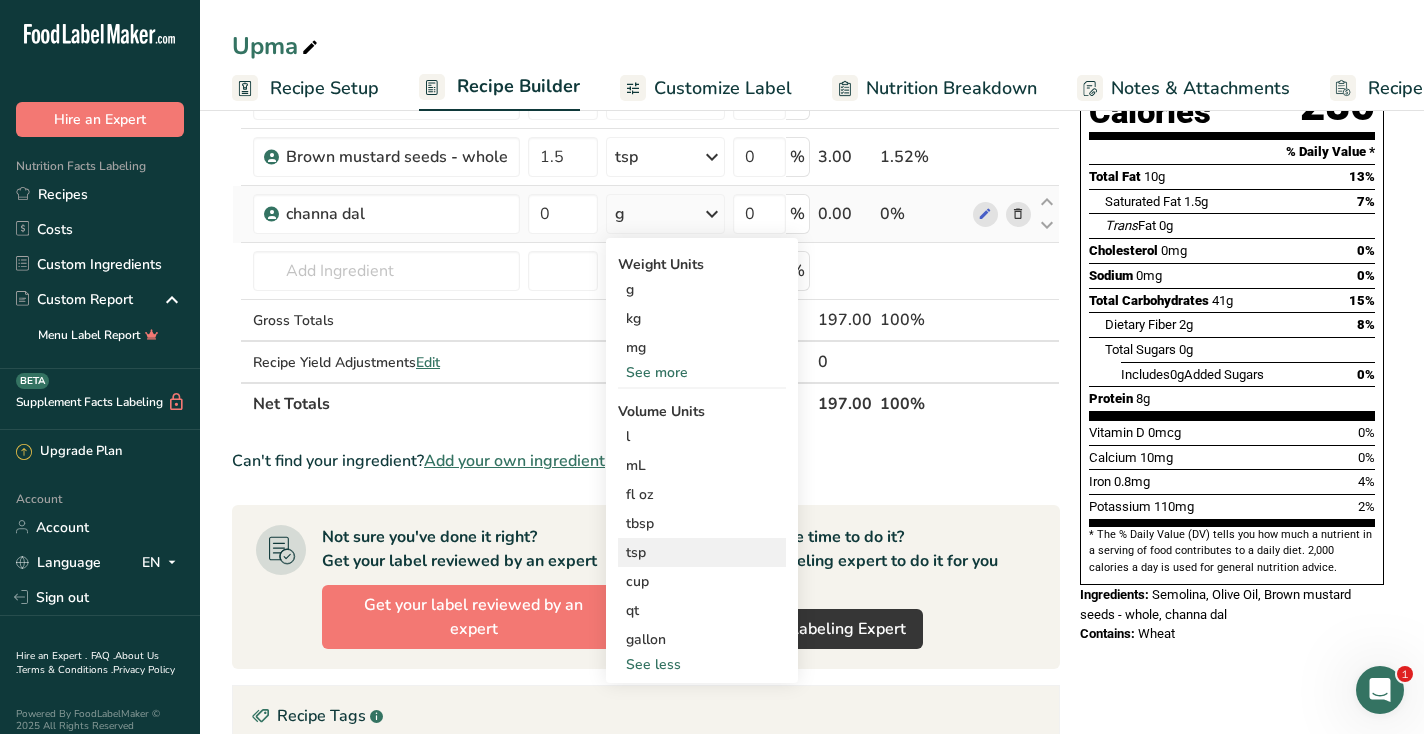 click on "tsp" at bounding box center (702, 552) 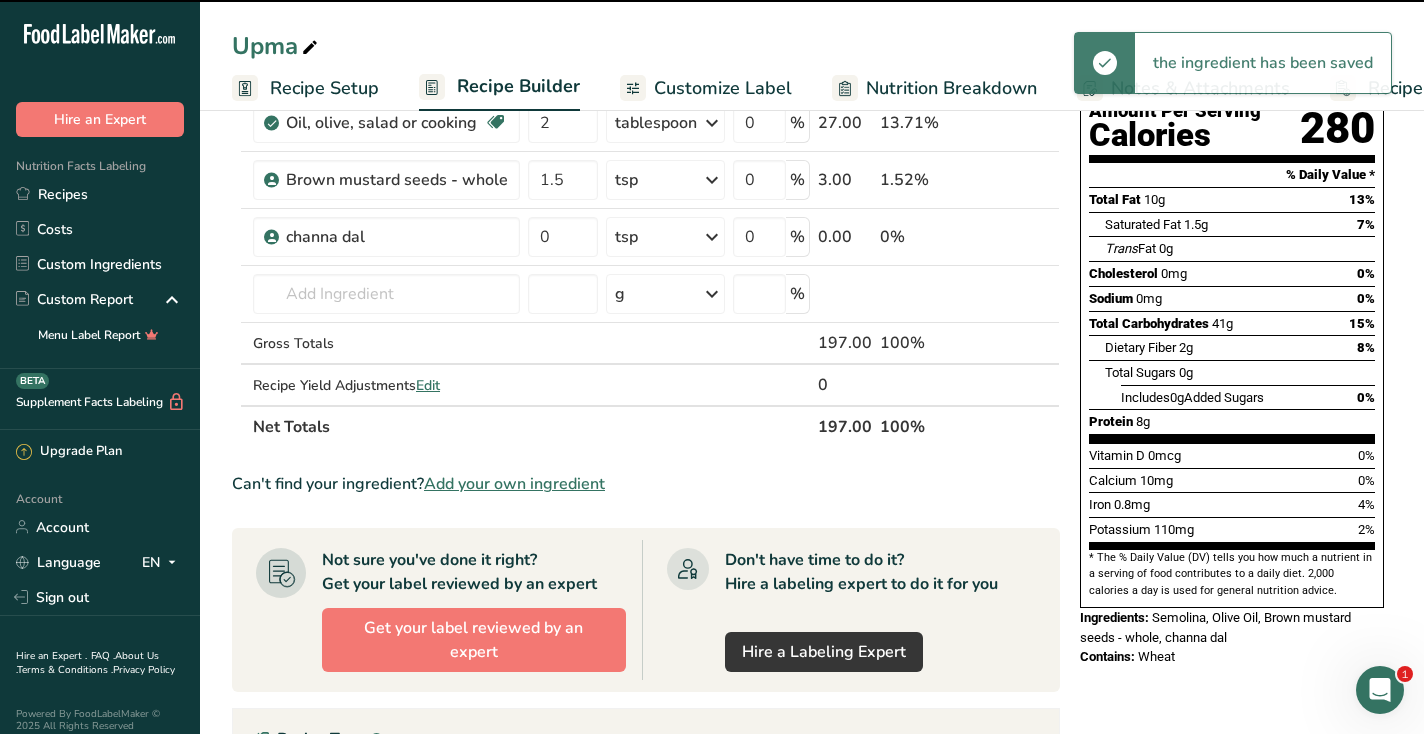 scroll, scrollTop: 216, scrollLeft: 0, axis: vertical 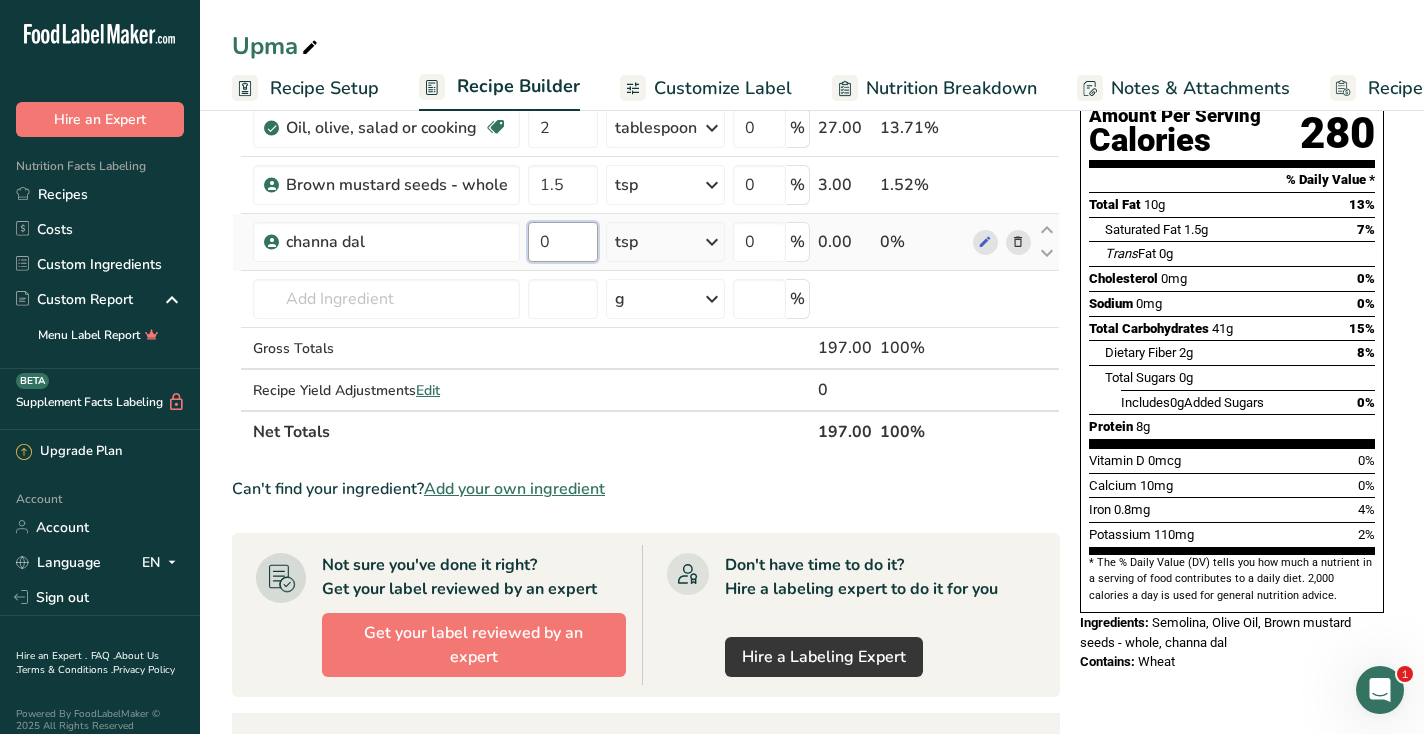 click on "0" at bounding box center [563, 242] 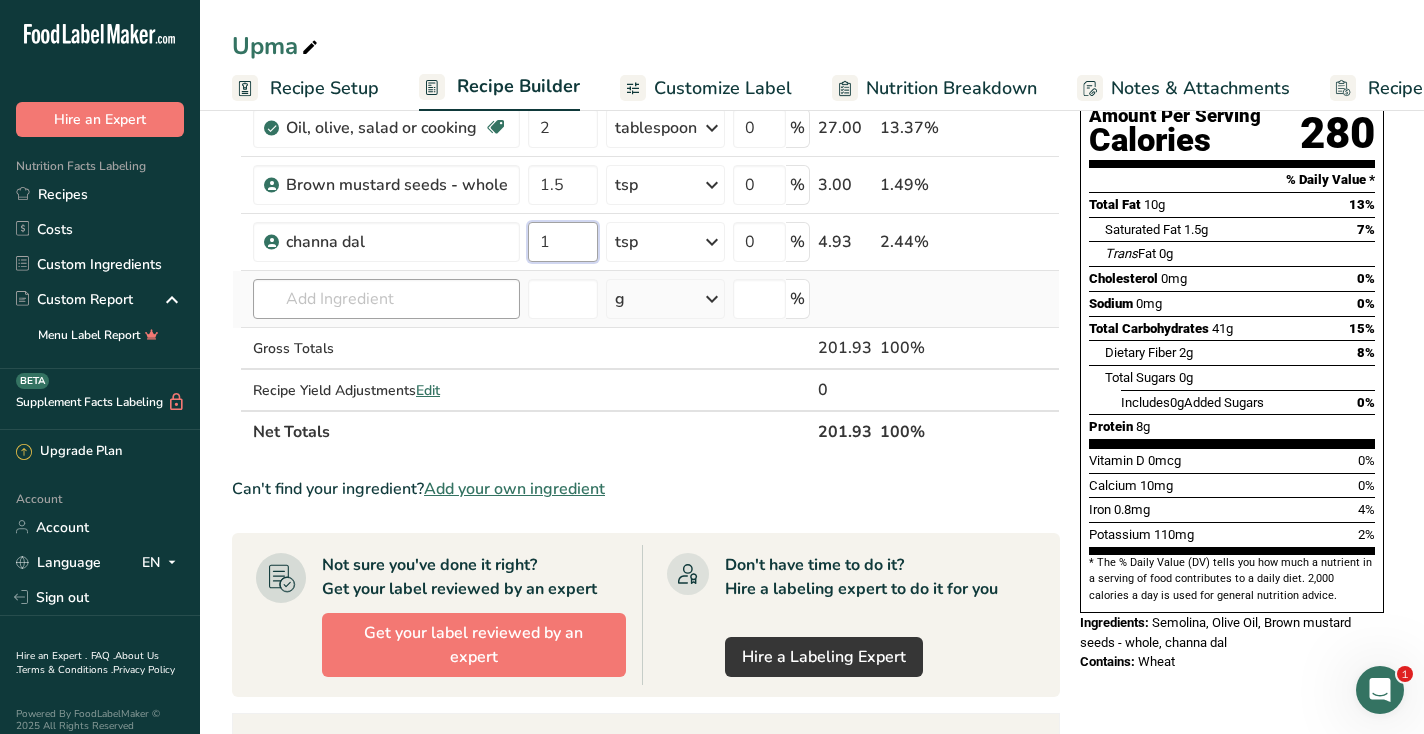 type on "1" 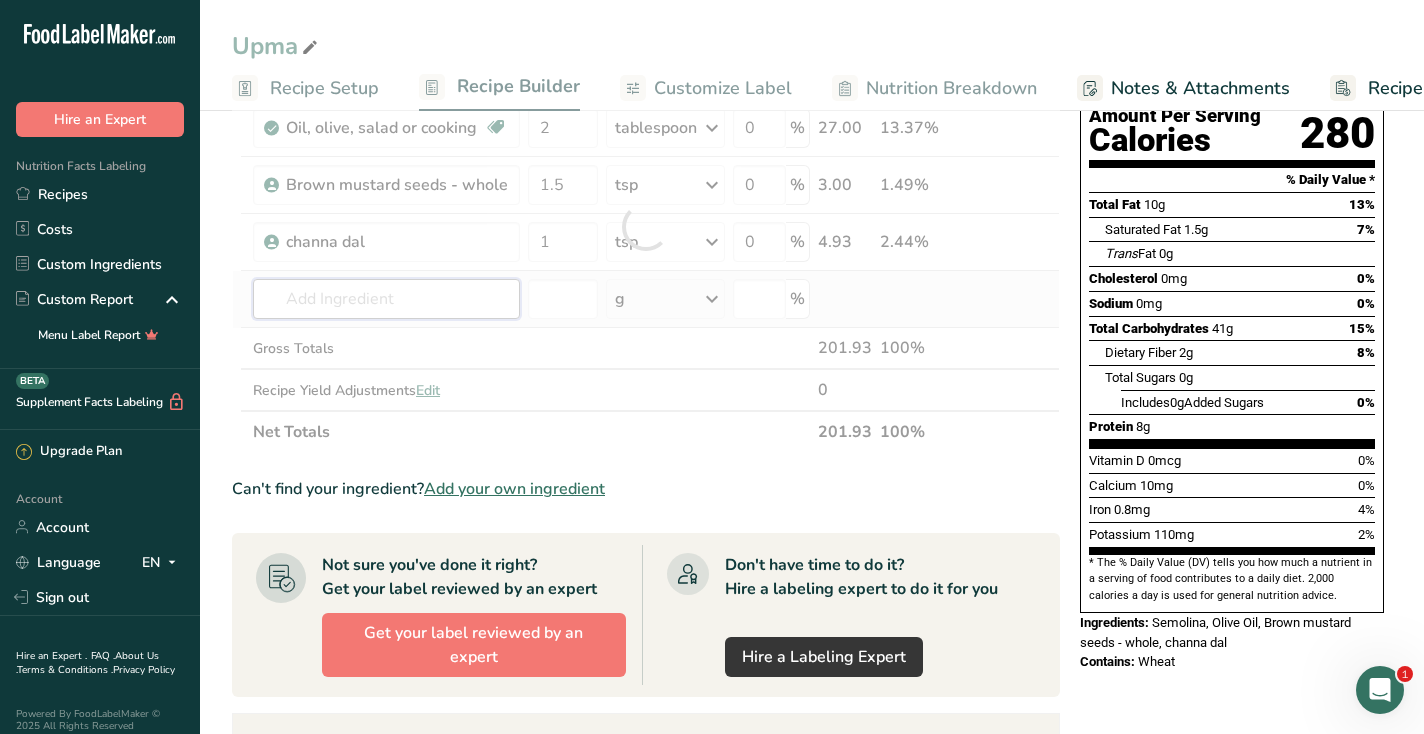 click on "Ingredient *
Amount *
Unit *
Waste *   .a-a{fill:#347362;}.b-a{fill:#fff;}          Grams
Percentage
Semolina, unenriched
Dairy free
Vegan
Vegetarian
Soy free
1
cup
Portions
1 cup
Weight Units
g
kg
mg
See more
Volume Units
l
Volume units require a density conversion. If you know your ingredient's density enter it below. Otherwise, click on "RIA" our AI Regulatory bot - she will be able to help you
lb/ft3
g/cm3
Confirm
mL
lb/ft3
g/cm3" at bounding box center [646, 226] 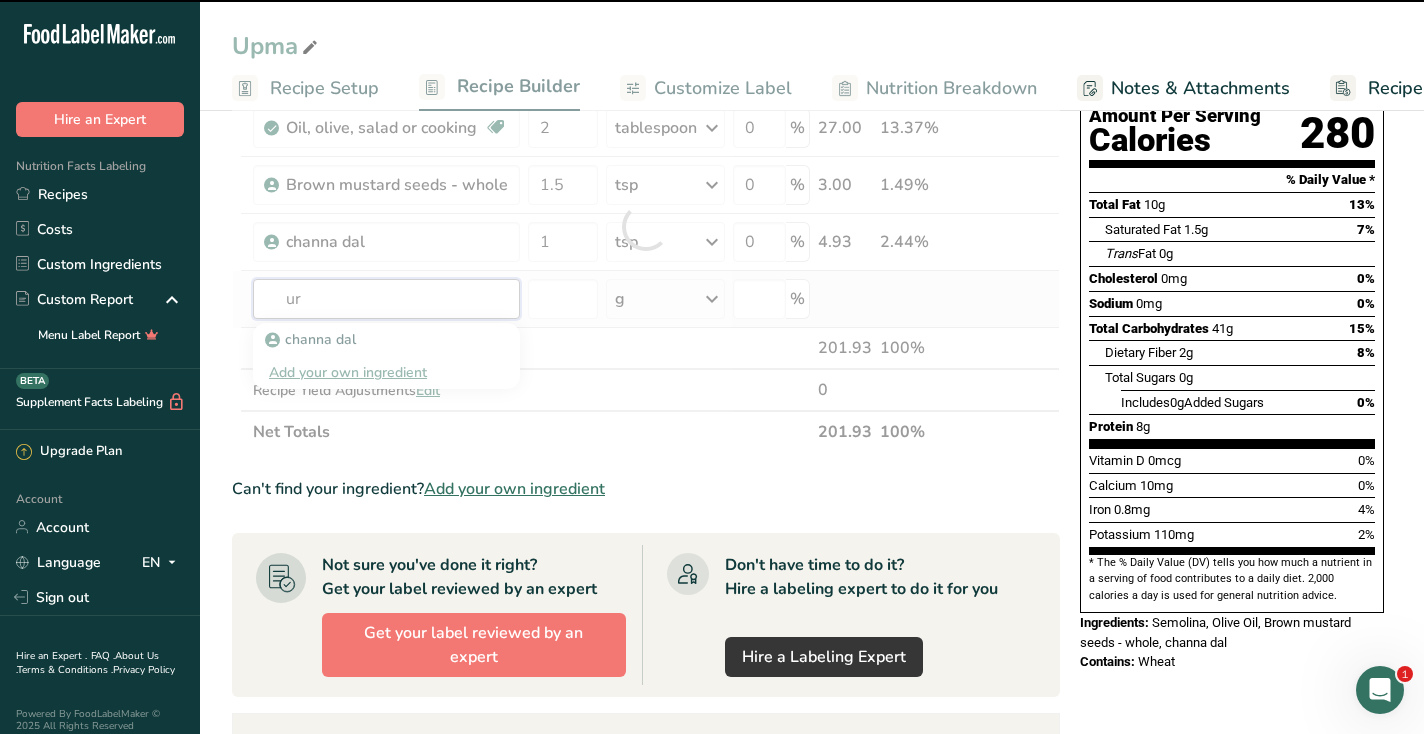 type on "ura" 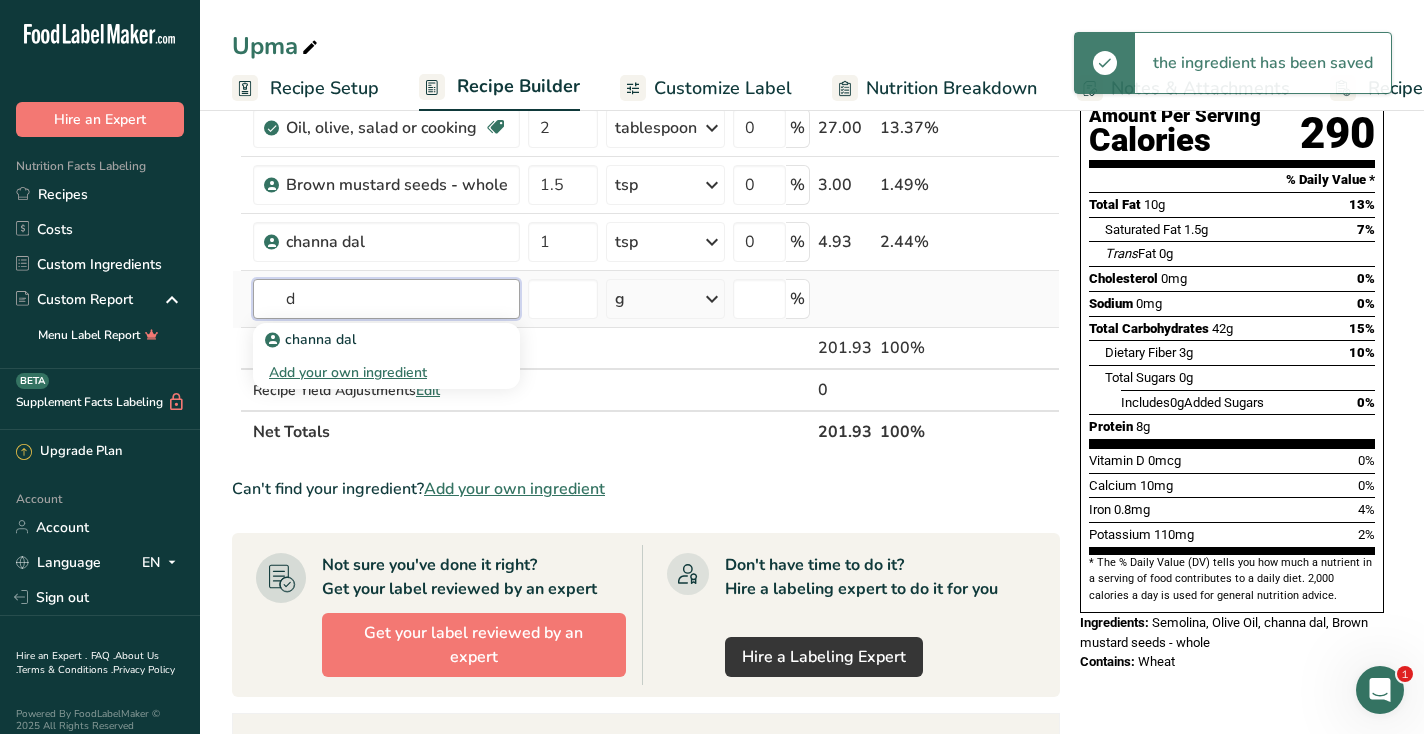 type on "d" 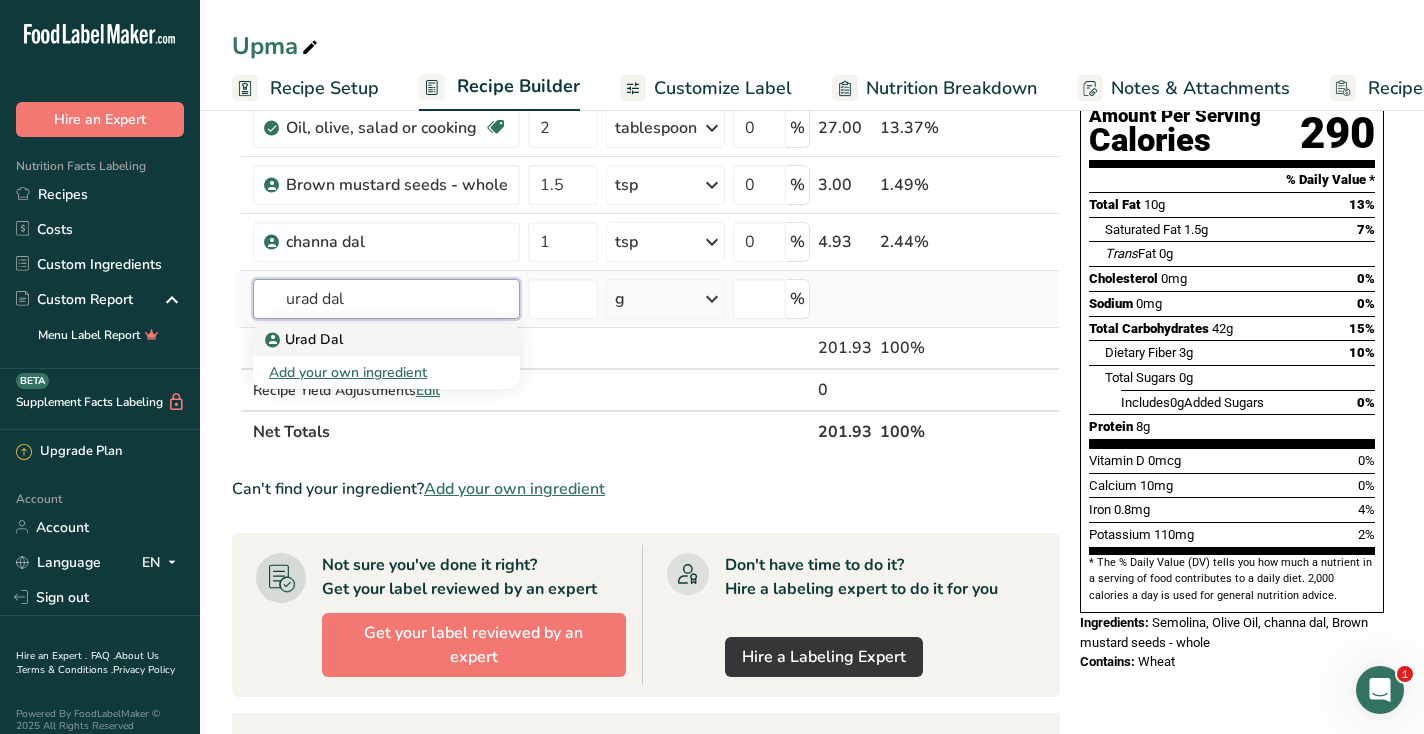 type on "urad dal" 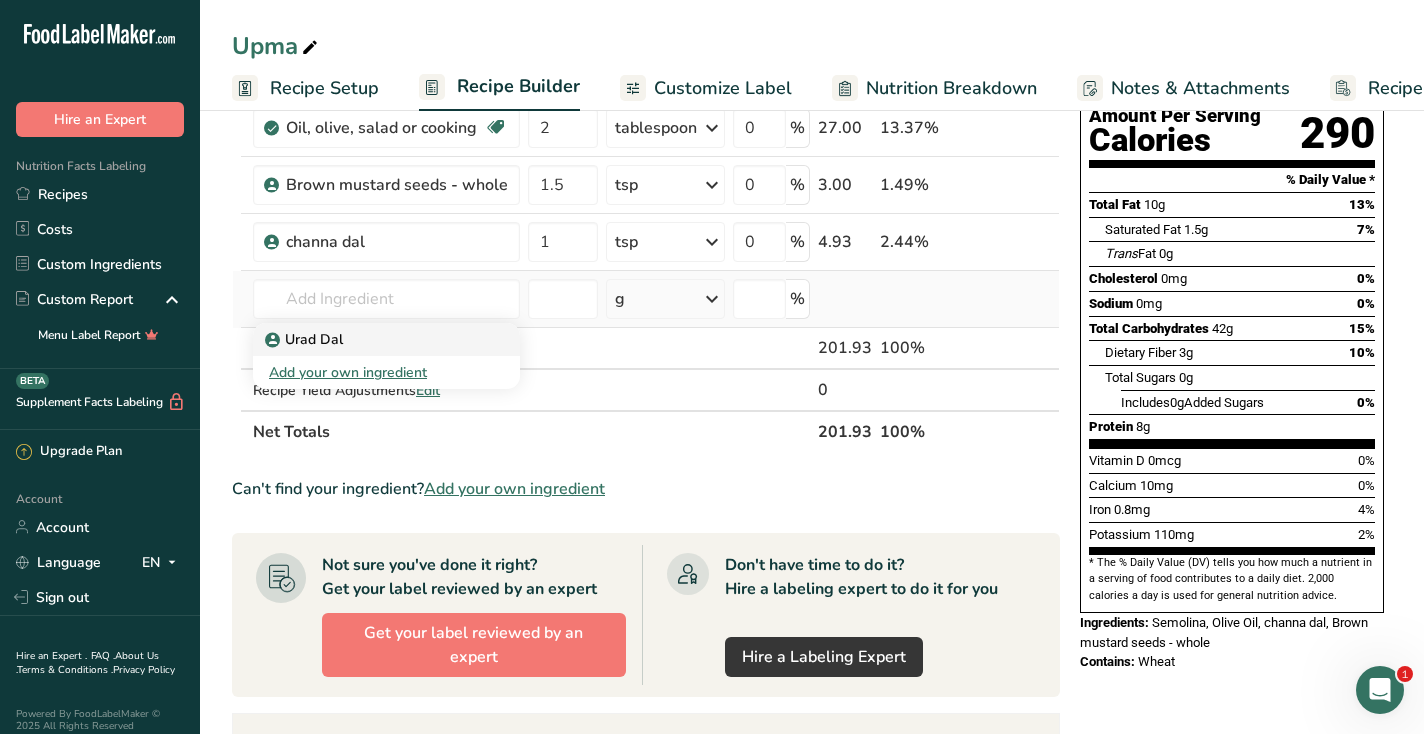 click on "Urad Dal" at bounding box center [306, 339] 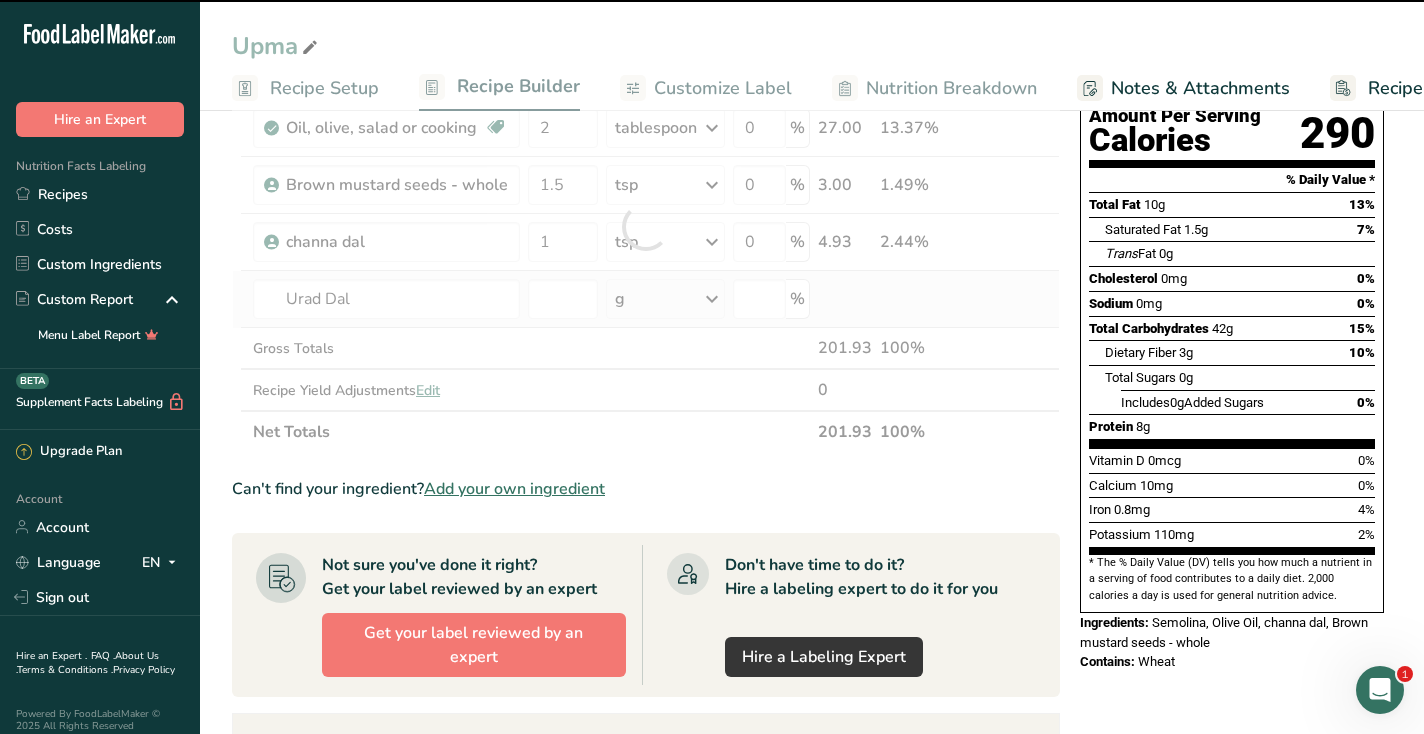type on "0" 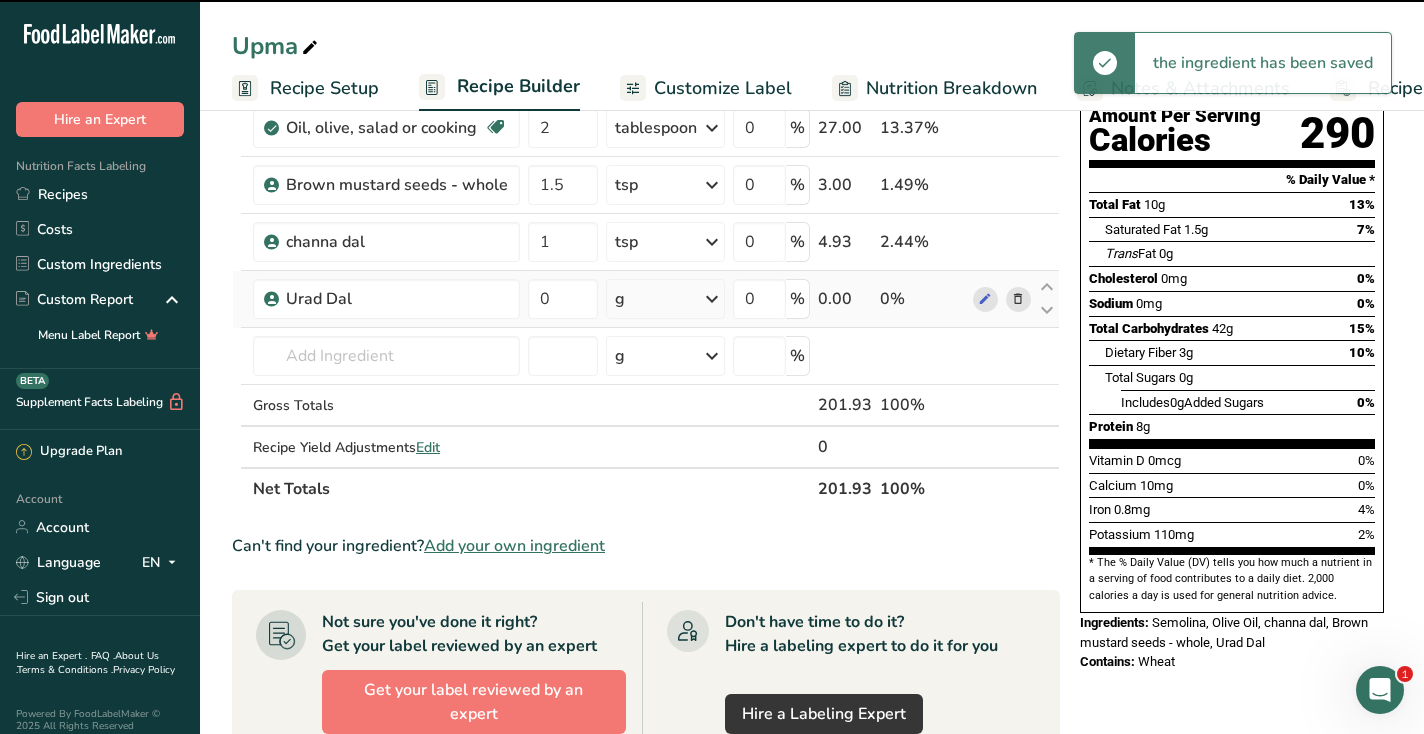 click on "g" at bounding box center (665, 299) 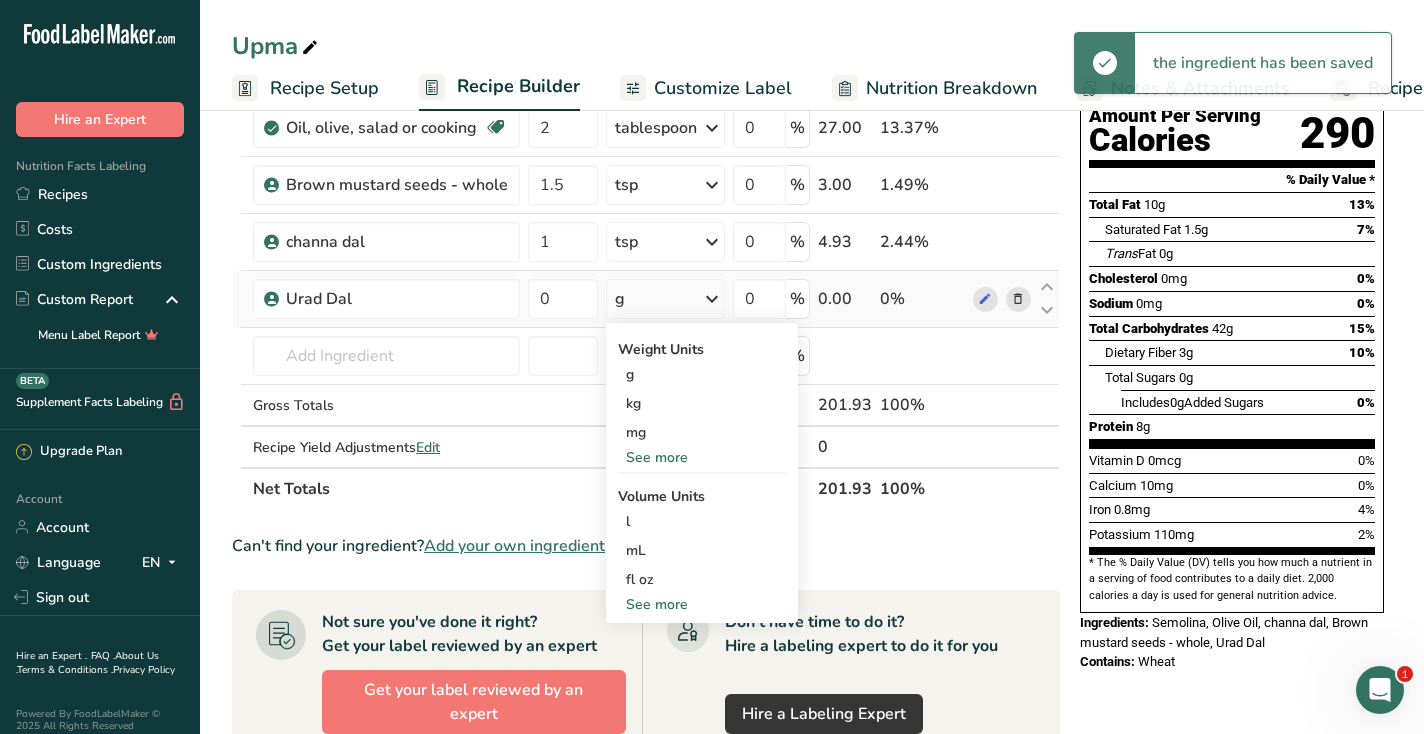 click on "See more" at bounding box center [702, 604] 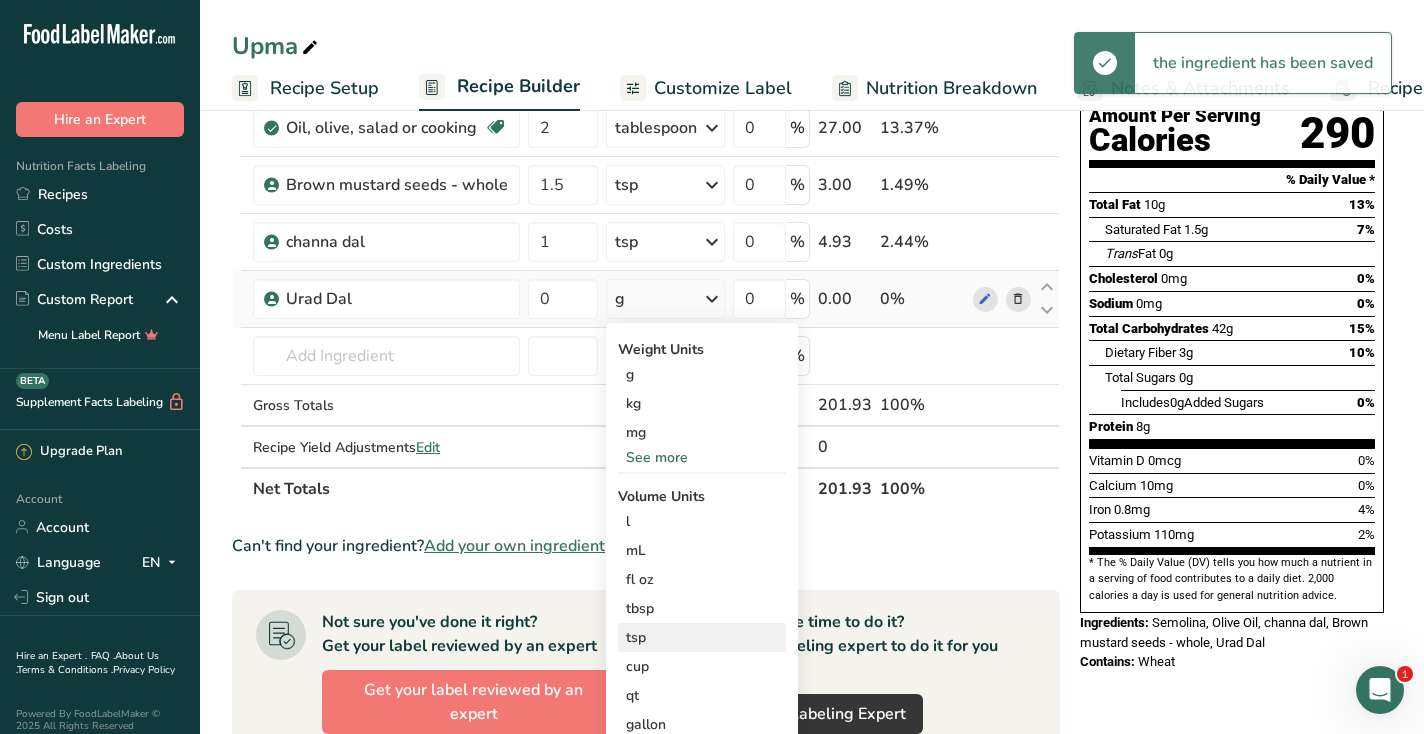 click on "tsp" at bounding box center (702, 637) 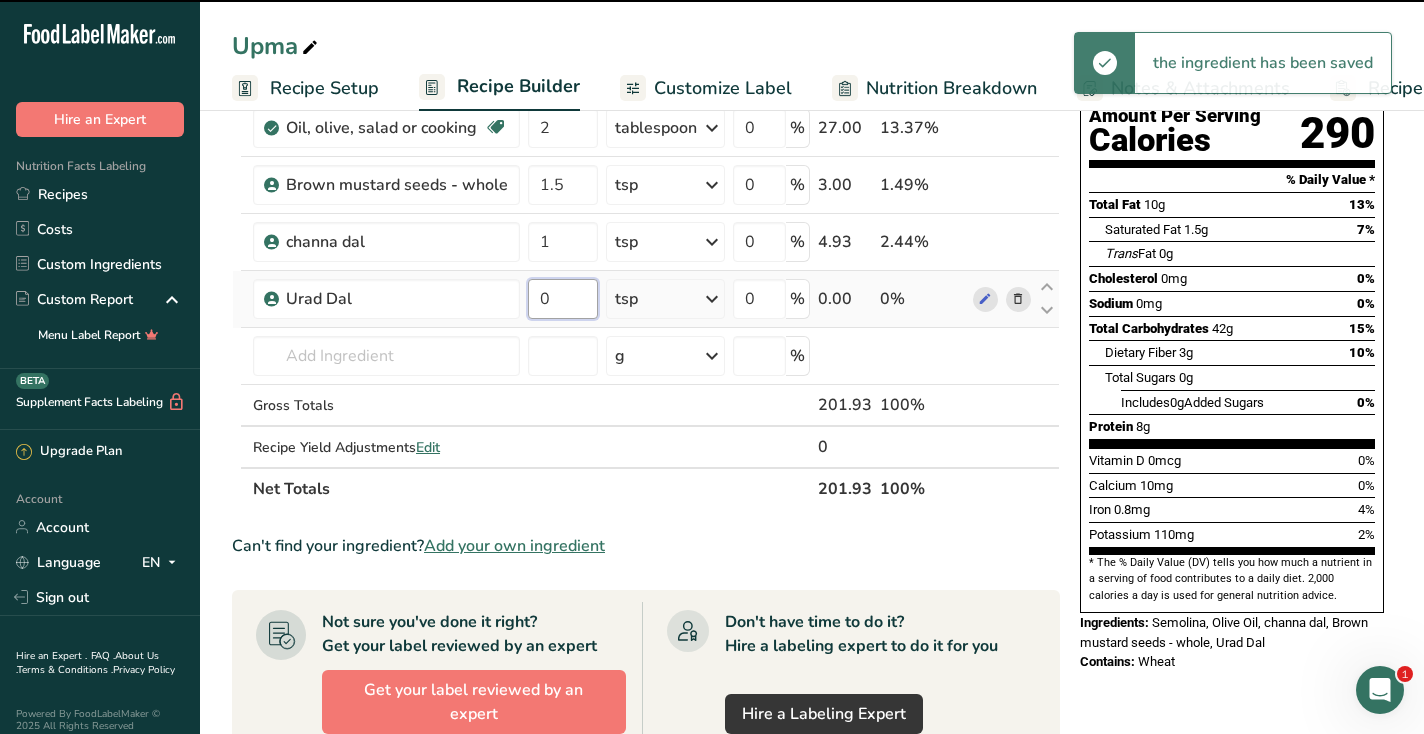 click on "0" at bounding box center [563, 299] 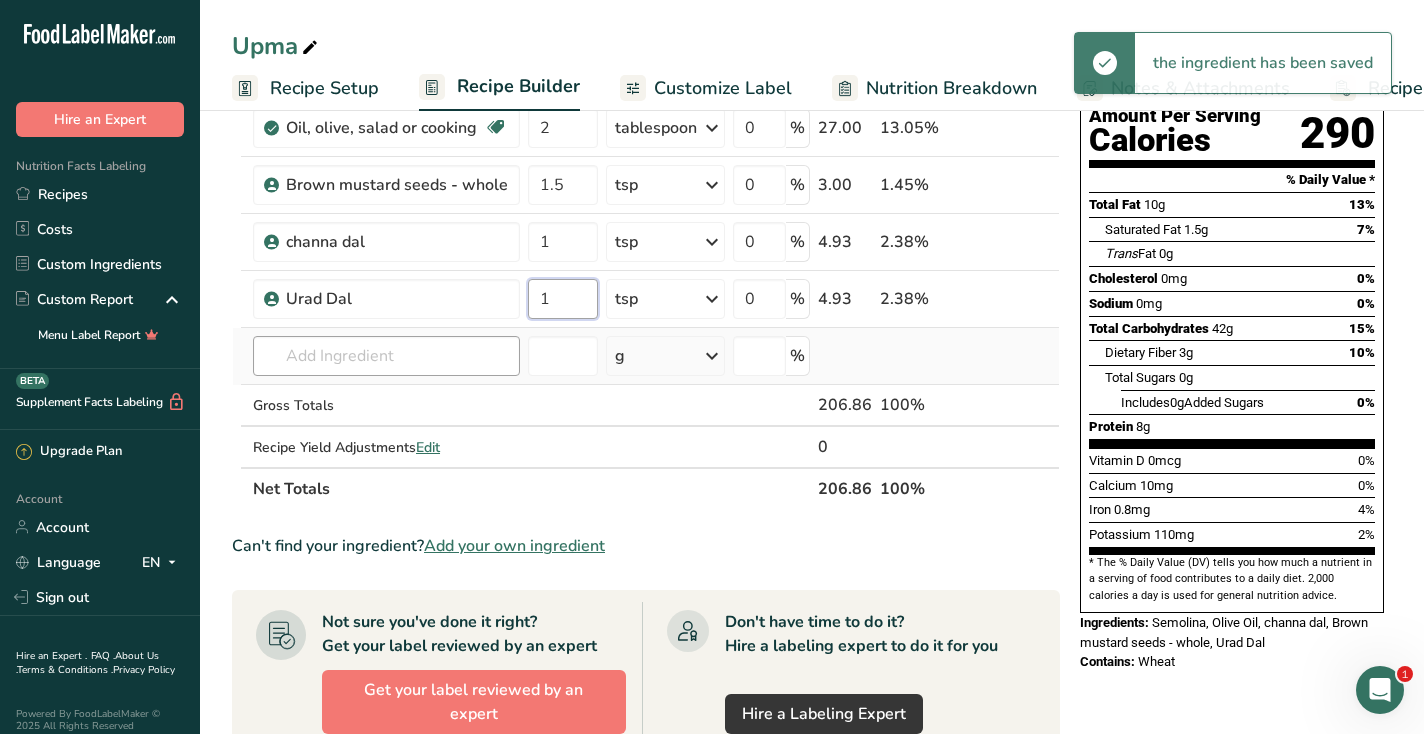type on "1" 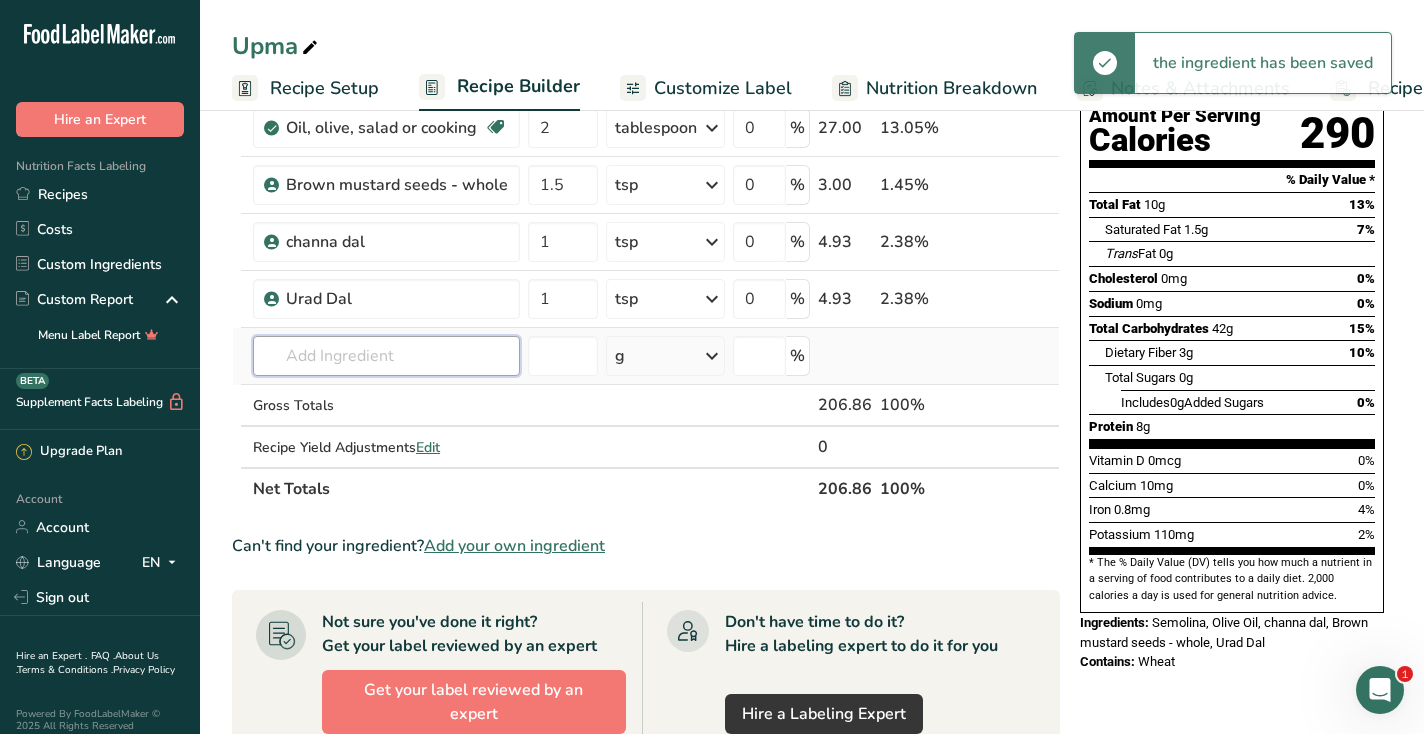 click on "Ingredient *
Amount *
Unit *
Waste *   .a-a{fill:#347362;}.b-a{fill:#fff;}          Grams
Percentage
Semolina, unenriched
Dairy free
Vegan
Vegetarian
Soy free
1
cup
Portions
1 cup
Weight Units
g
kg
mg
See more
Volume Units
l
Volume units require a density conversion. If you know your ingredient's density enter it below. Otherwise, click on "RIA" our AI Regulatory bot - she will be able to help you
lb/ft3
g/cm3
Confirm
mL
lb/ft3
g/cm3" at bounding box center [646, 255] 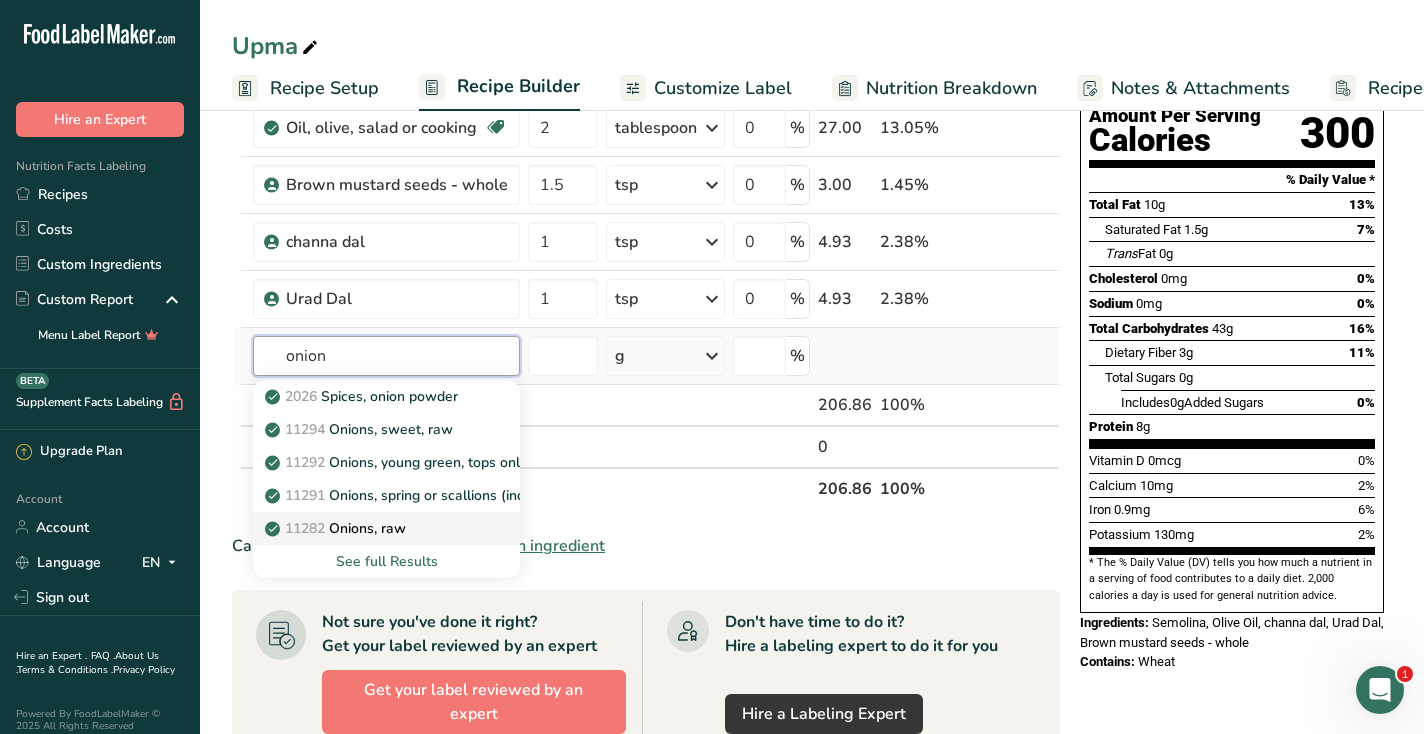 type on "onion" 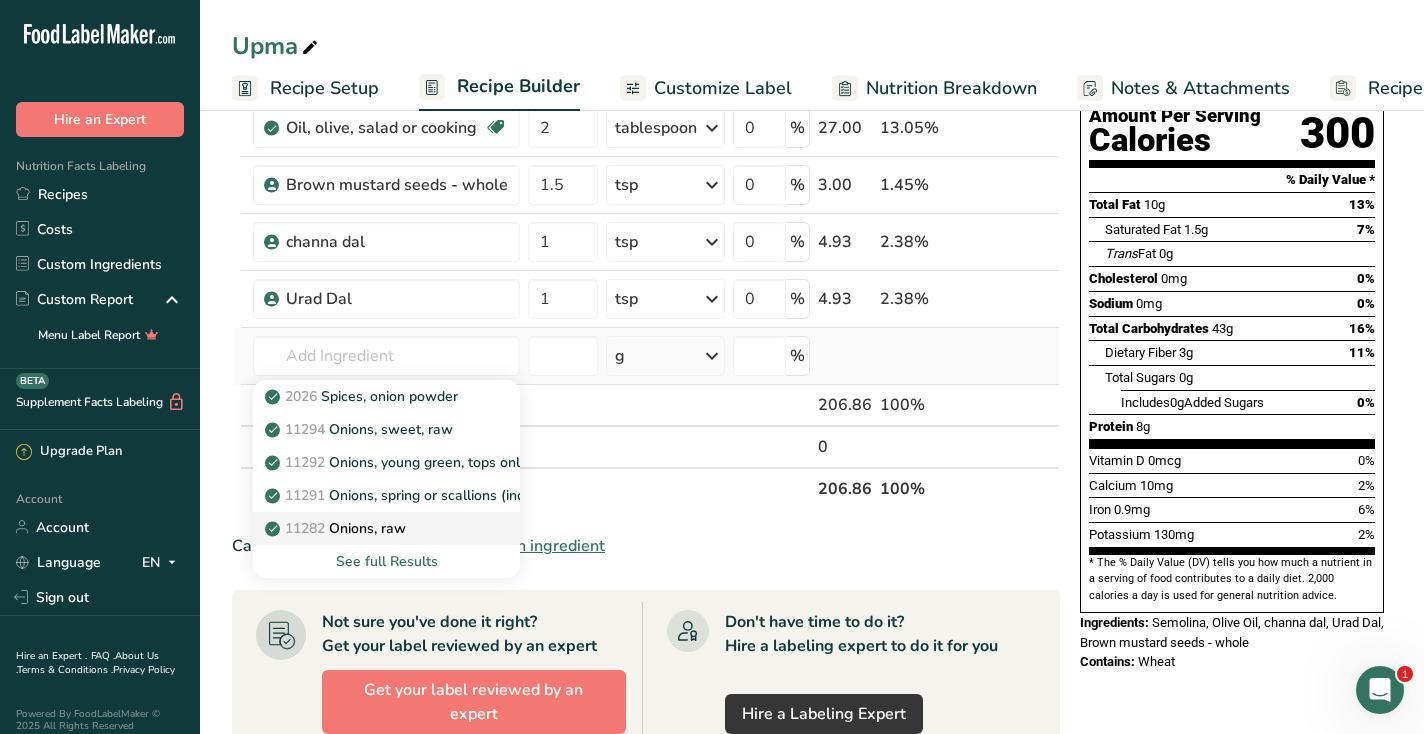 click on "11282
Onions, raw" at bounding box center [337, 528] 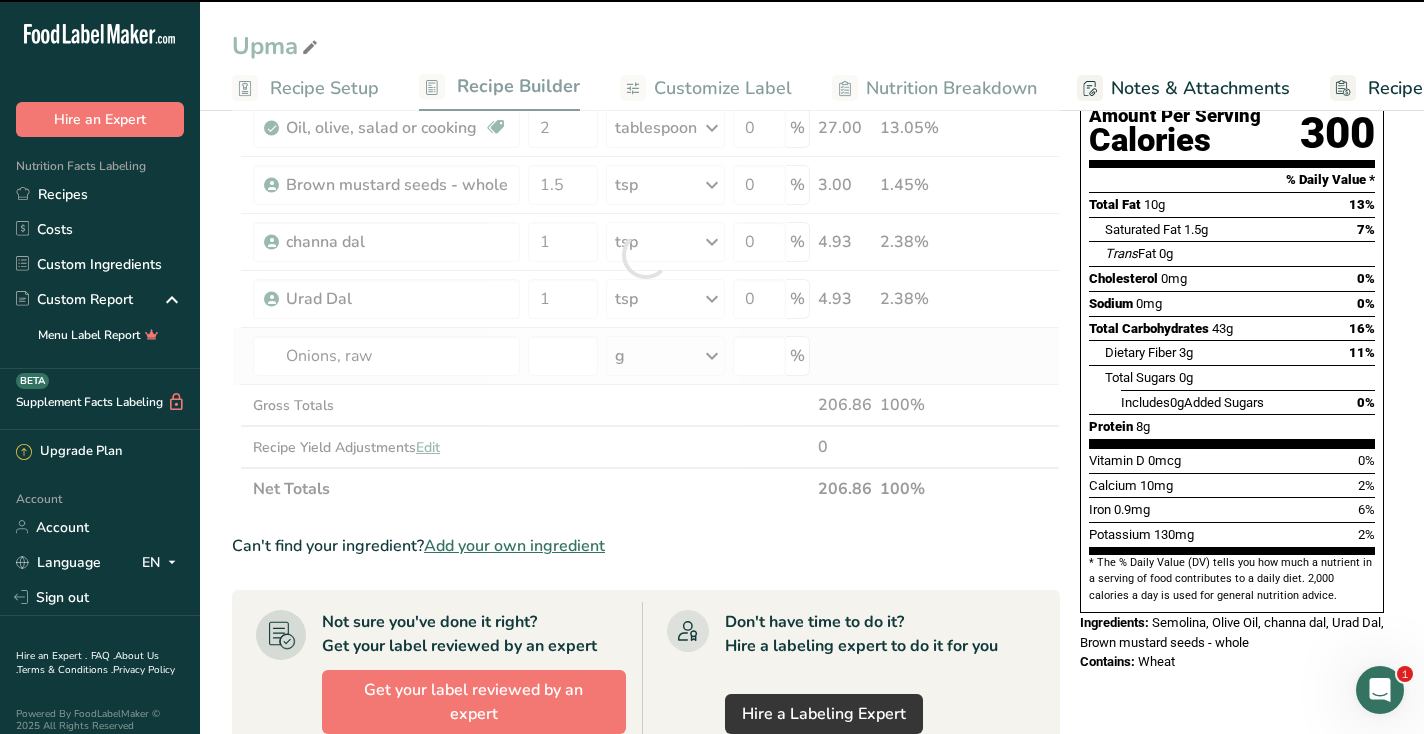 type on "0" 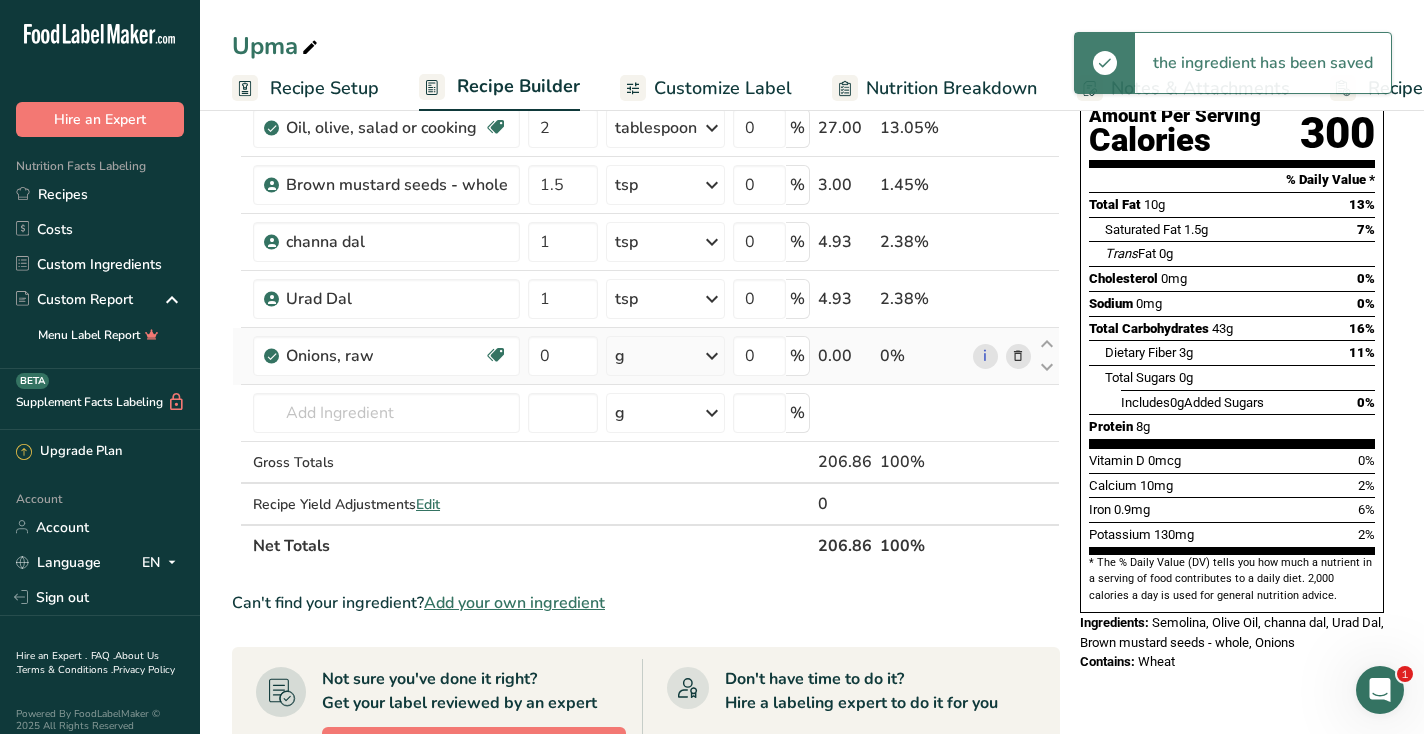 click on "g" at bounding box center [665, 356] 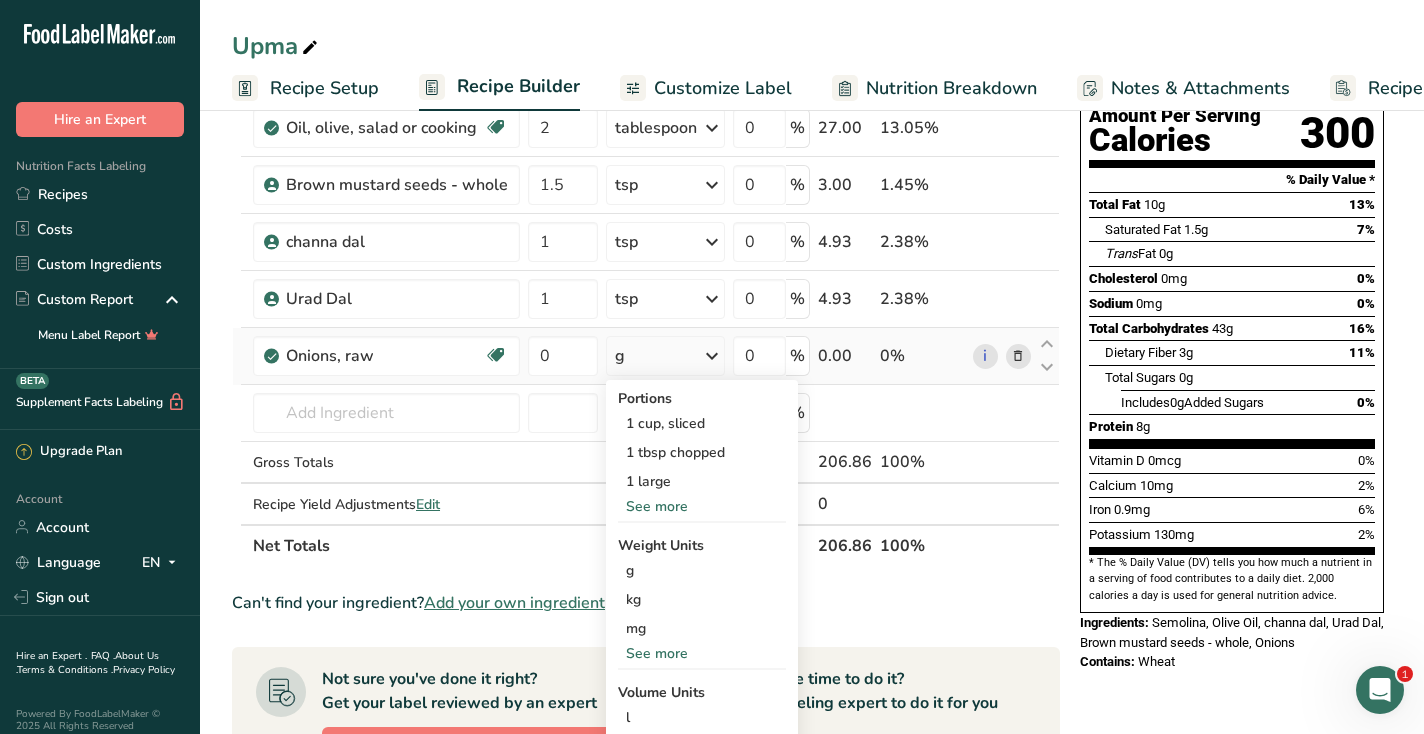 click on "See more" at bounding box center [702, 506] 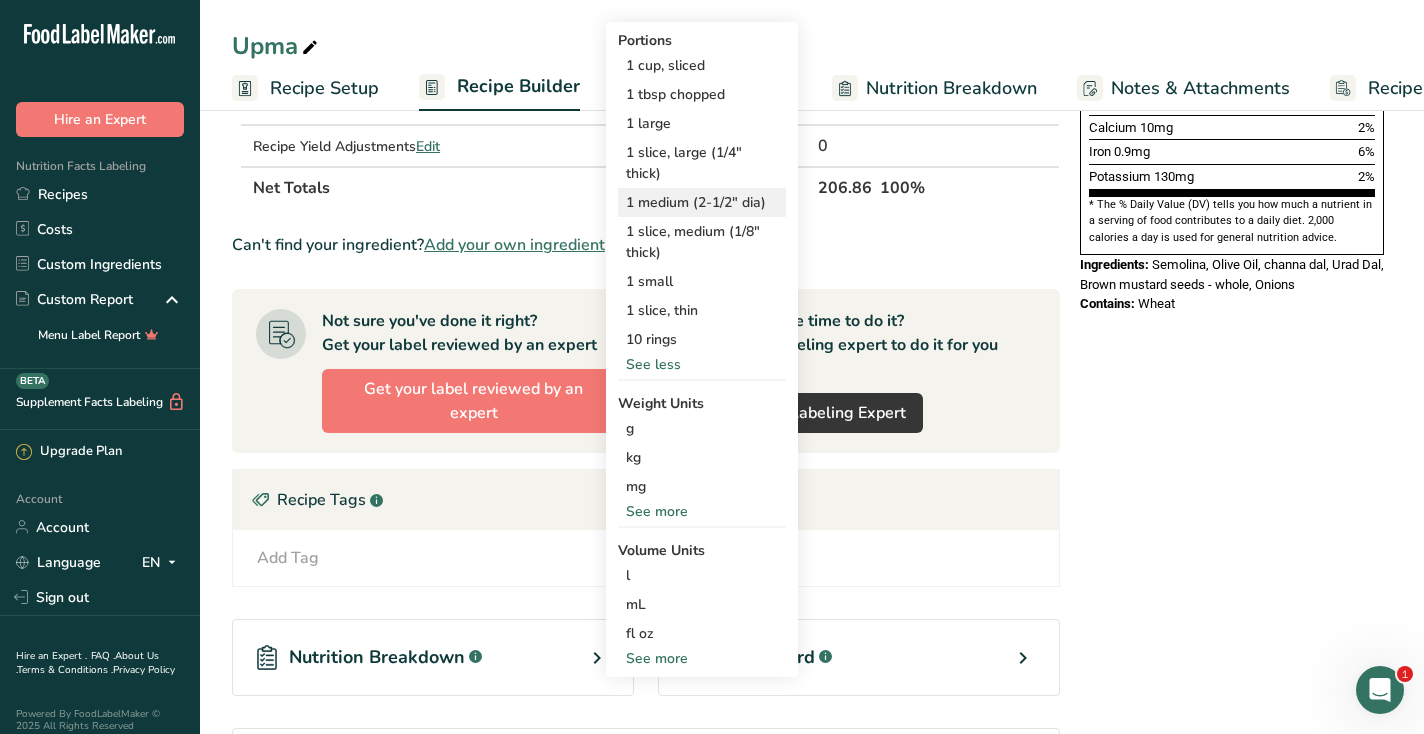 scroll, scrollTop: 573, scrollLeft: 0, axis: vertical 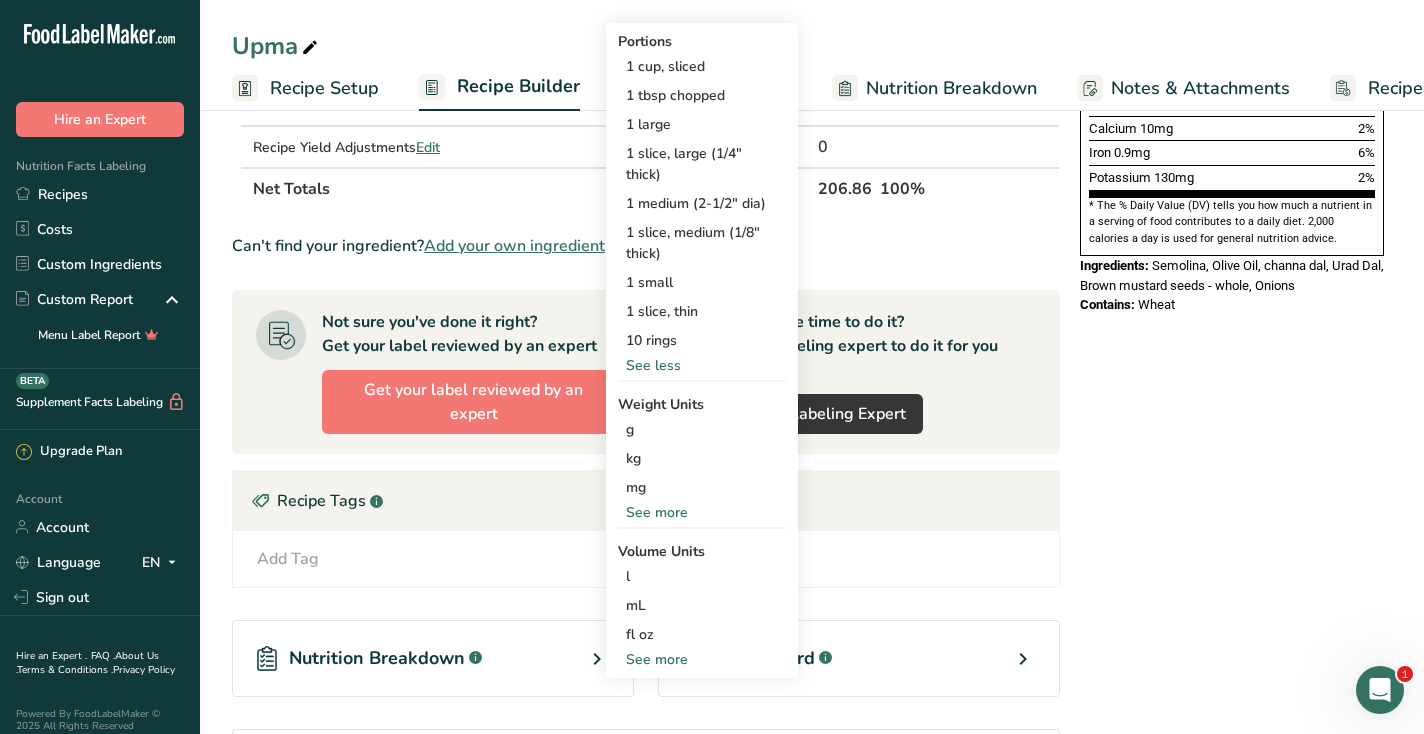 click on "See more" at bounding box center [702, 512] 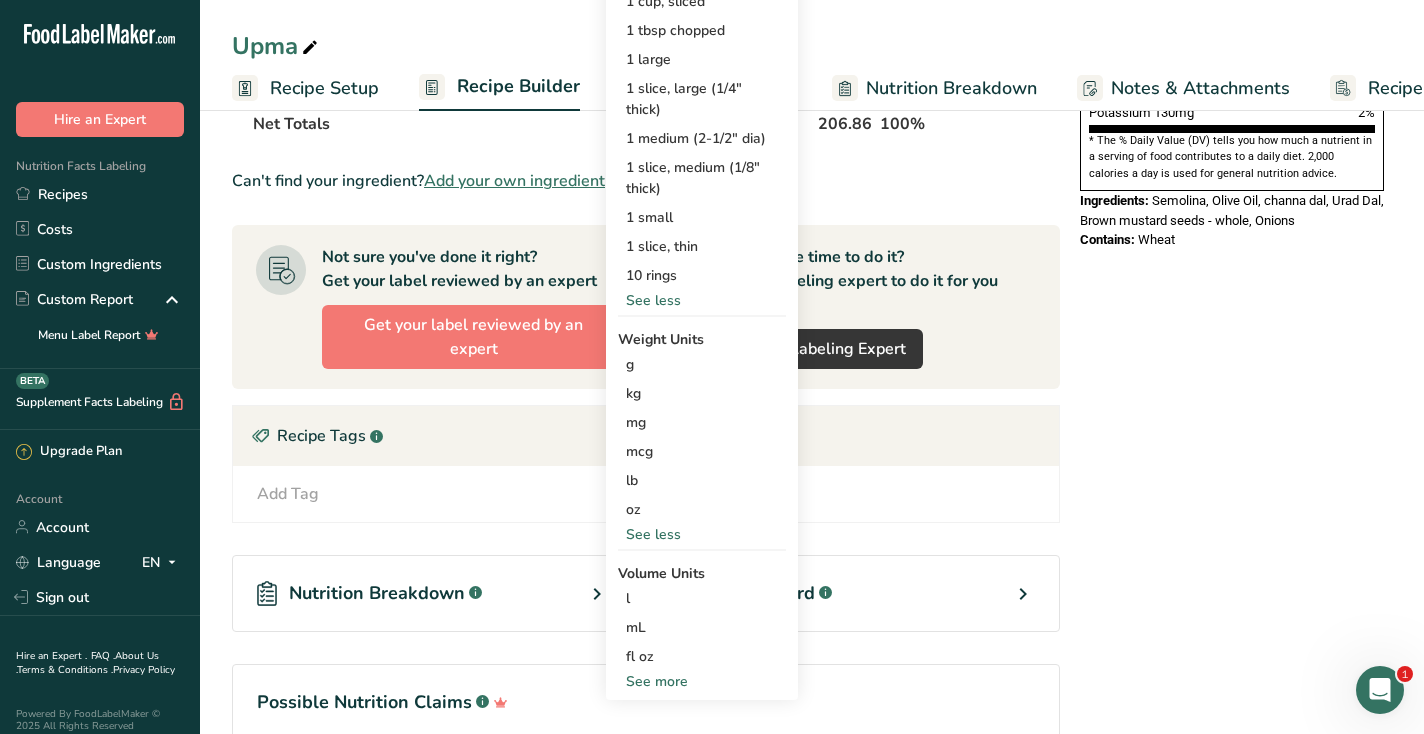 scroll, scrollTop: 717, scrollLeft: 0, axis: vertical 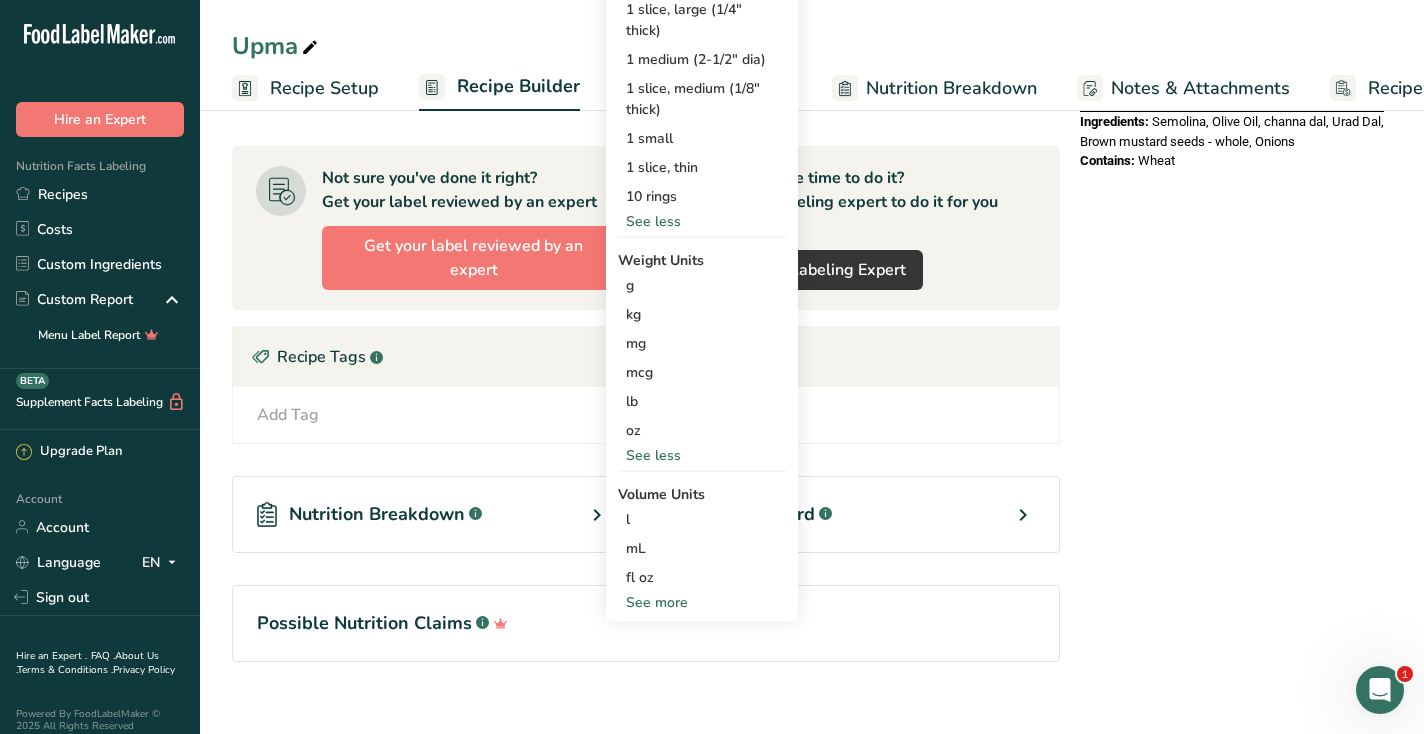 click on "See more" at bounding box center (702, 602) 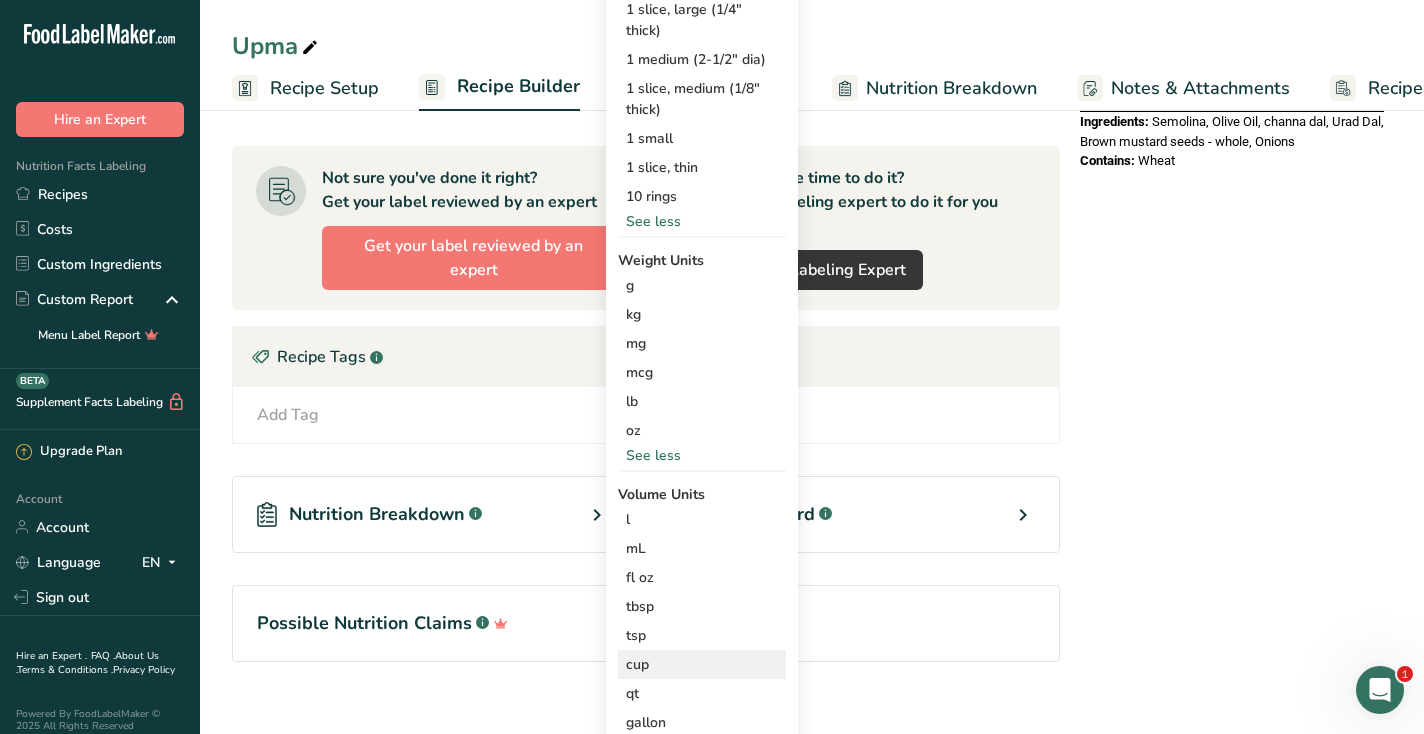 click on "cup" at bounding box center [702, 664] 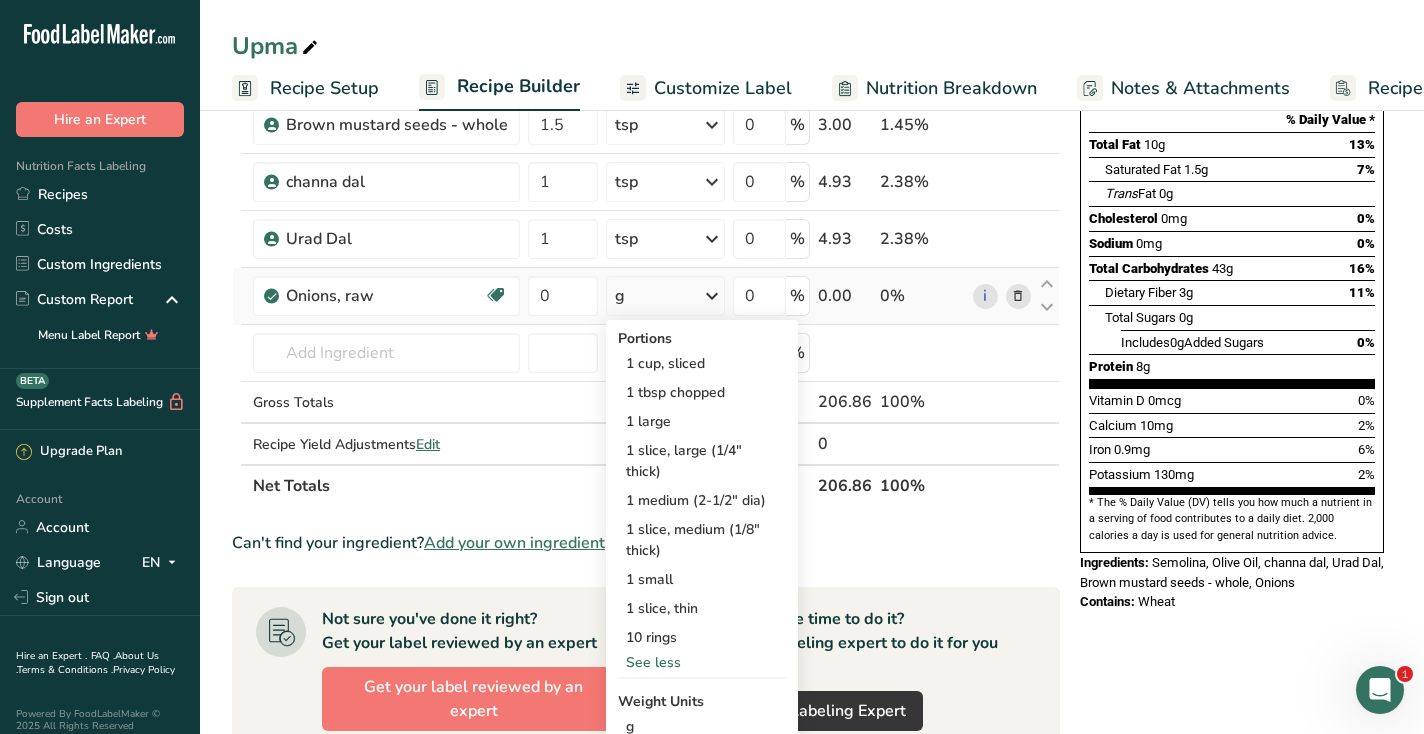 scroll, scrollTop: 272, scrollLeft: 0, axis: vertical 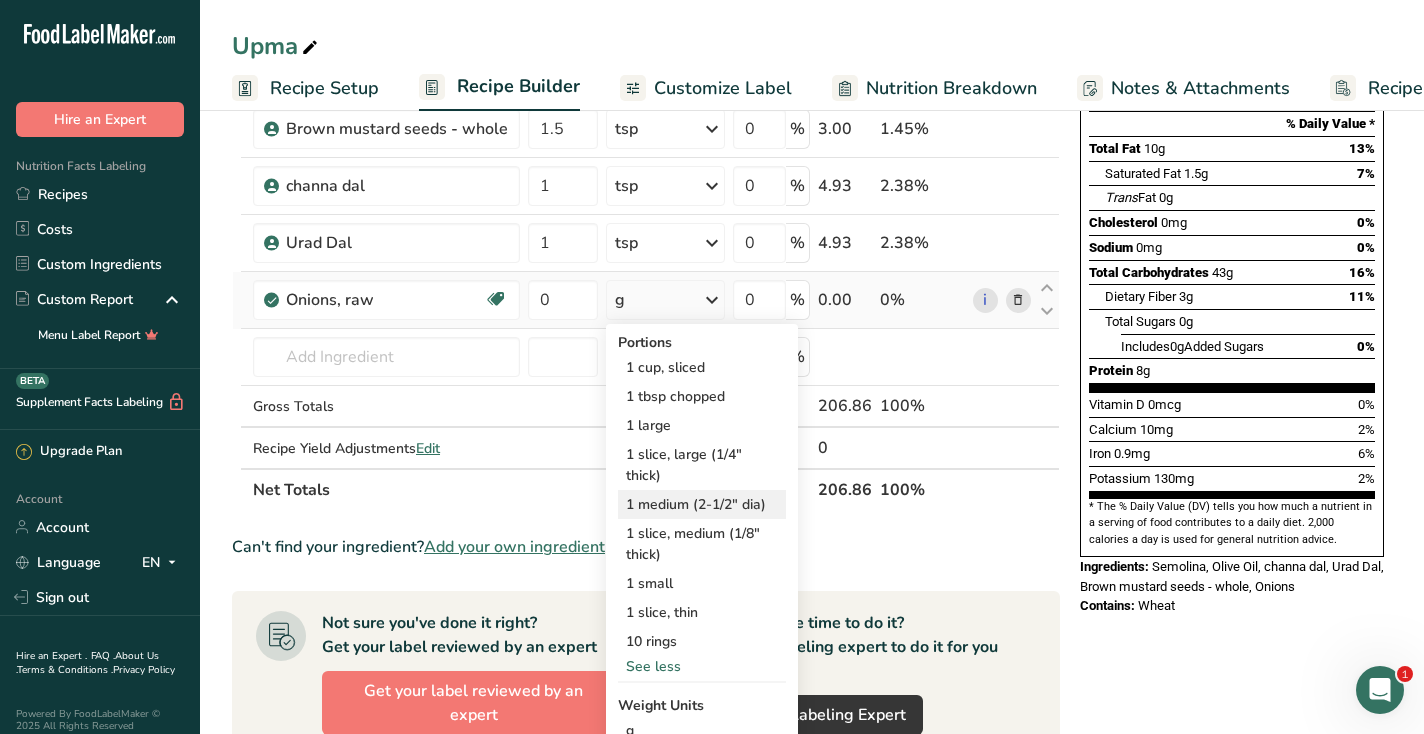 click on "1 medium (2-1/2" dia)" at bounding box center [702, 504] 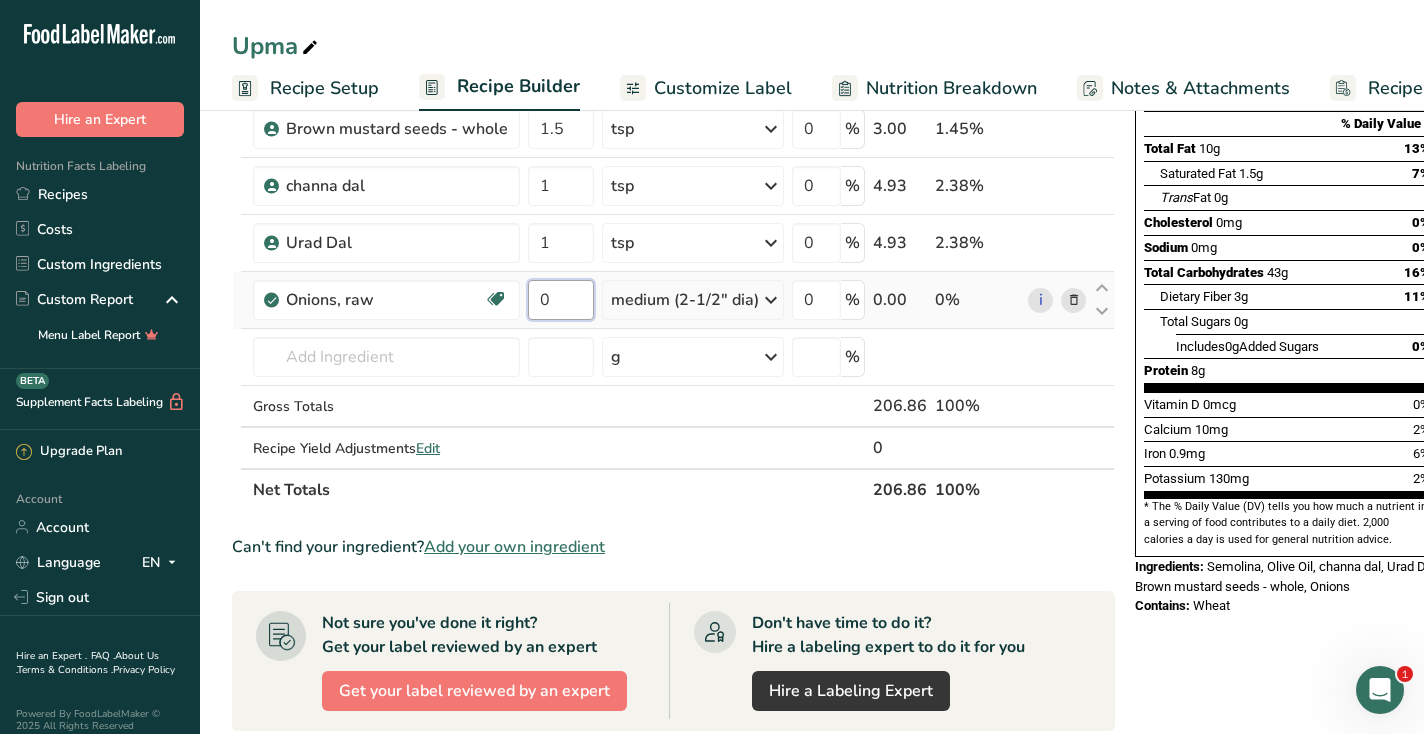 click on "0" at bounding box center [561, 300] 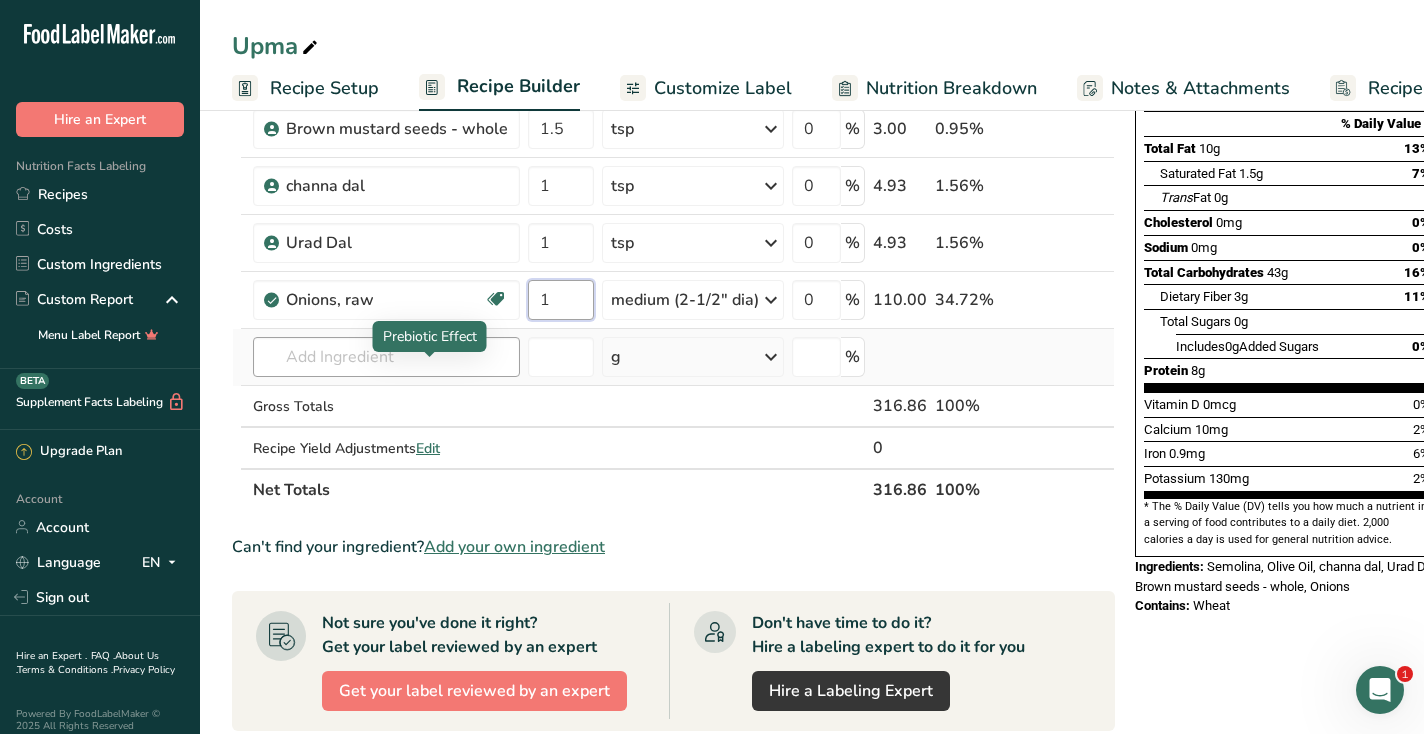 type on "1" 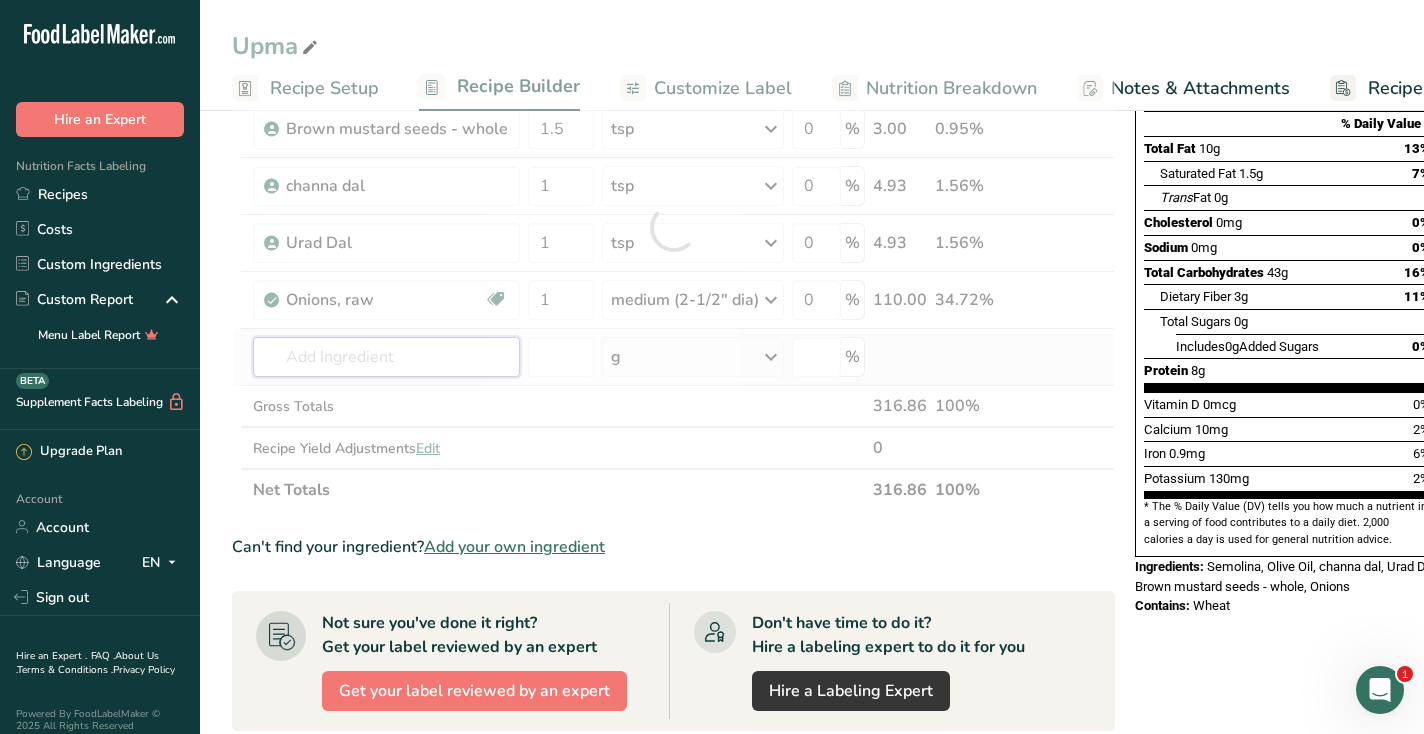 click on "Ingredient *
Amount *
Unit *
Waste *   .a-a{fill:#347362;}.b-a{fill:#fff;}          Grams
Percentage
Semolina, unenriched
Dairy free
Vegan
Vegetarian
Soy free
1
cup
Portions
1 cup
Weight Units
g
kg
mg
See more
Volume Units
l
Volume units require a density conversion. If you know your ingredient's density enter it below. Otherwise, click on "RIA" our AI Regulatory bot - she will be able to help you
lb/ft3
g/cm3
Confirm
mL
lb/ft3
g/cm3" at bounding box center [673, 227] 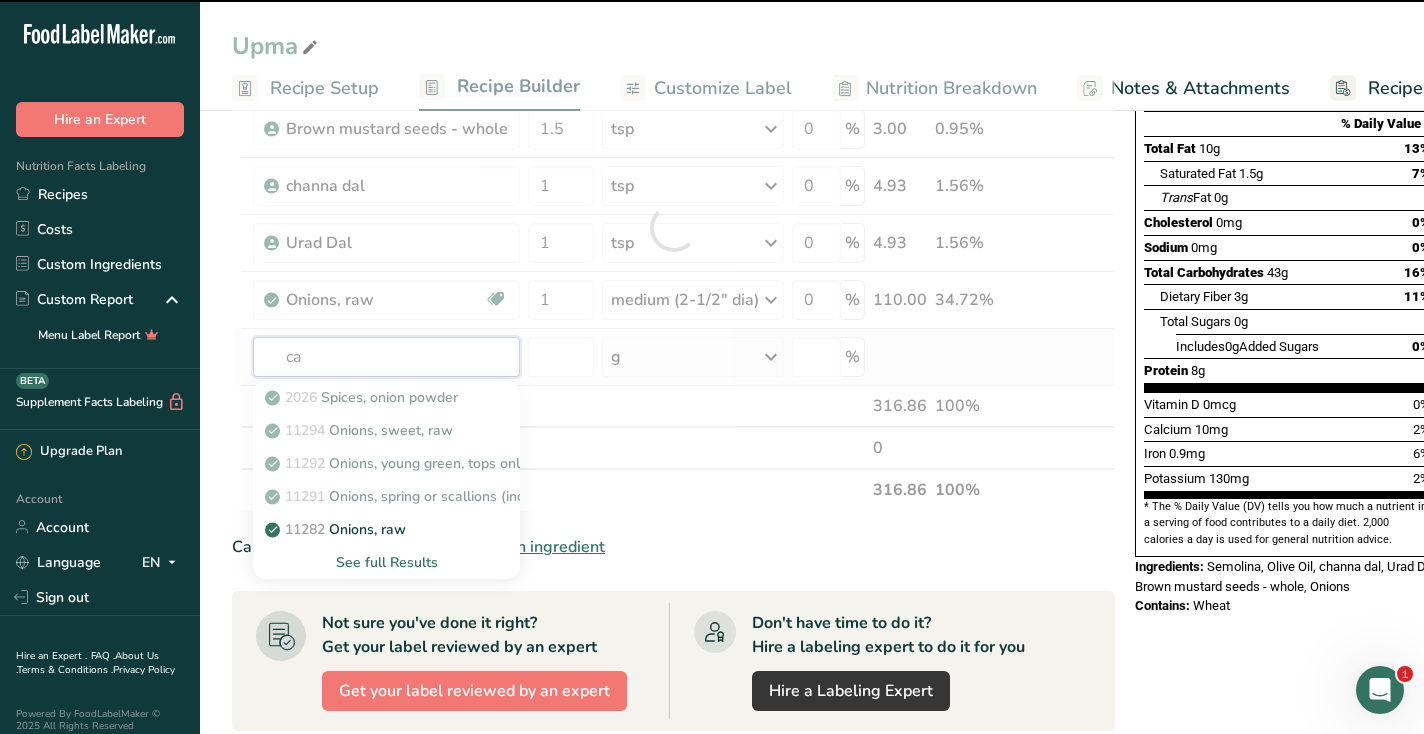 type on "car" 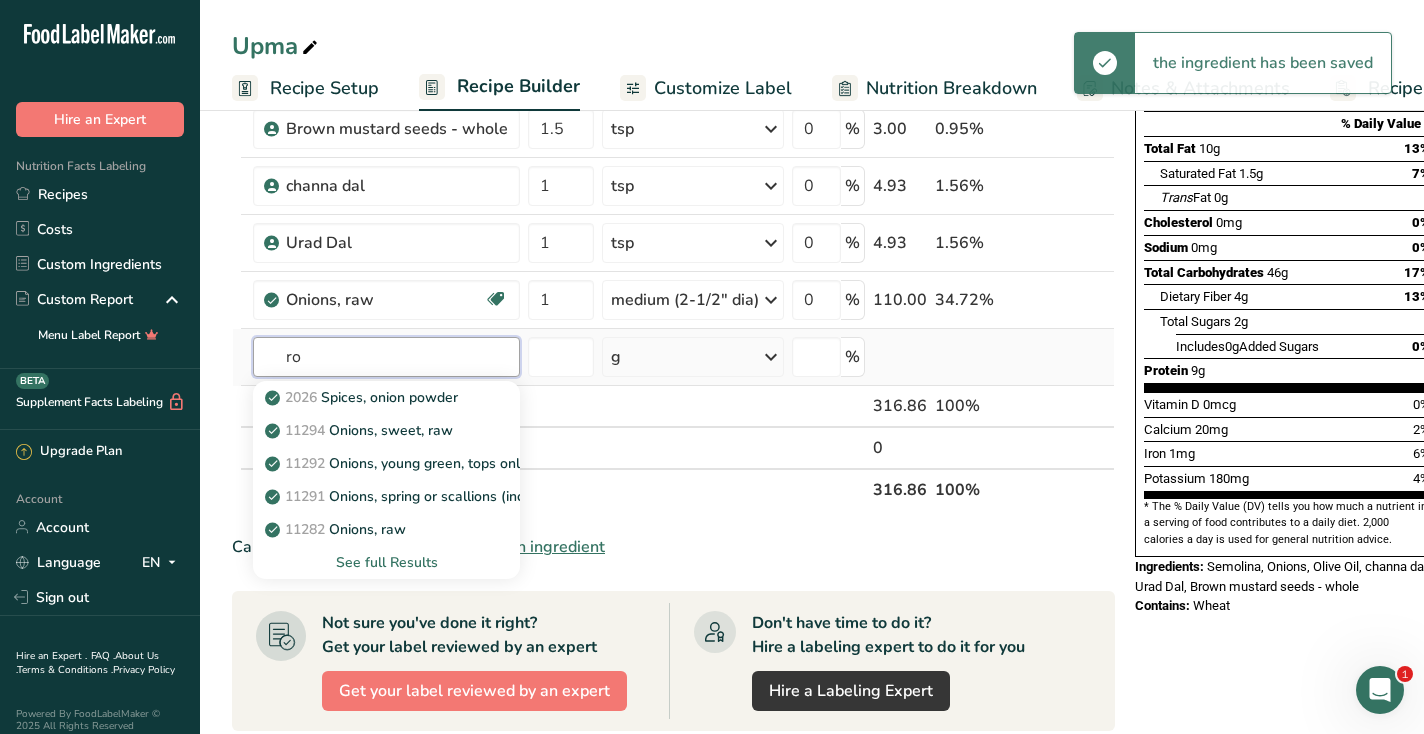 type on "r" 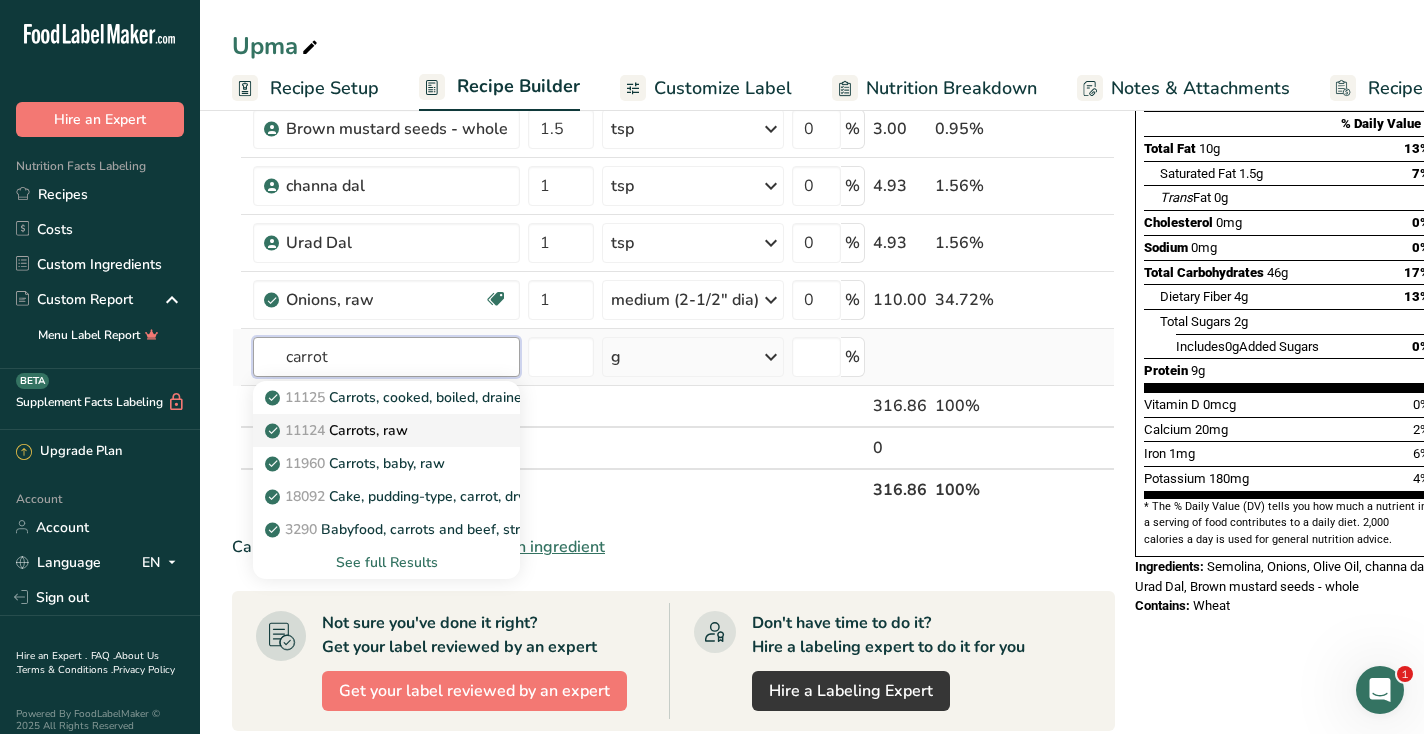 type on "carrot" 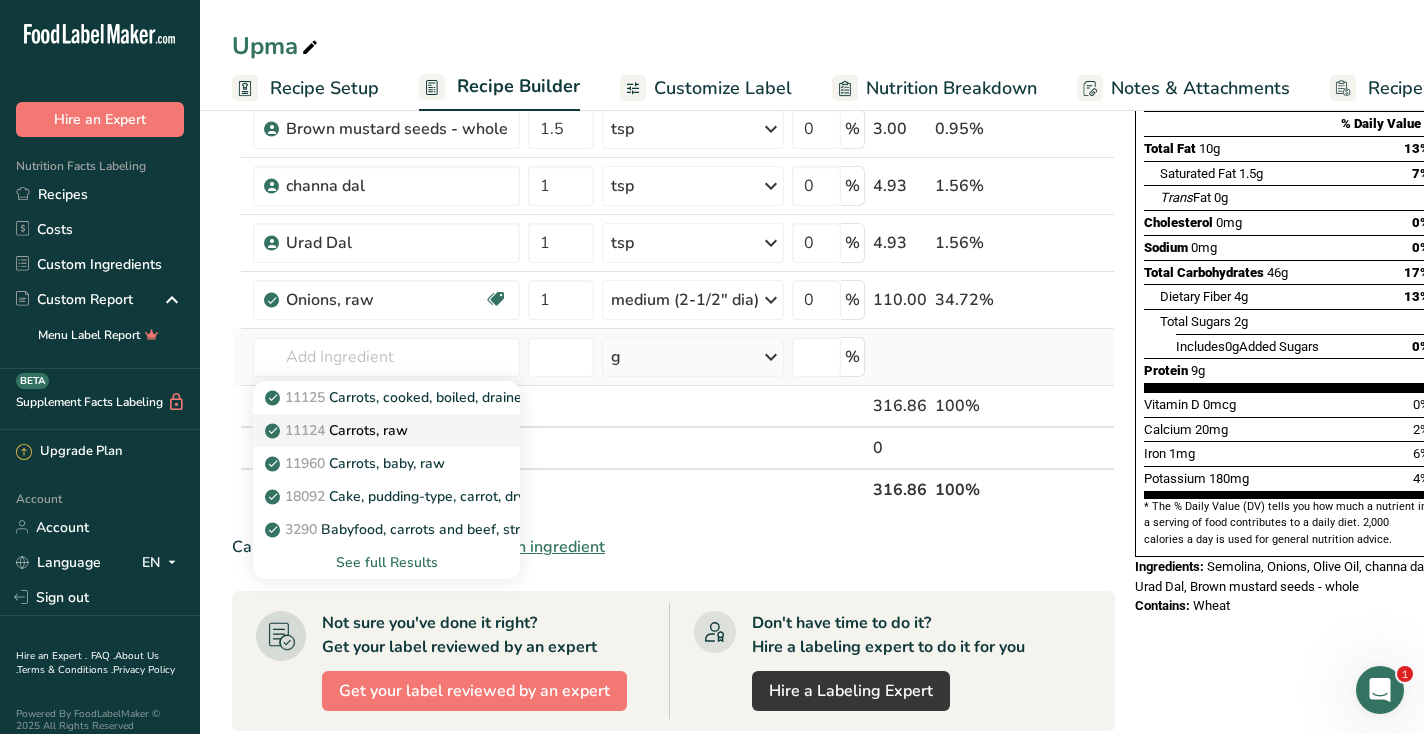 click on "11124
Carrots, raw" at bounding box center (338, 430) 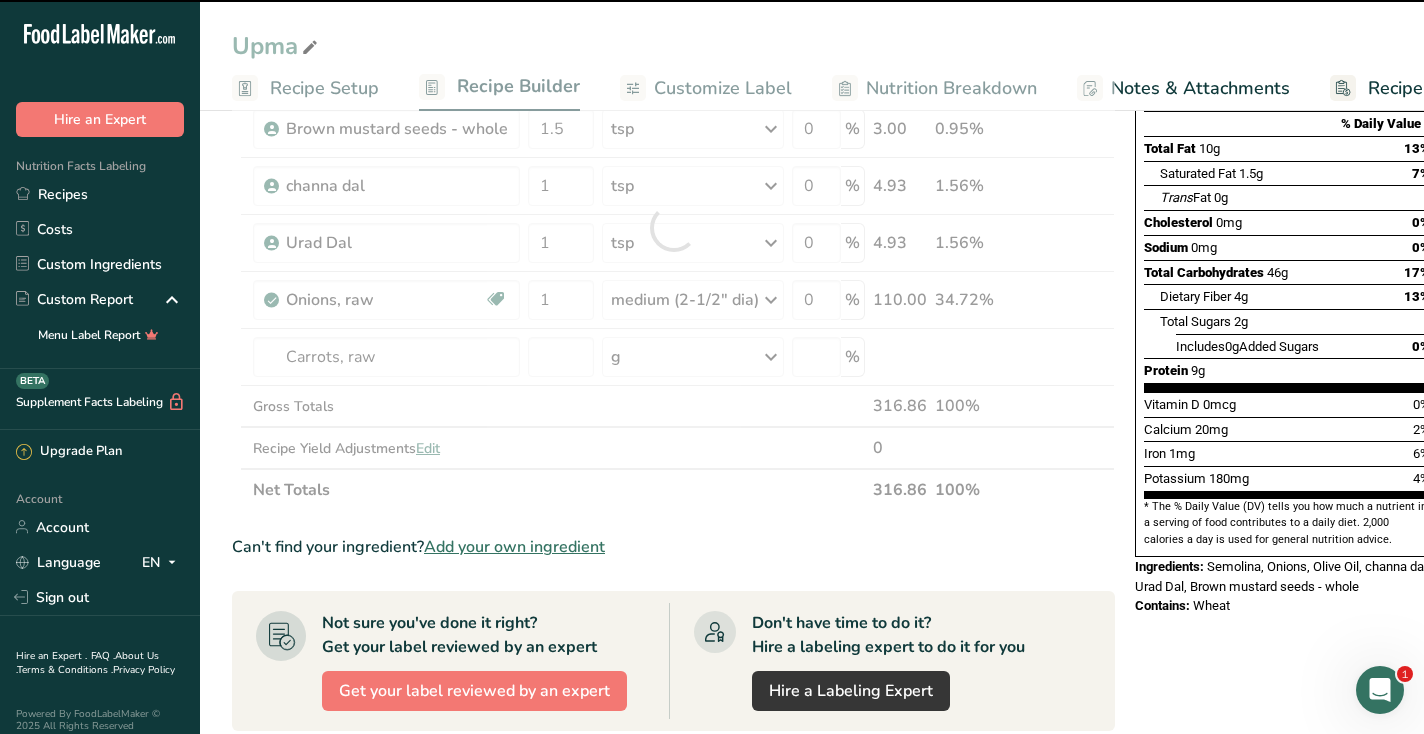 type on "0" 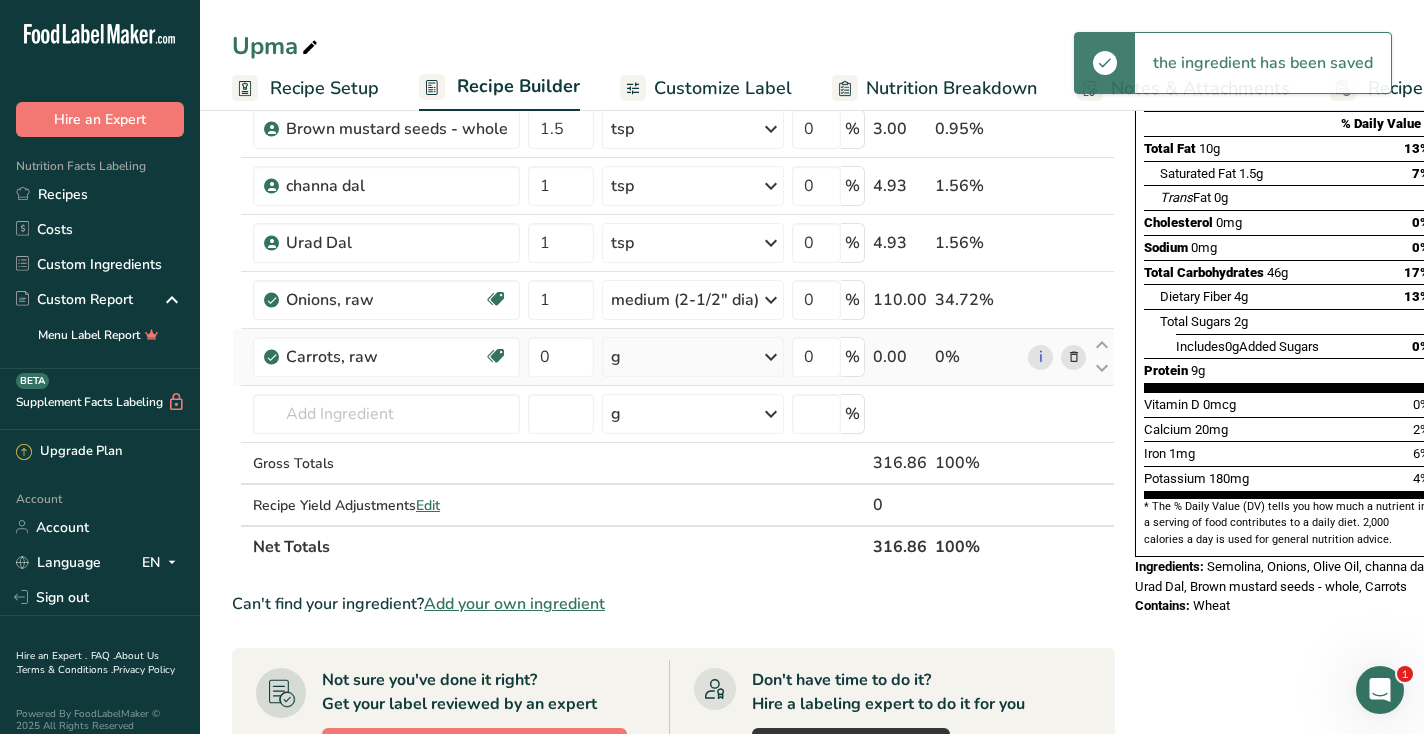 click on "g" at bounding box center (693, 357) 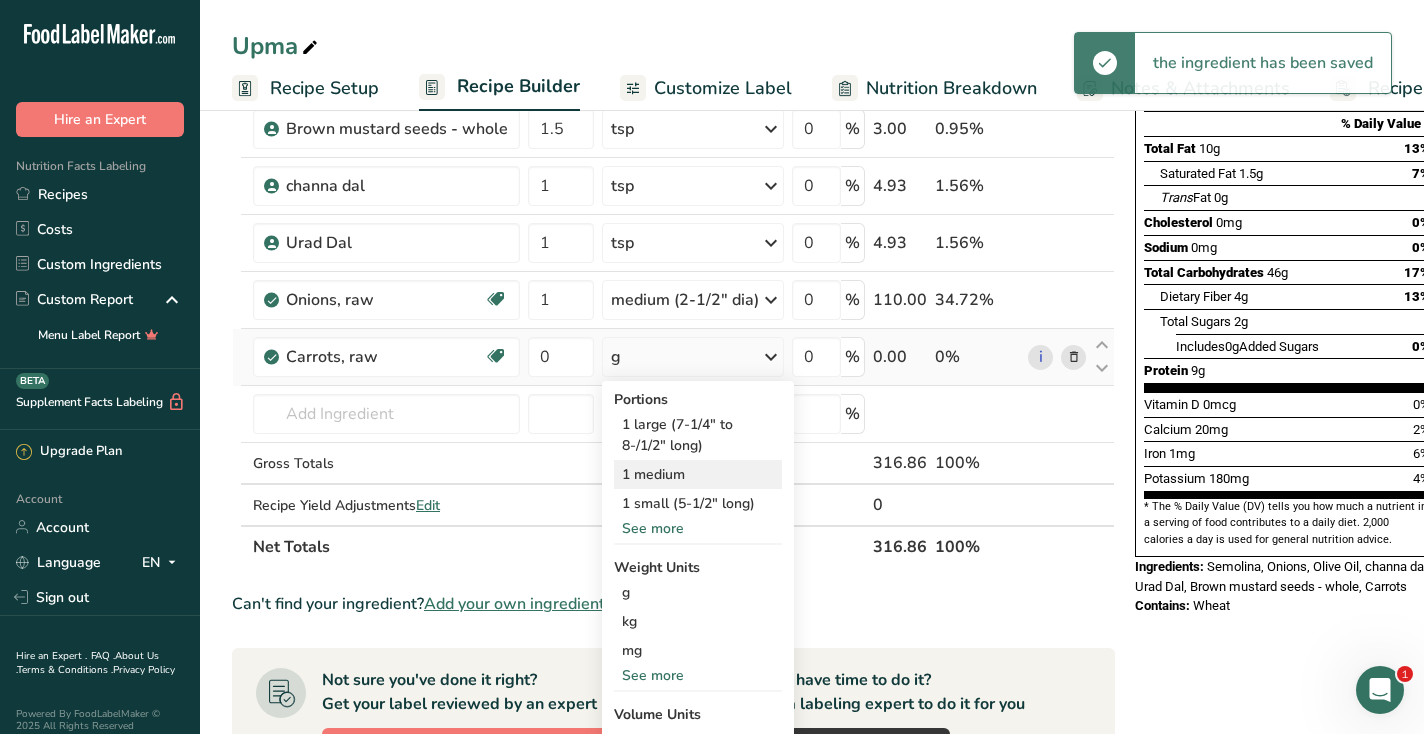 click on "1 medium" at bounding box center [698, 474] 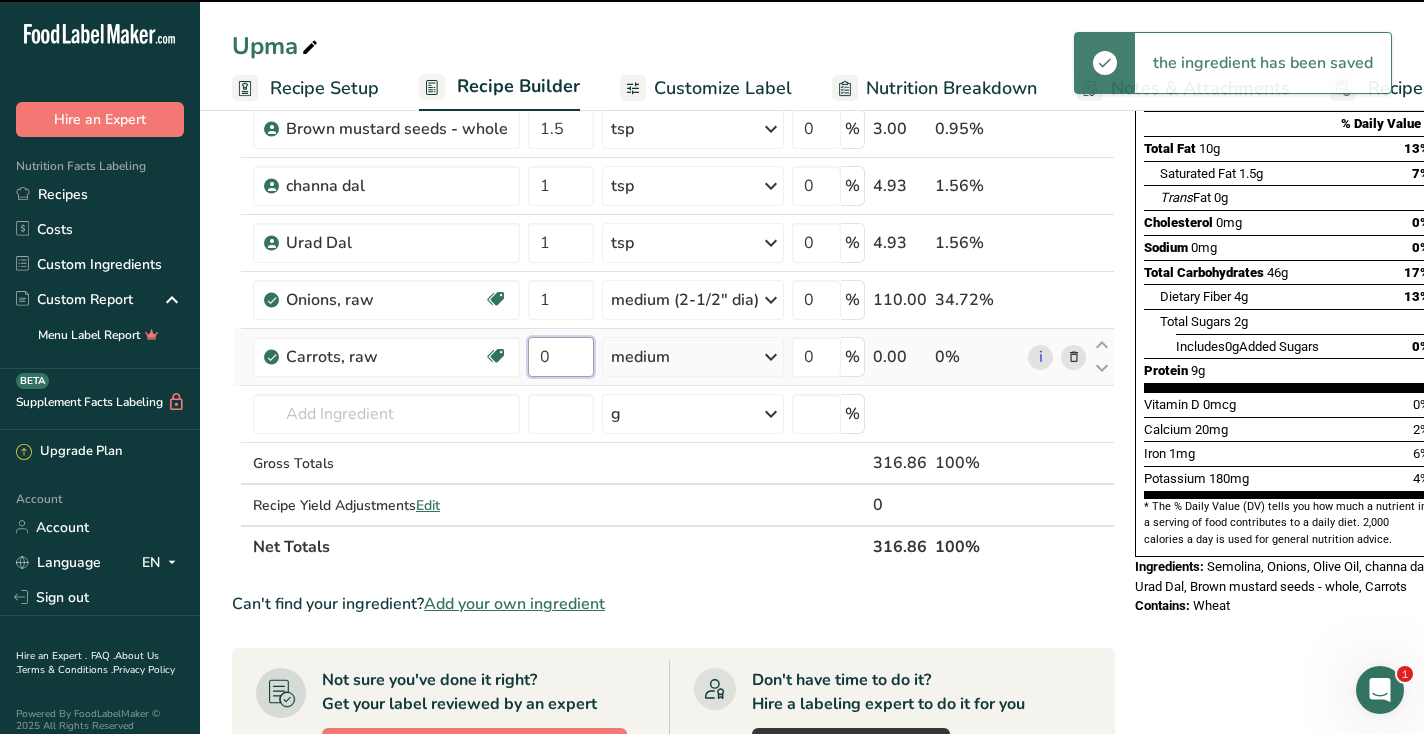 click on "0" at bounding box center [561, 357] 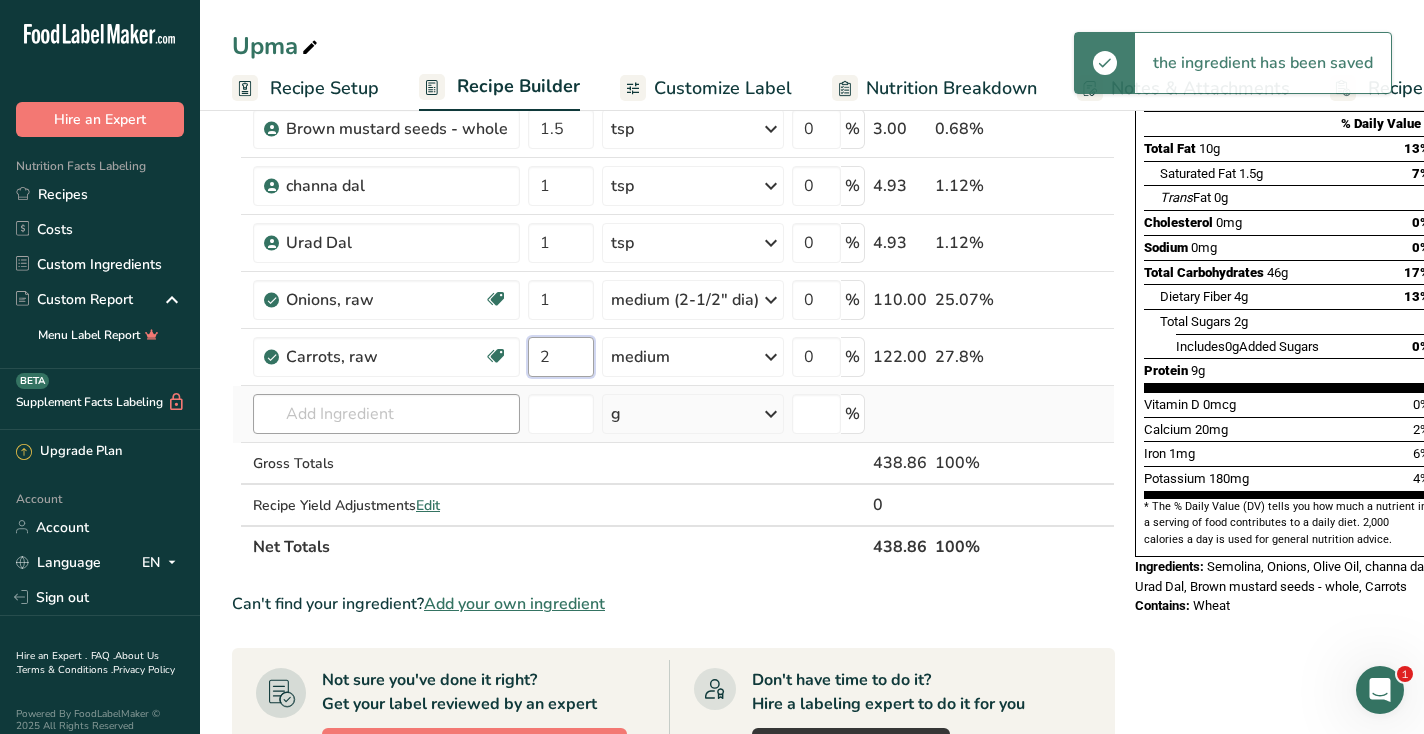 type on "2" 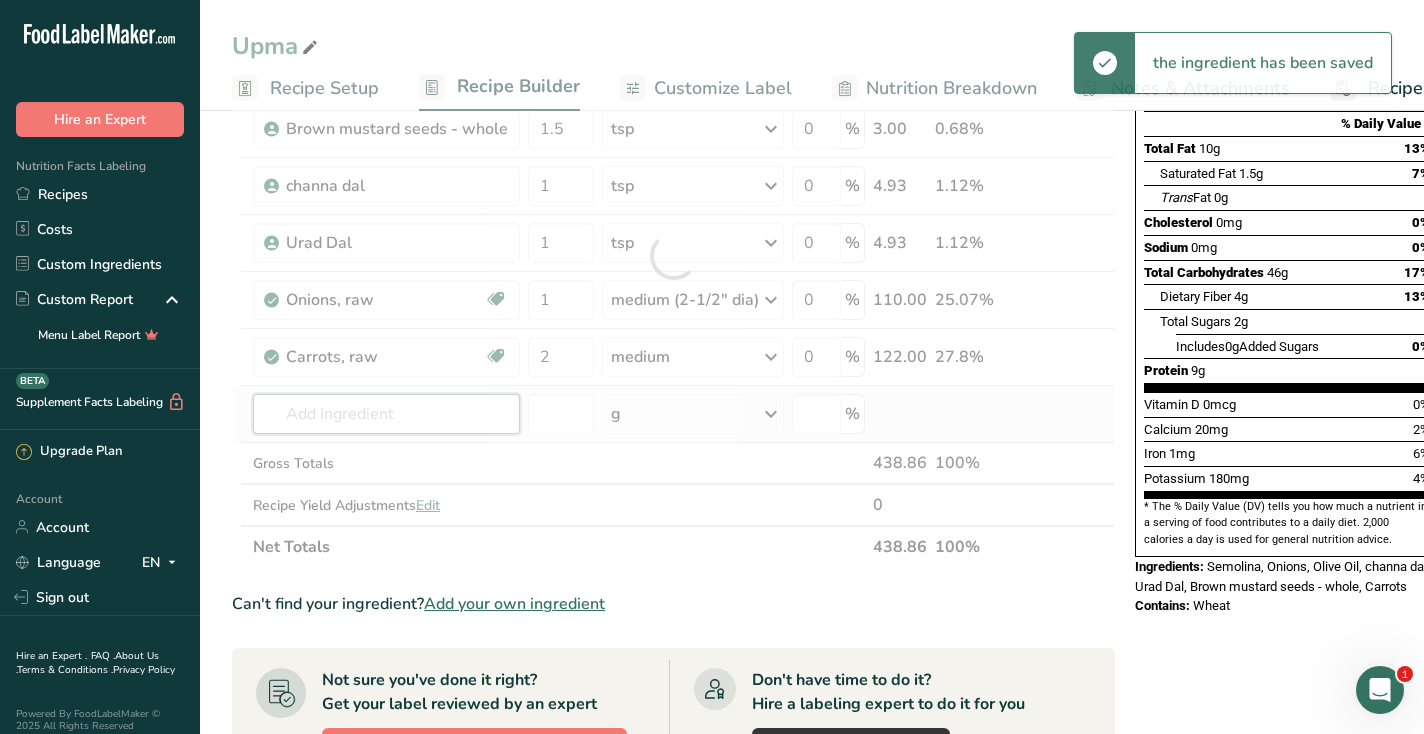 click on "Ingredient *
Amount *
Unit *
Waste *   .a-a{fill:#347362;}.b-a{fill:#fff;}          Grams
Percentage
Semolina, unenriched
Dairy free
Vegan
Vegetarian
Soy free
1
cup
Portions
1 cup
Weight Units
g
kg
mg
See more
Volume Units
l
Volume units require a density conversion. If you know your ingredient's density enter it below. Otherwise, click on "RIA" our AI Regulatory bot - she will be able to help you
lb/ft3
g/cm3
Confirm
mL
lb/ft3
g/cm3" at bounding box center [673, 256] 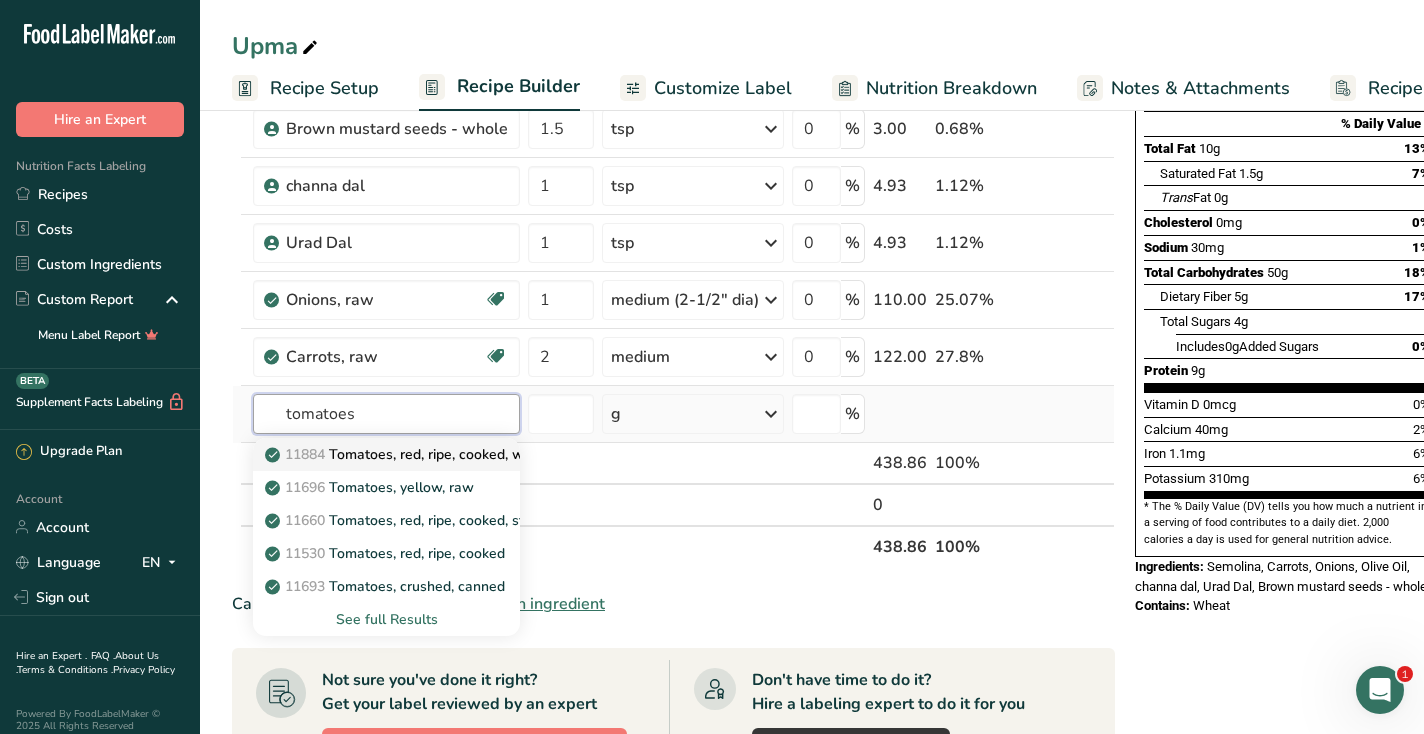 type on "tomatoes" 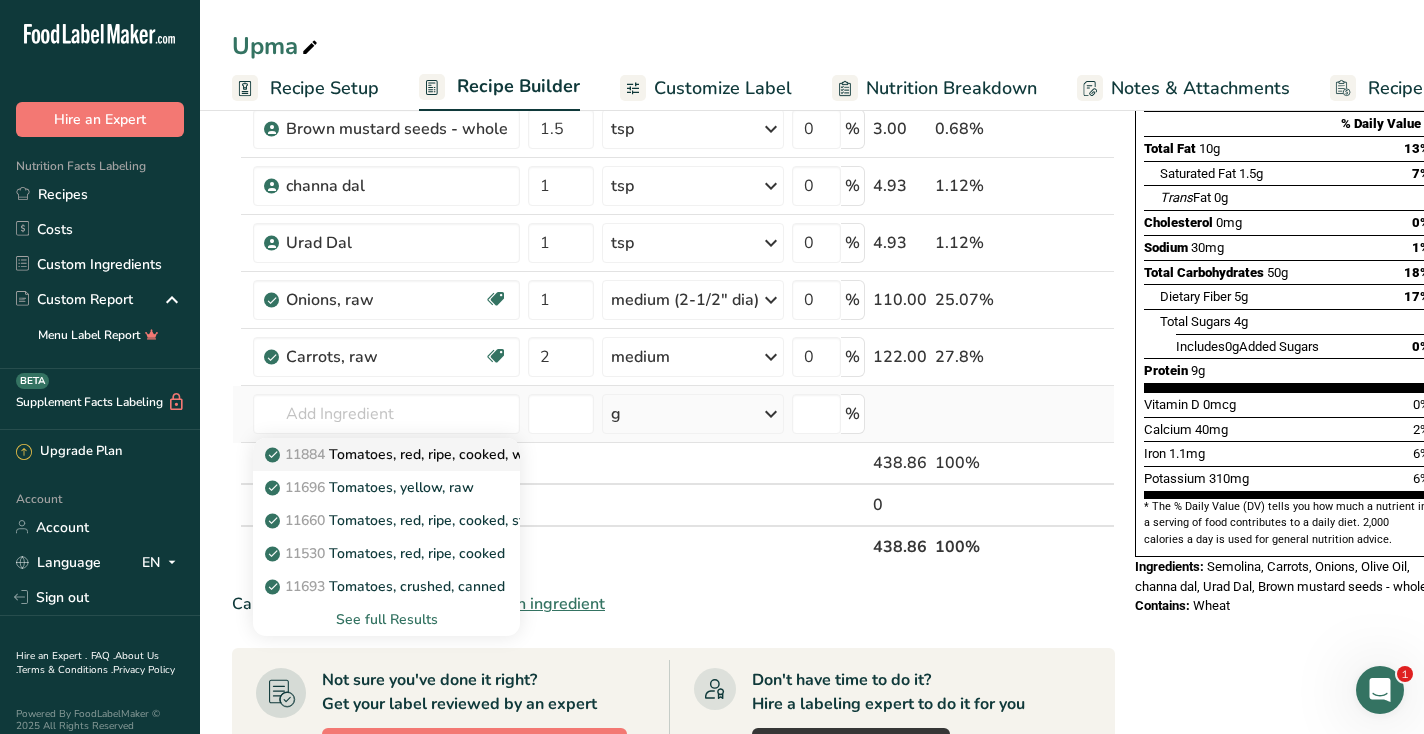 click on "11884
Tomatoes, red, ripe, cooked, with salt" at bounding box center [418, 454] 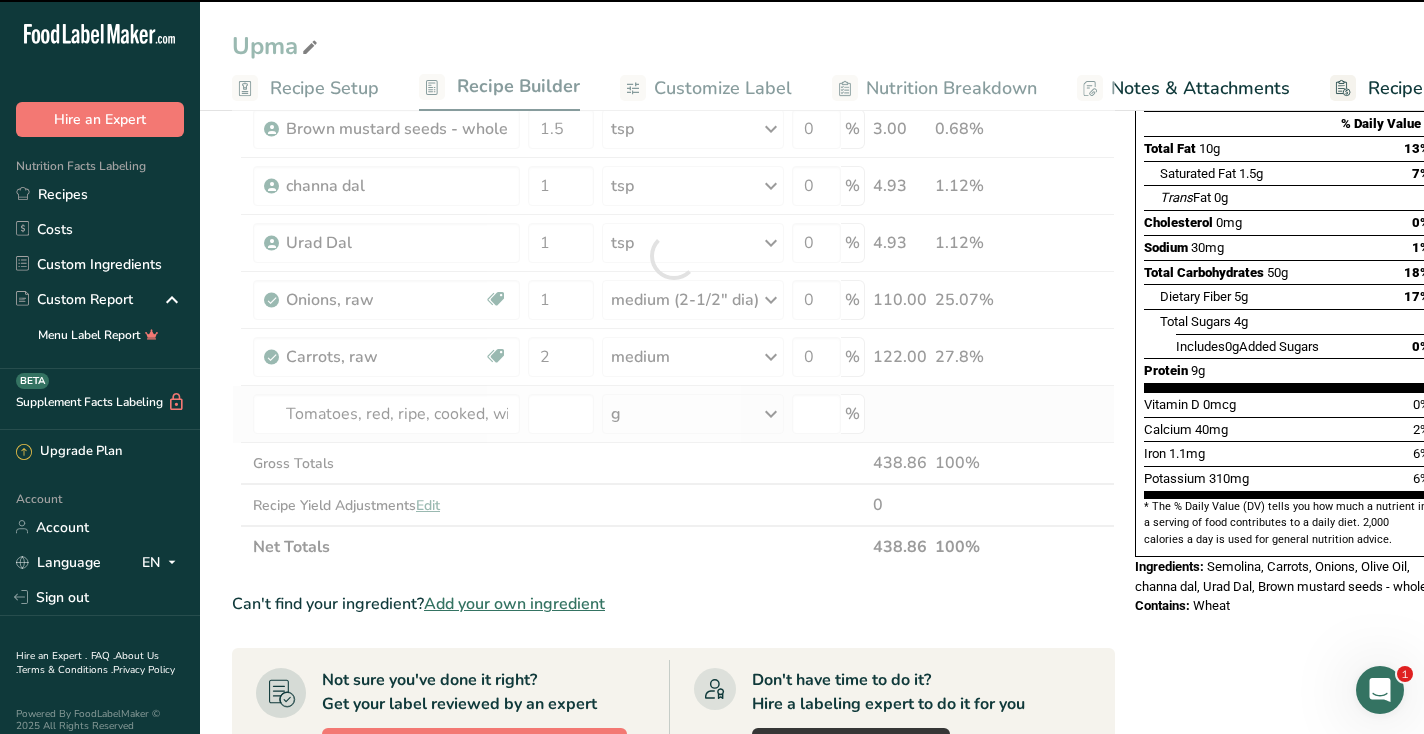 type on "0" 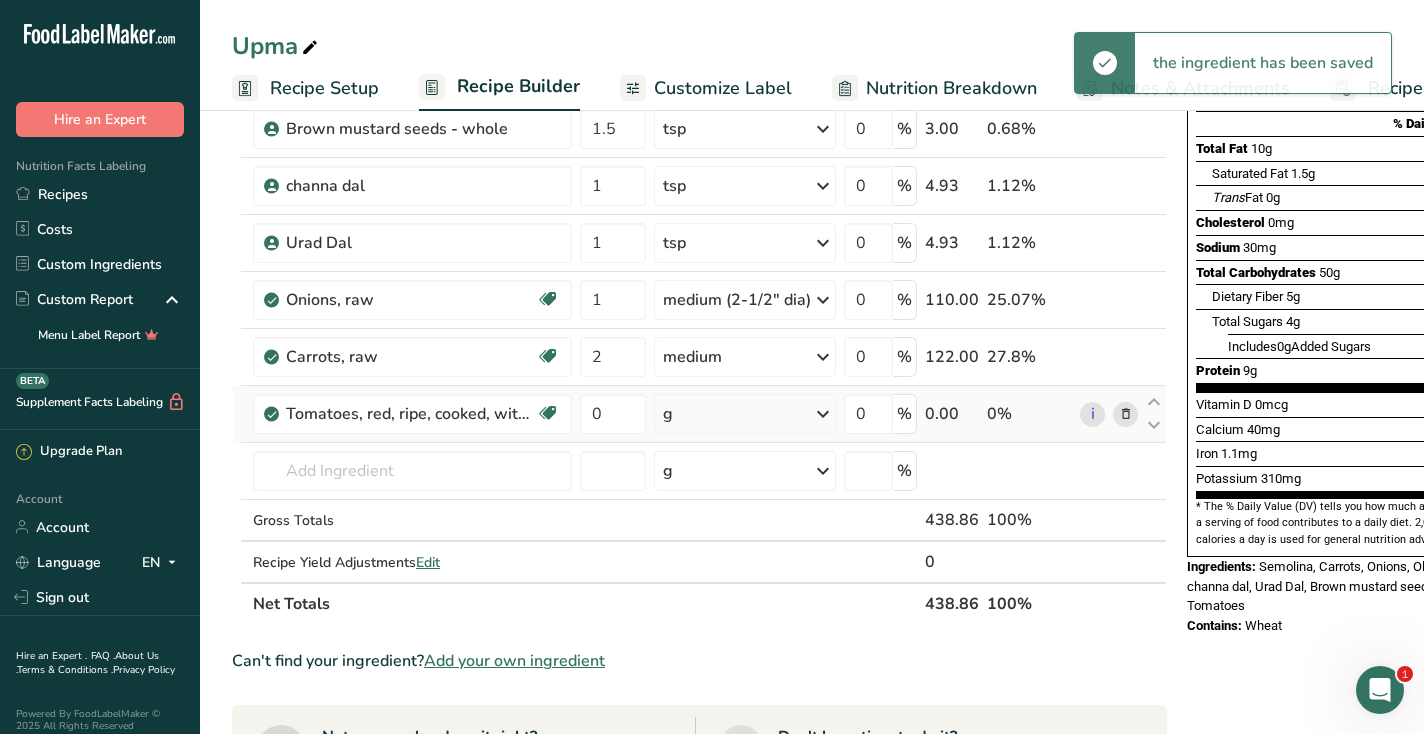 click at bounding box center [1126, 414] 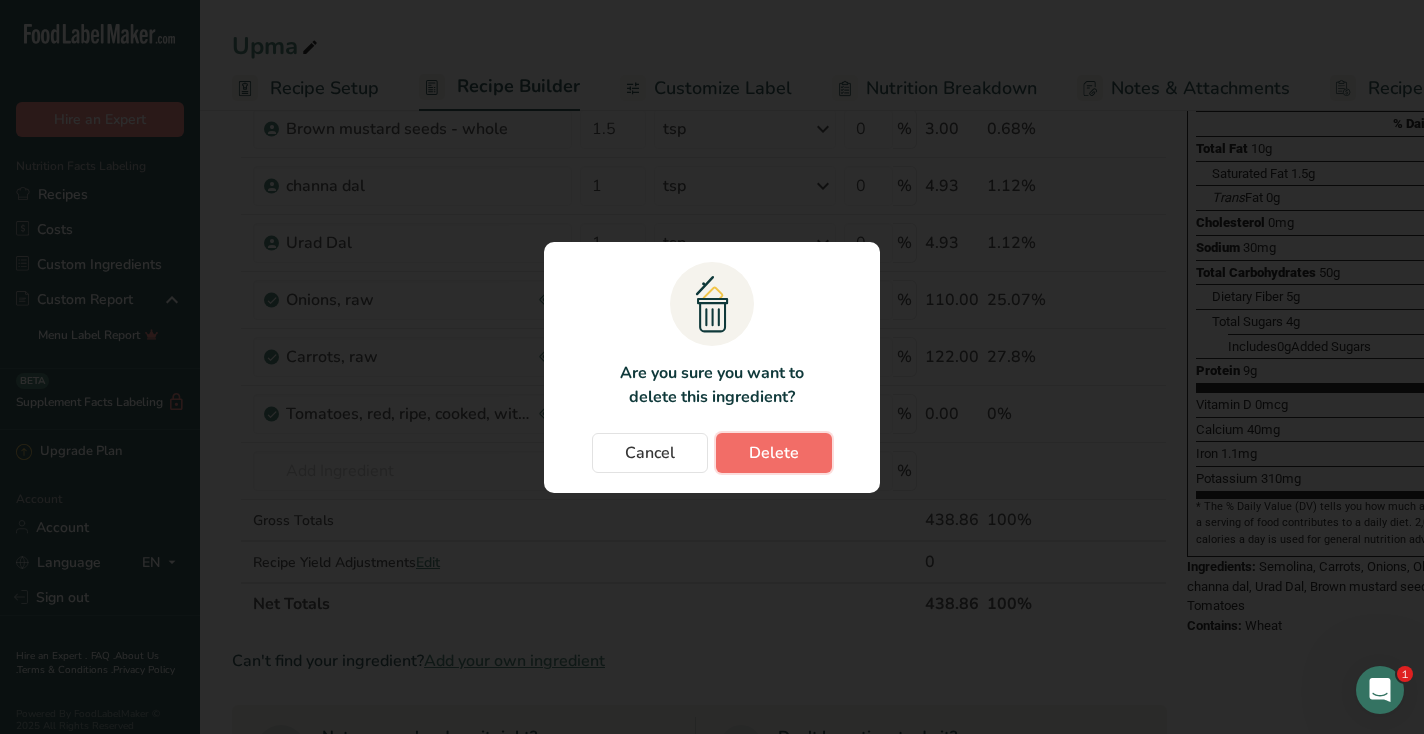 click on "Delete" at bounding box center [774, 453] 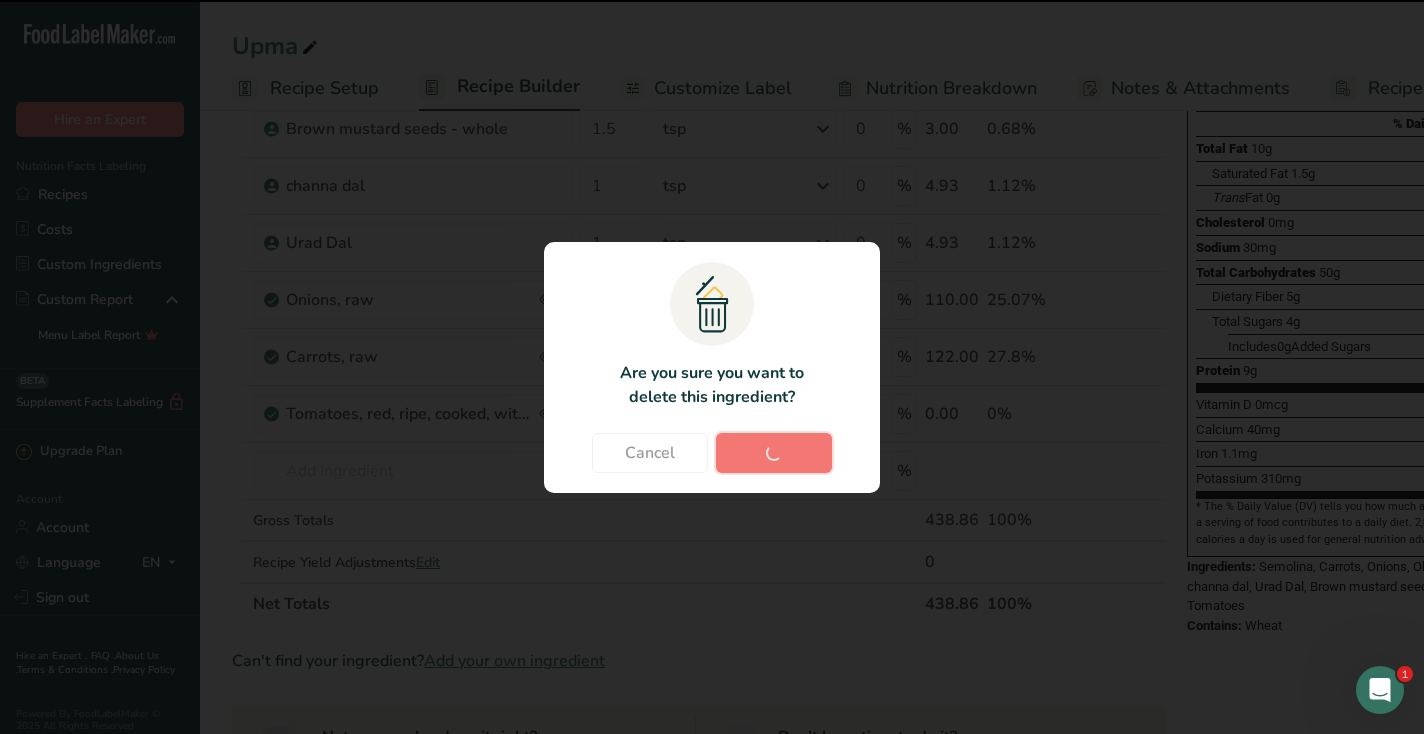type 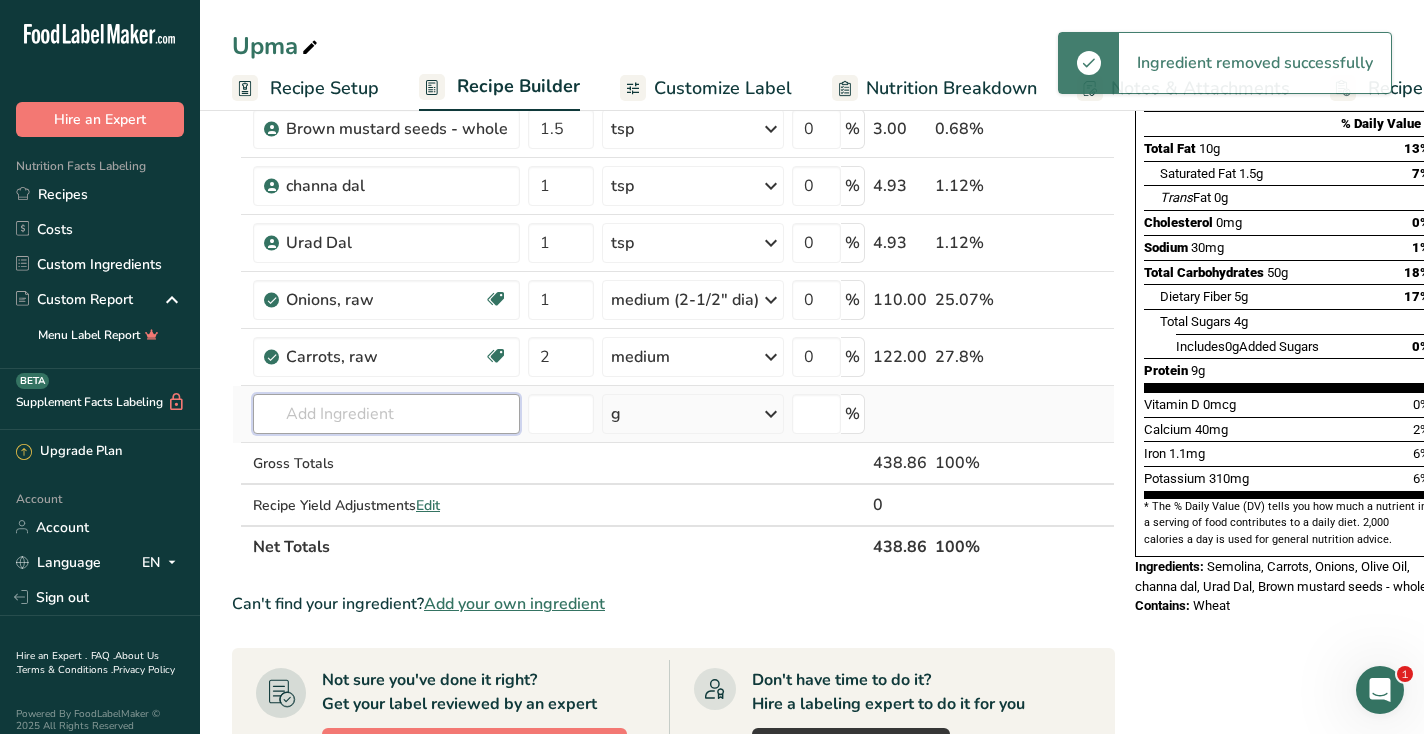 click at bounding box center [386, 414] 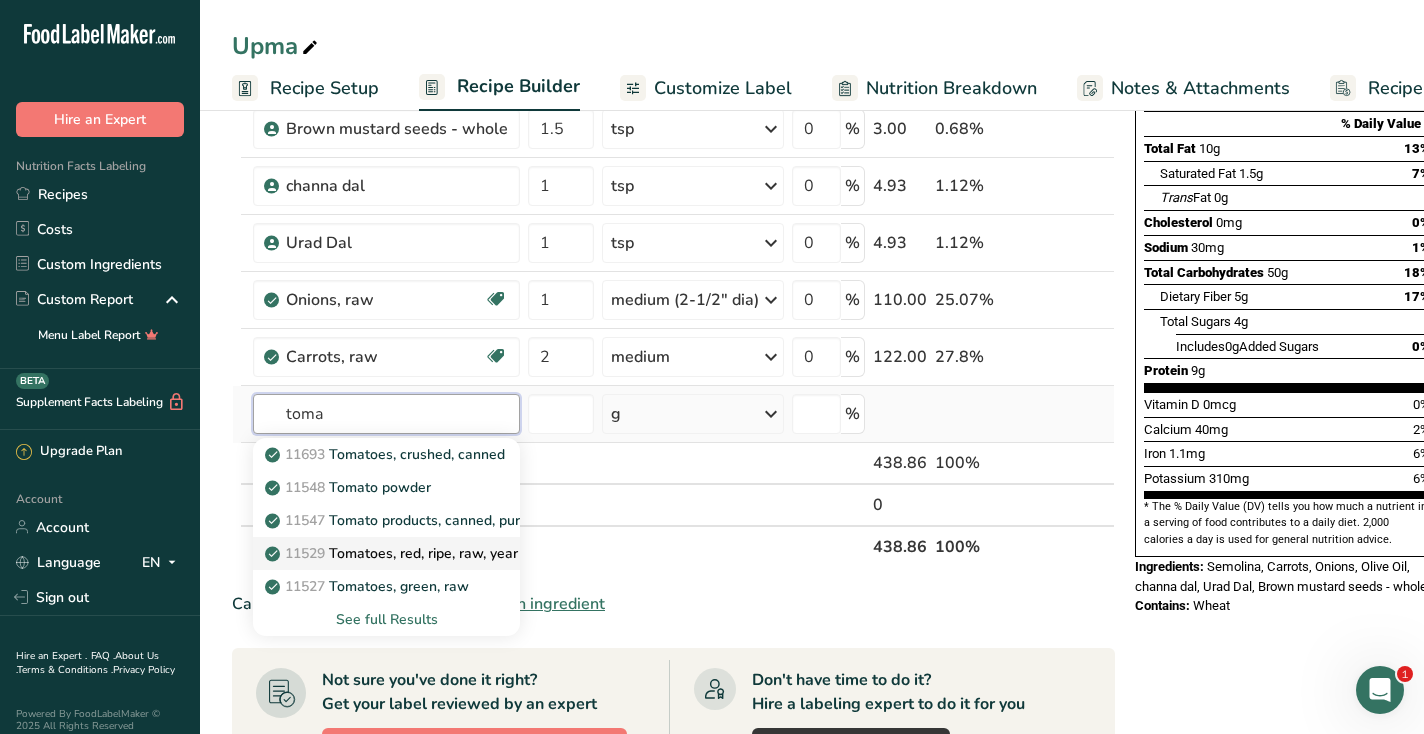 type on "toma" 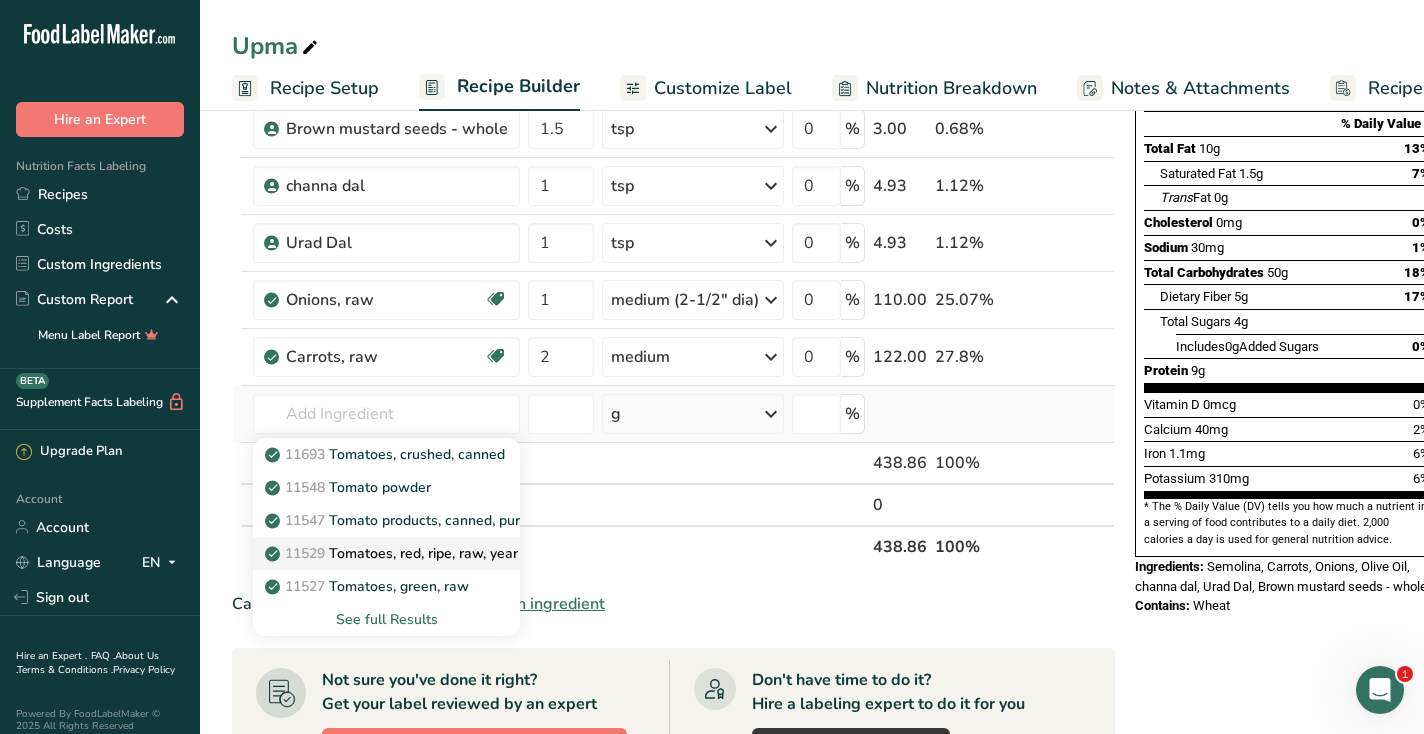 click on "11529
Tomatoes, red, ripe, raw, year round average" at bounding box center (442, 553) 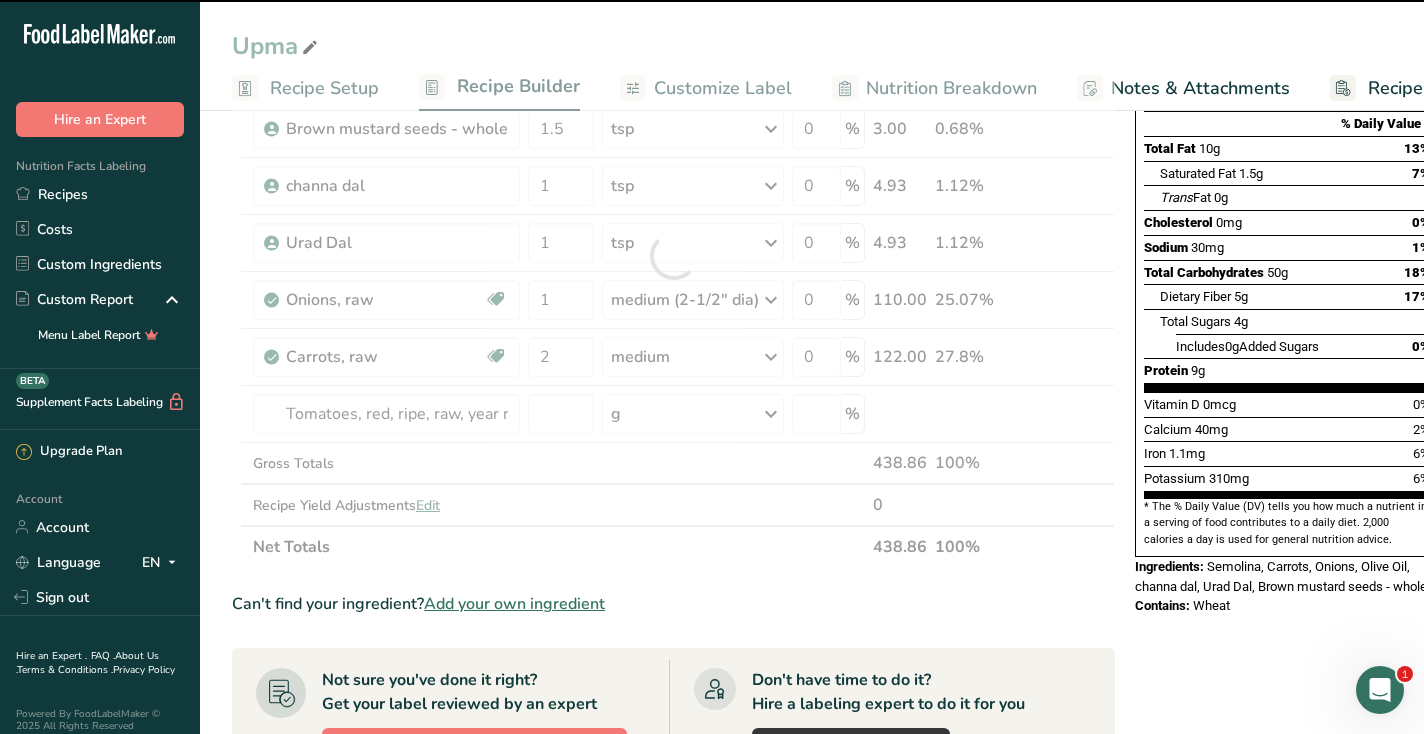 type on "0" 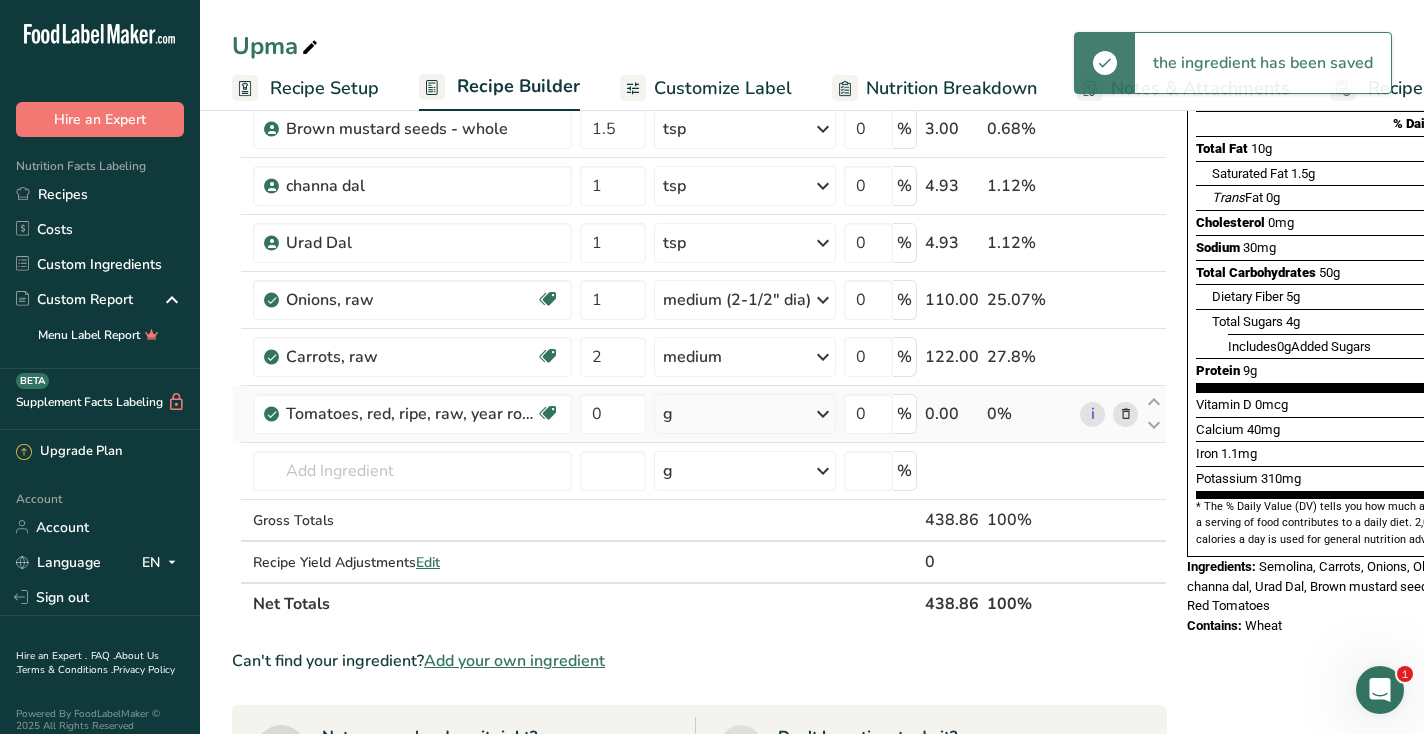 click on "g" at bounding box center (745, 414) 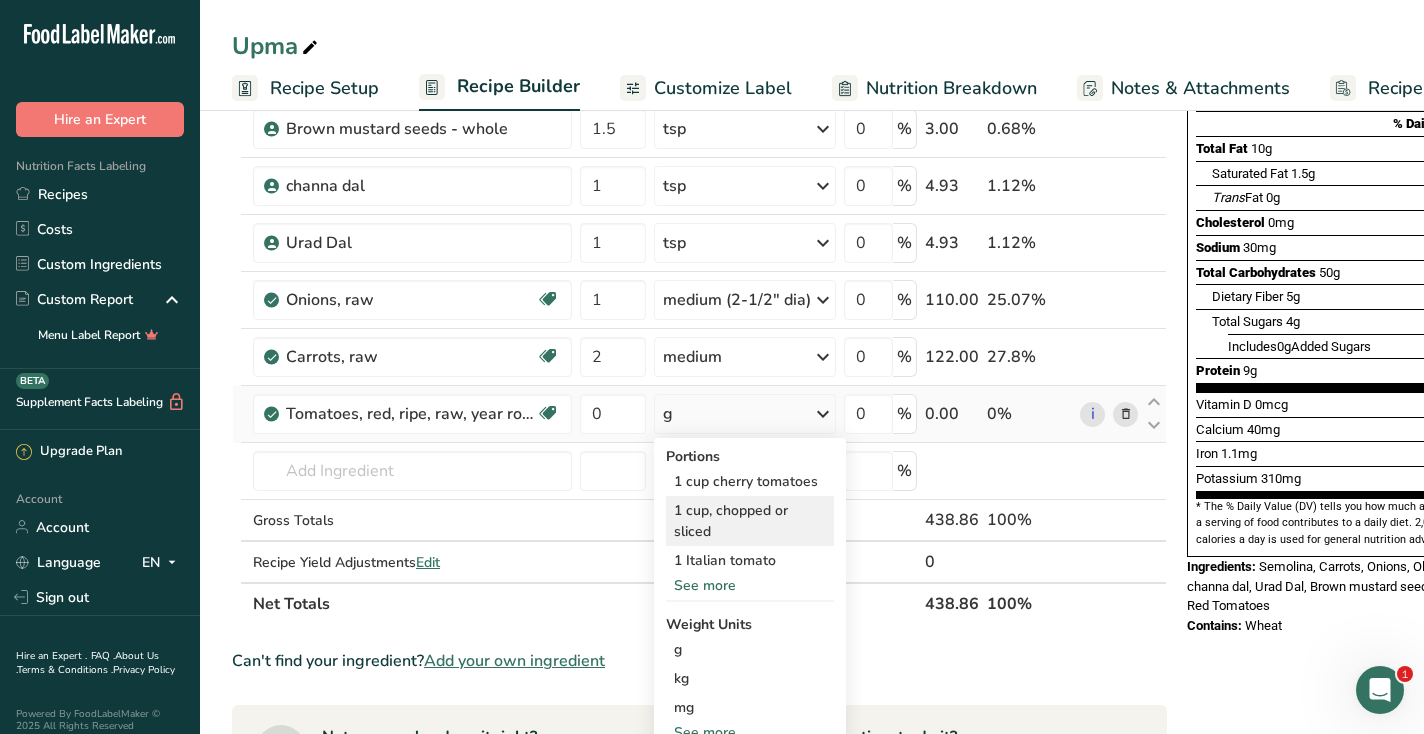 click on "1 cup, chopped or sliced" at bounding box center (750, 521) 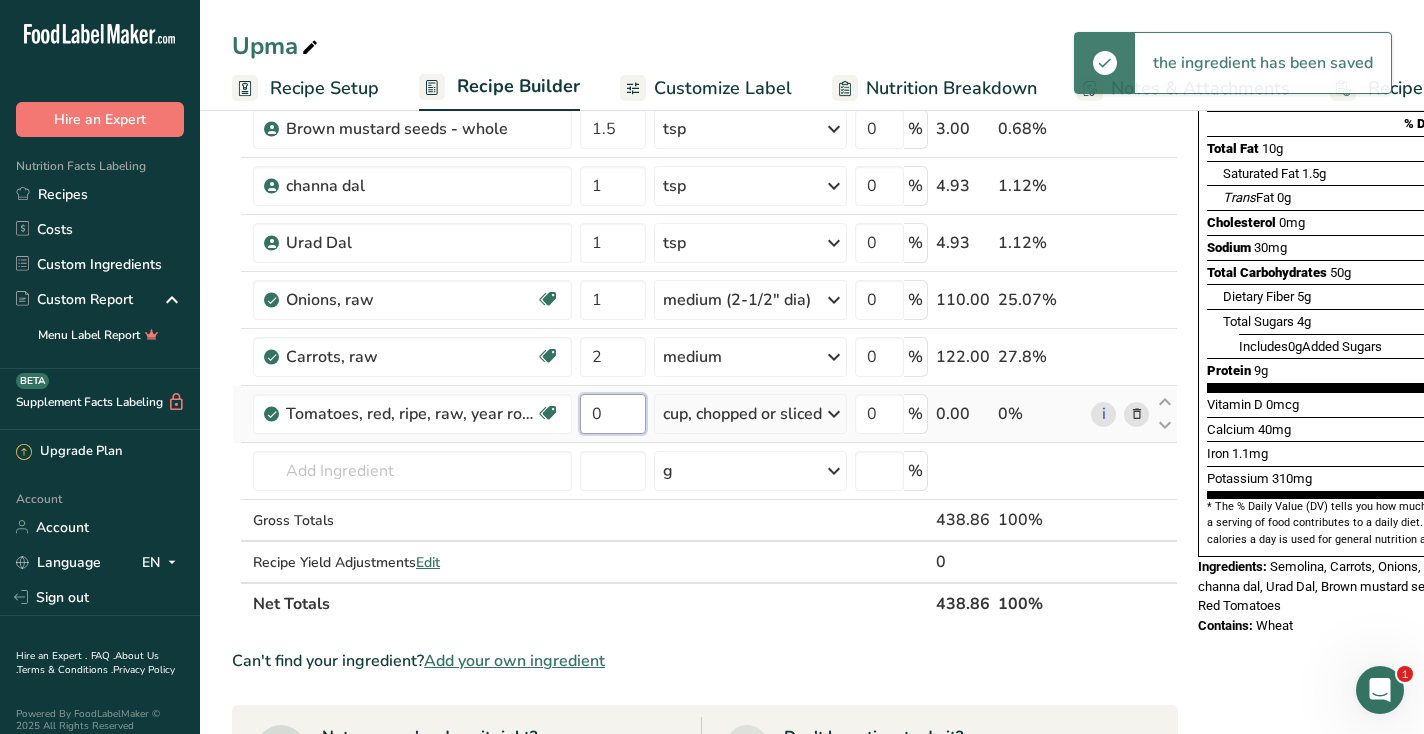 click on "0" at bounding box center (613, 414) 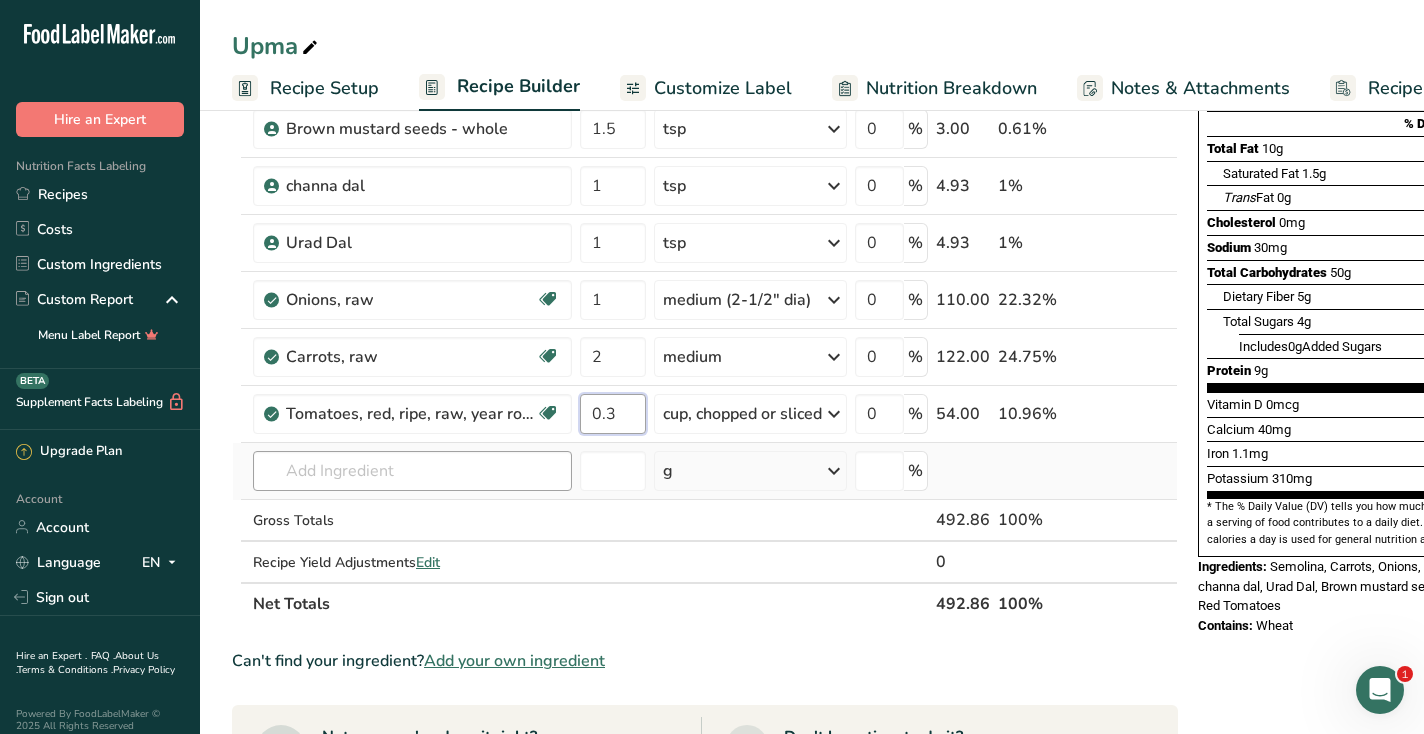 type on "0.3" 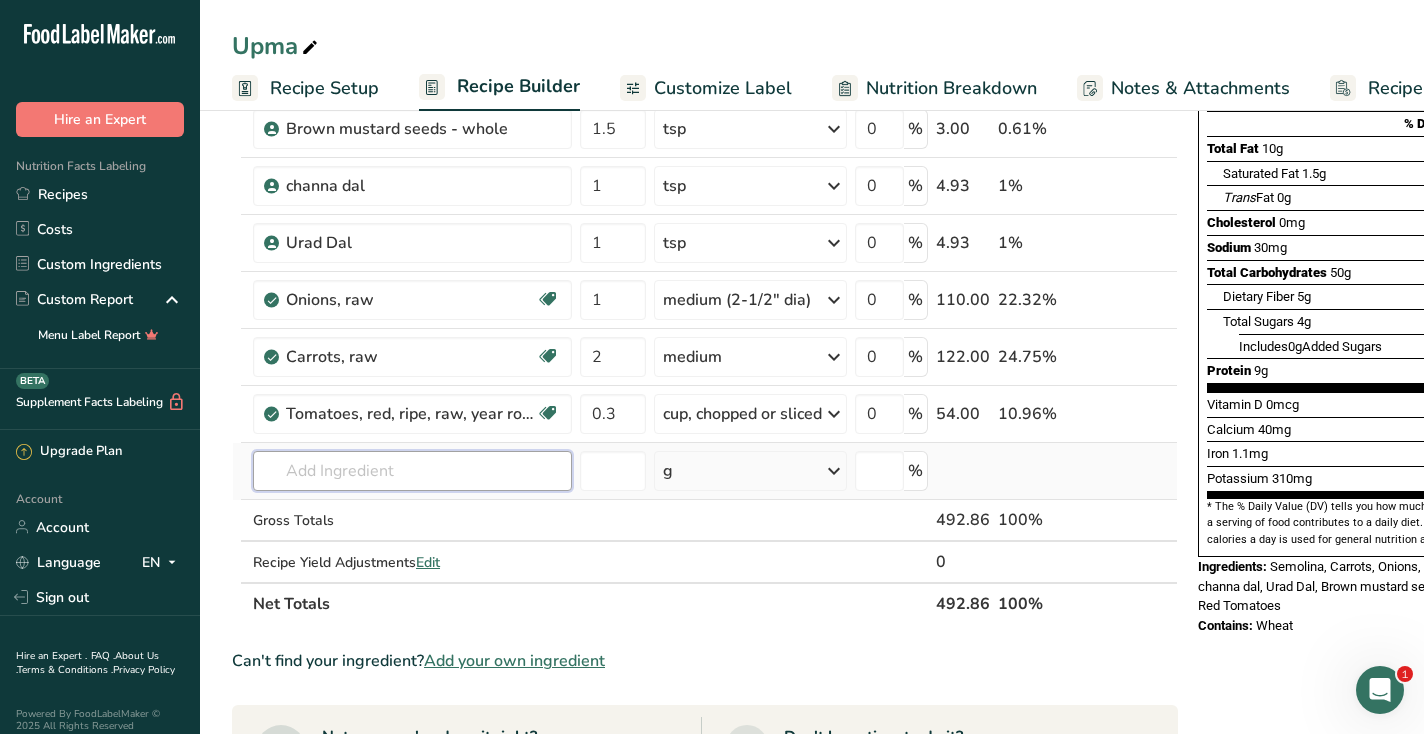 click on "Ingredient *
Amount *
Unit *
Waste *   .a-a{fill:#347362;}.b-a{fill:#fff;}          Grams
Percentage
Semolina, unenriched
Dairy free
Vegan
Vegetarian
Soy free
1
cup
Portions
1 cup
Weight Units
g
kg
mg
See more
Volume Units
l
Volume units require a density conversion. If you know your ingredient's density enter it below. Otherwise, click on "RIA" our AI Regulatory bot - she will be able to help you
lb/ft3
g/cm3
Confirm
mL
lb/ft3
g/cm3" at bounding box center [705, 284] 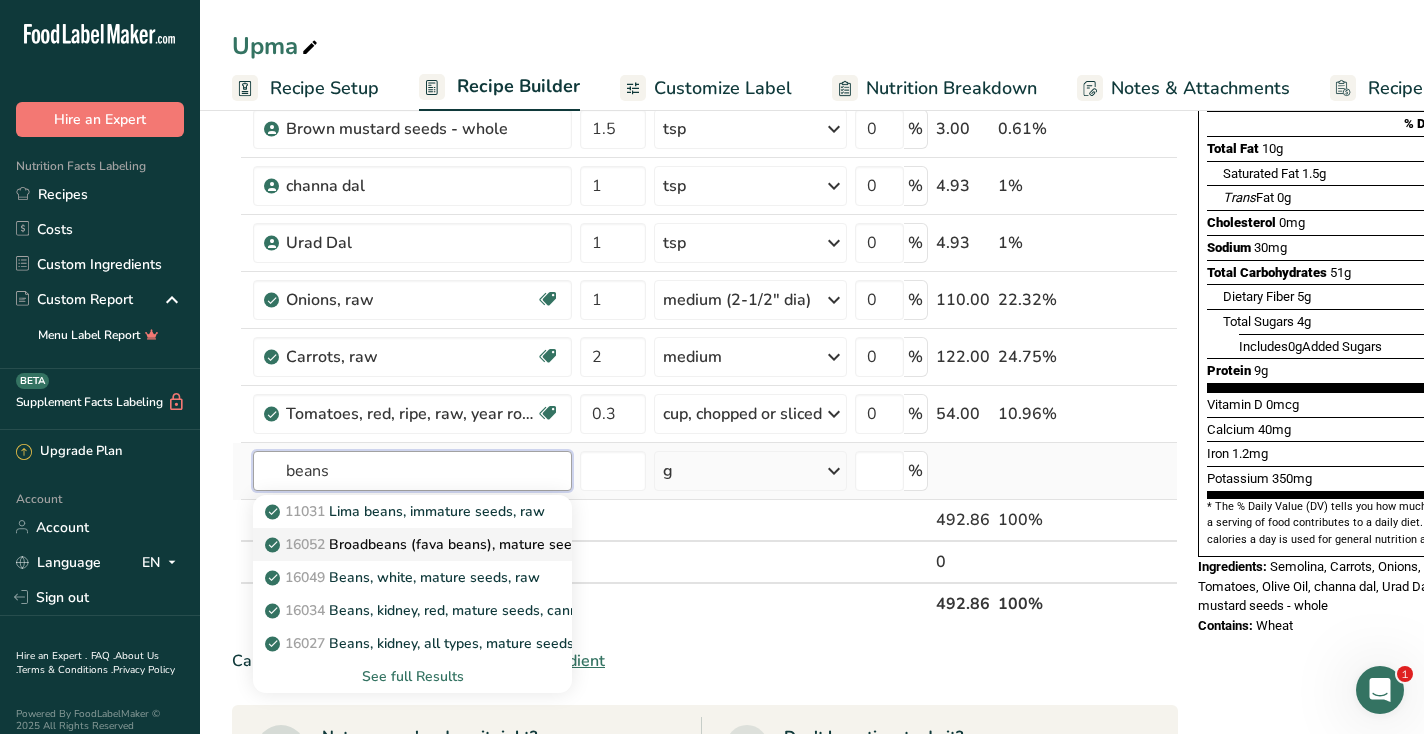 type on "beans" 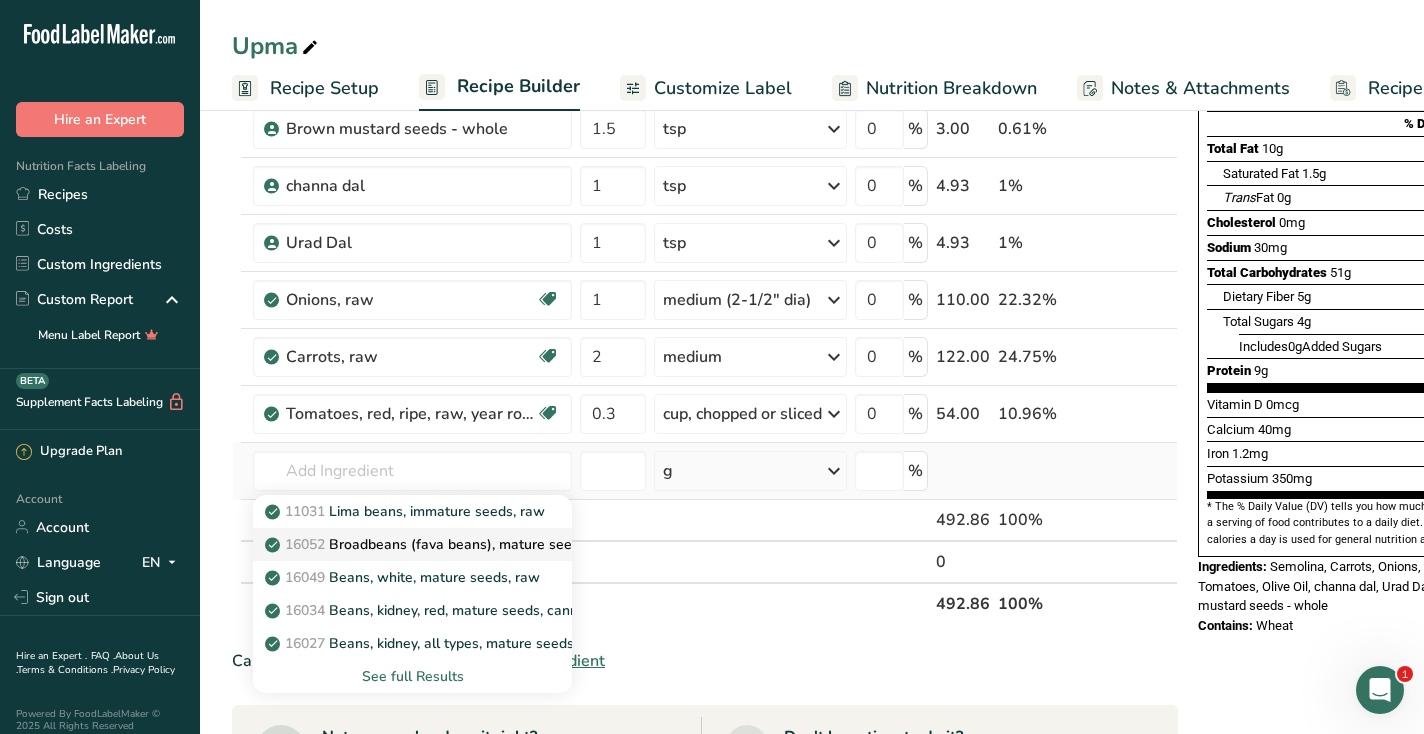 click on "16052
Broadbeans (fava beans), mature seeds, raw" at bounding box center [444, 544] 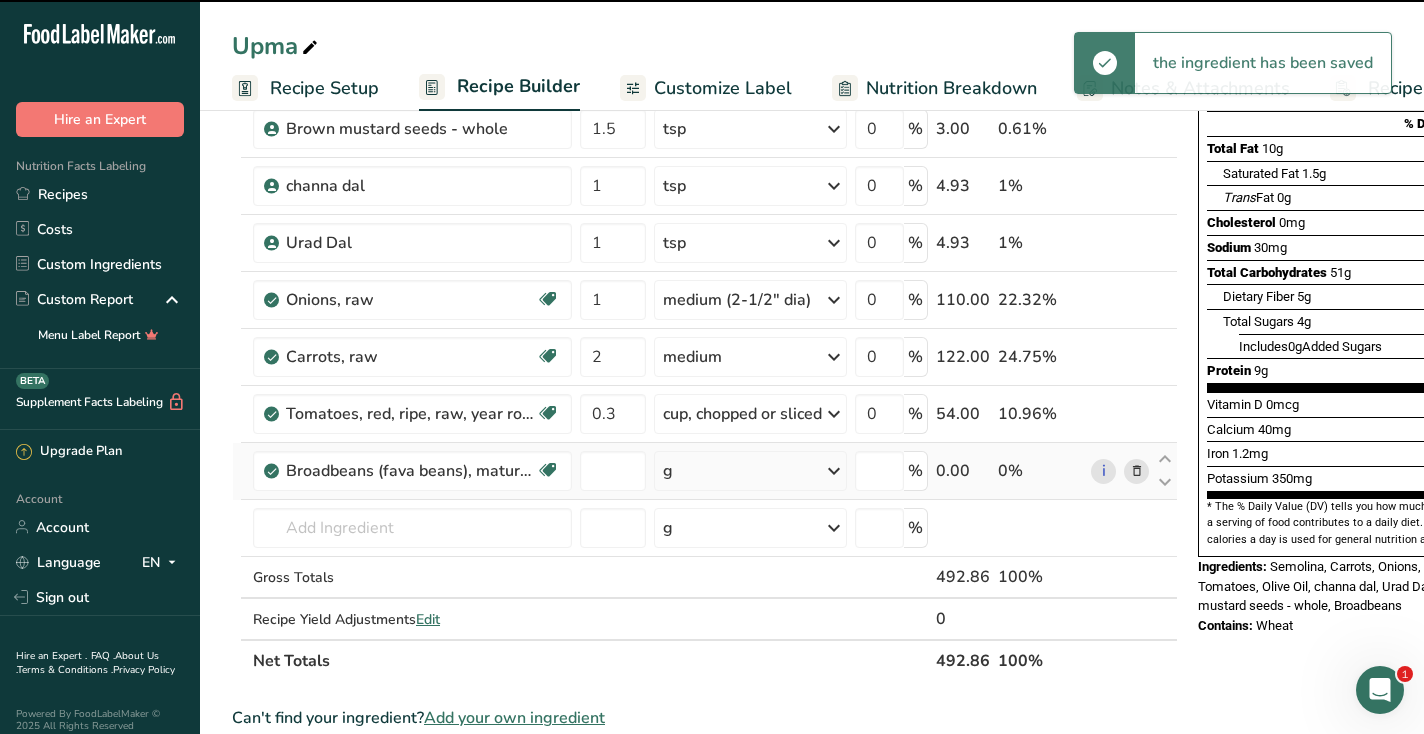 type on "0" 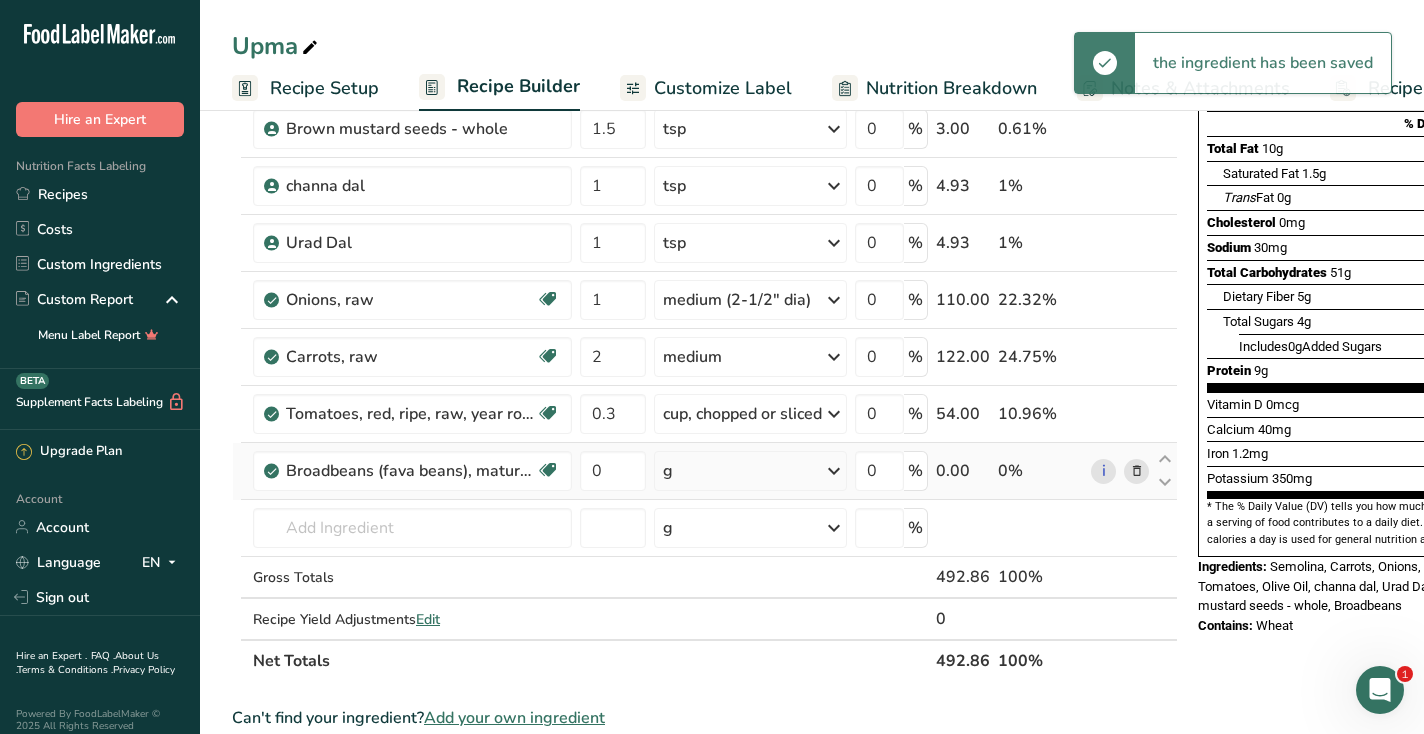 click on "g" at bounding box center (750, 471) 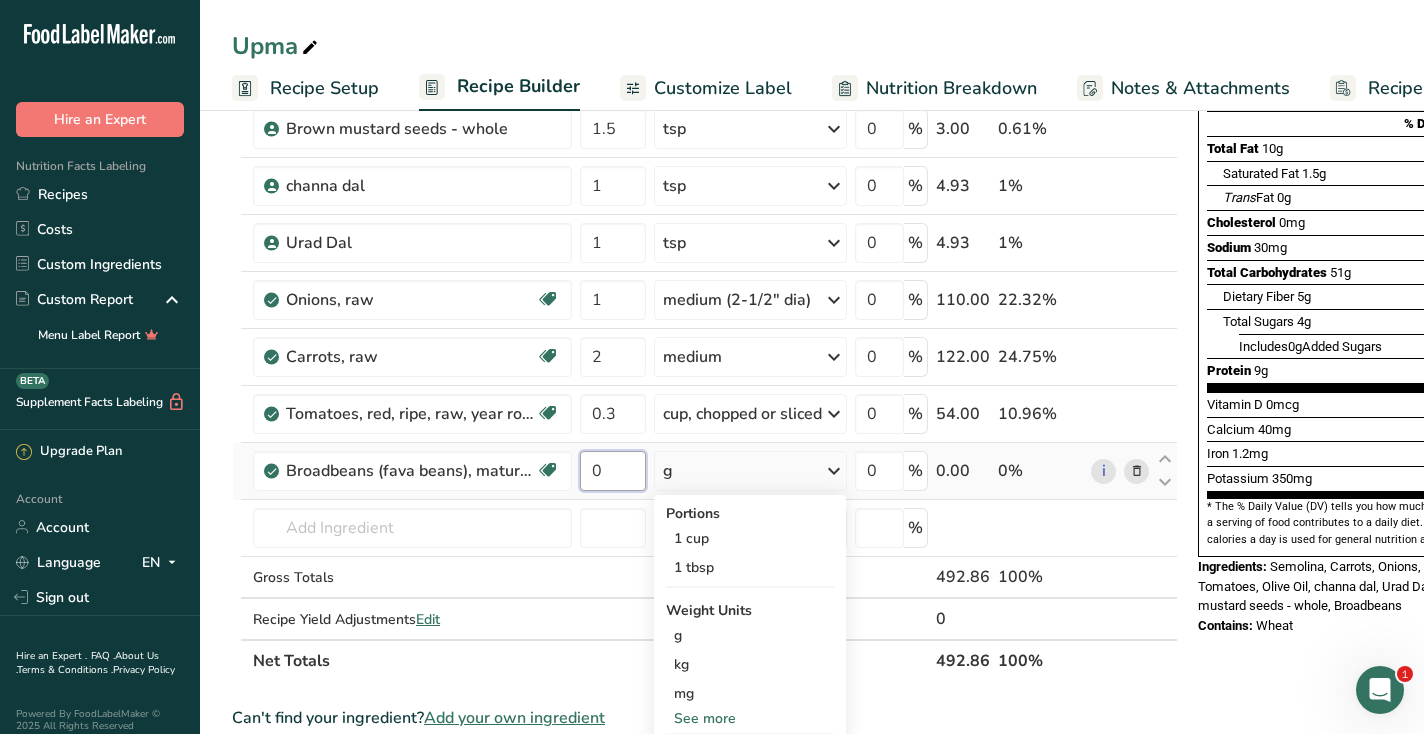 click on "0" at bounding box center [613, 471] 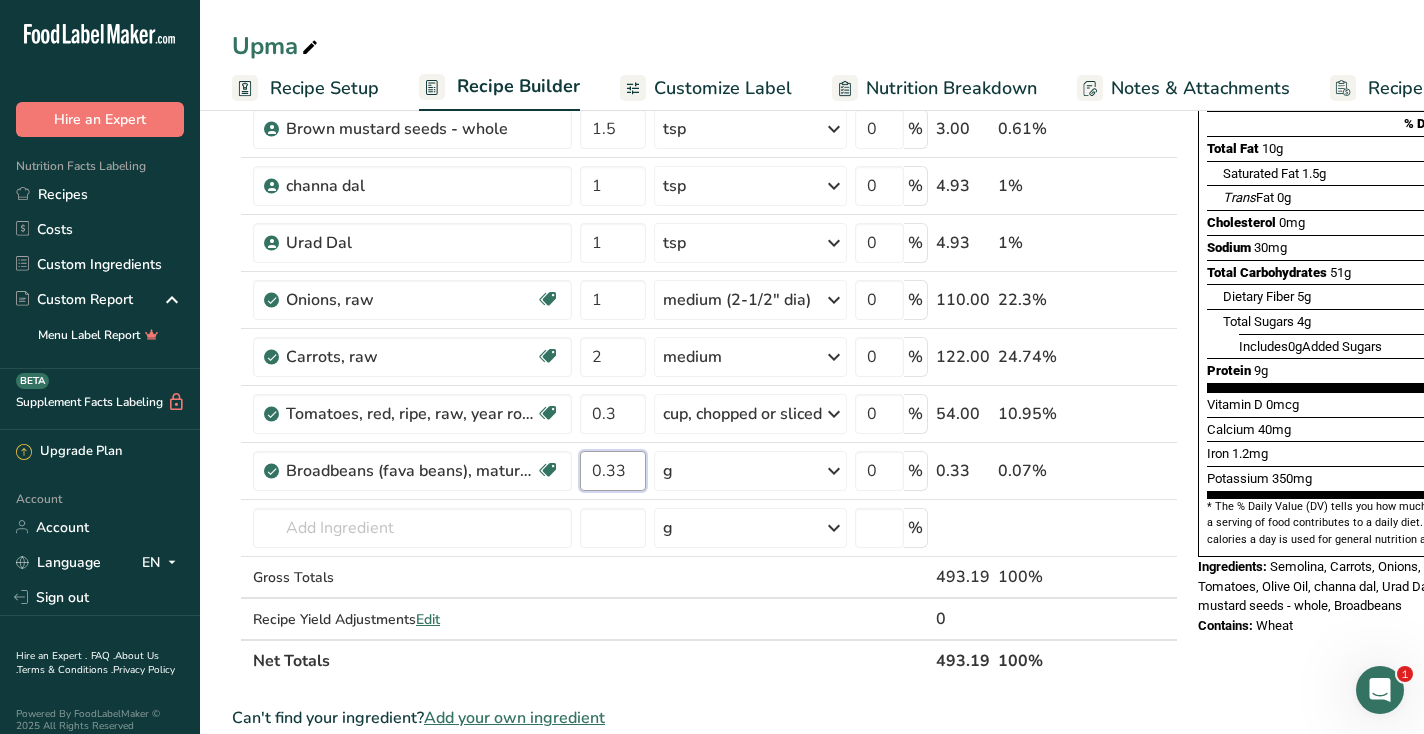 type on "0.33" 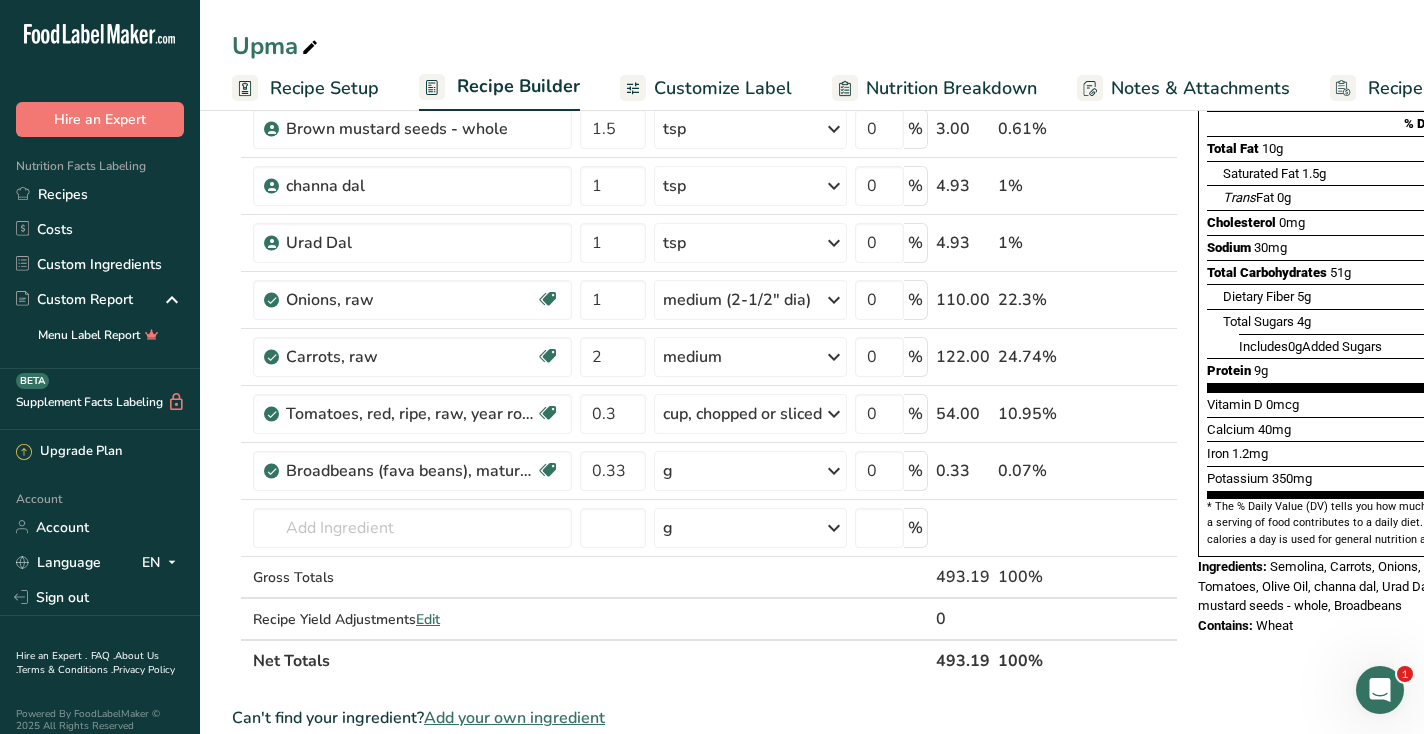 click on "Ingredient *
Amount *
Unit *
Waste *   .a-a{fill:#347362;}.b-a{fill:#fff;}          Grams
Percentage
Semolina, unenriched
Dairy free
Vegan
Vegetarian
Soy free
1
cup
Portions
1 cup
Weight Units
g
kg
mg
See more
Volume Units
l
Volume units require a density conversion. If you know your ingredient's density enter it below. Otherwise, click on "RIA" our AI Regulatory bot - she will be able to help you
lb/ft3
g/cm3
Confirm
mL
lb/ft3
g/cm3" at bounding box center (705, 313) 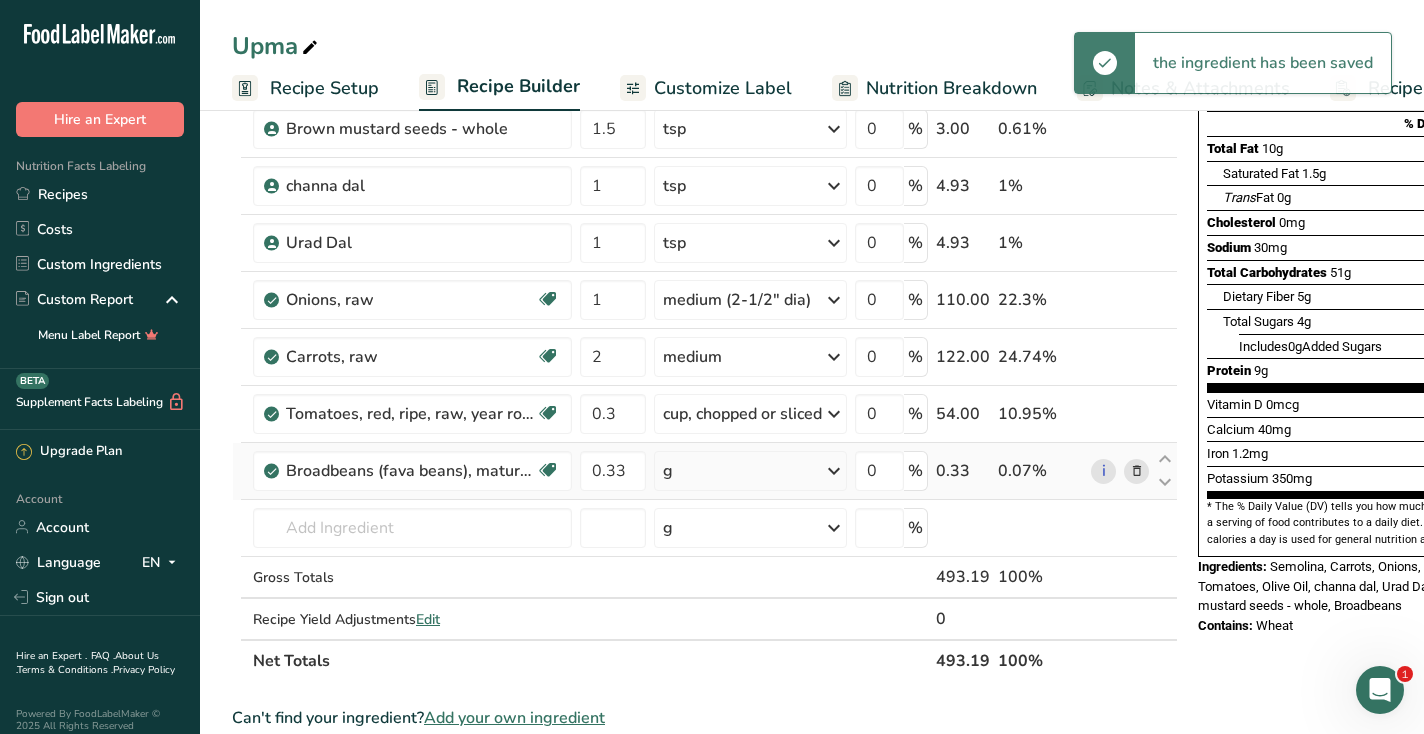 click on "g" at bounding box center (750, 471) 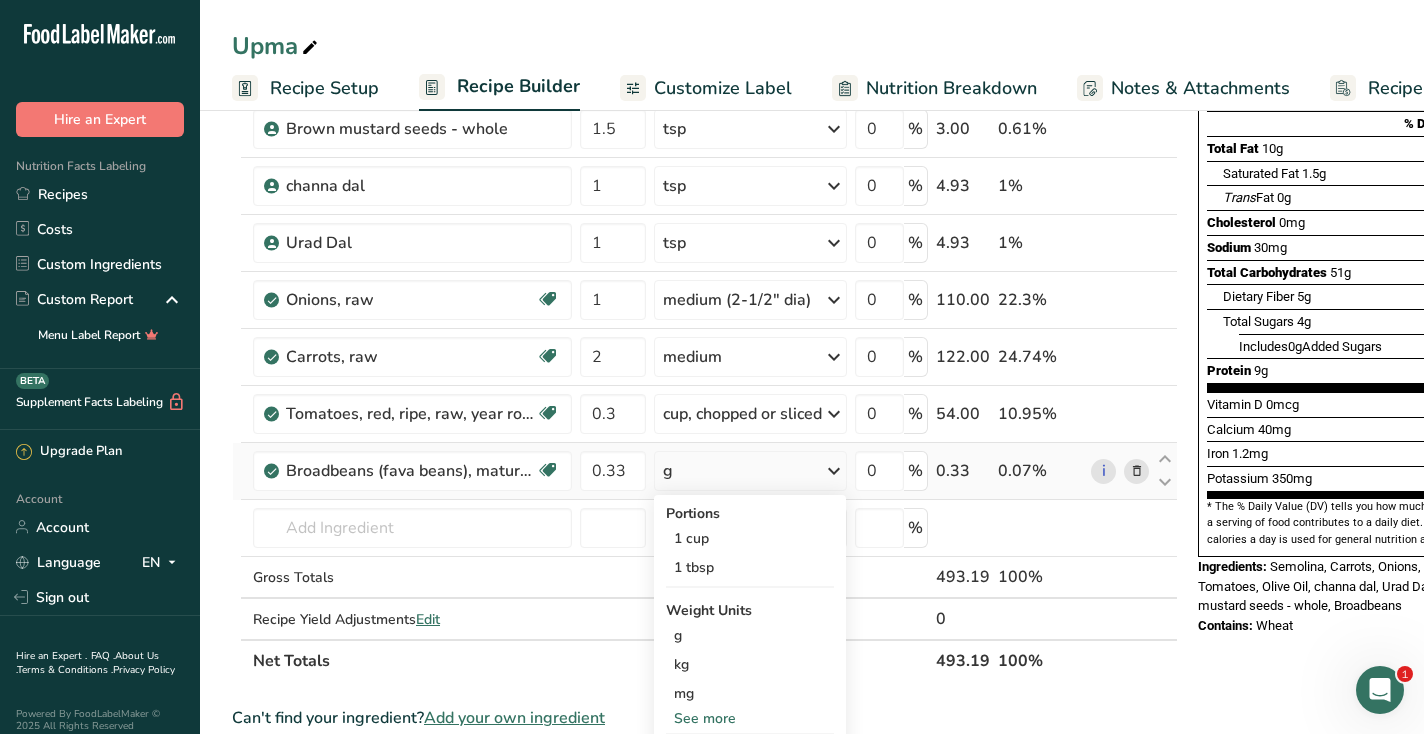 click on "Portions" at bounding box center [750, 513] 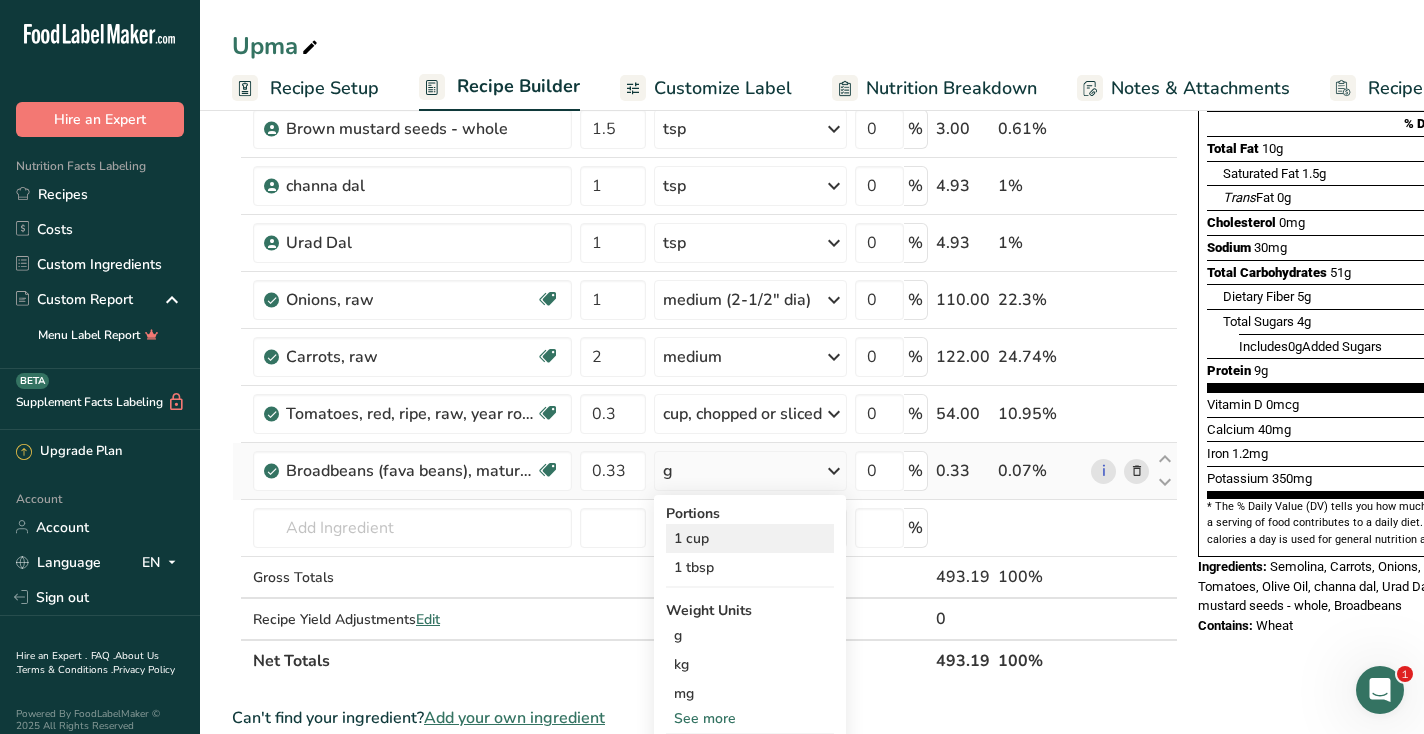 click on "1 cup" at bounding box center (750, 538) 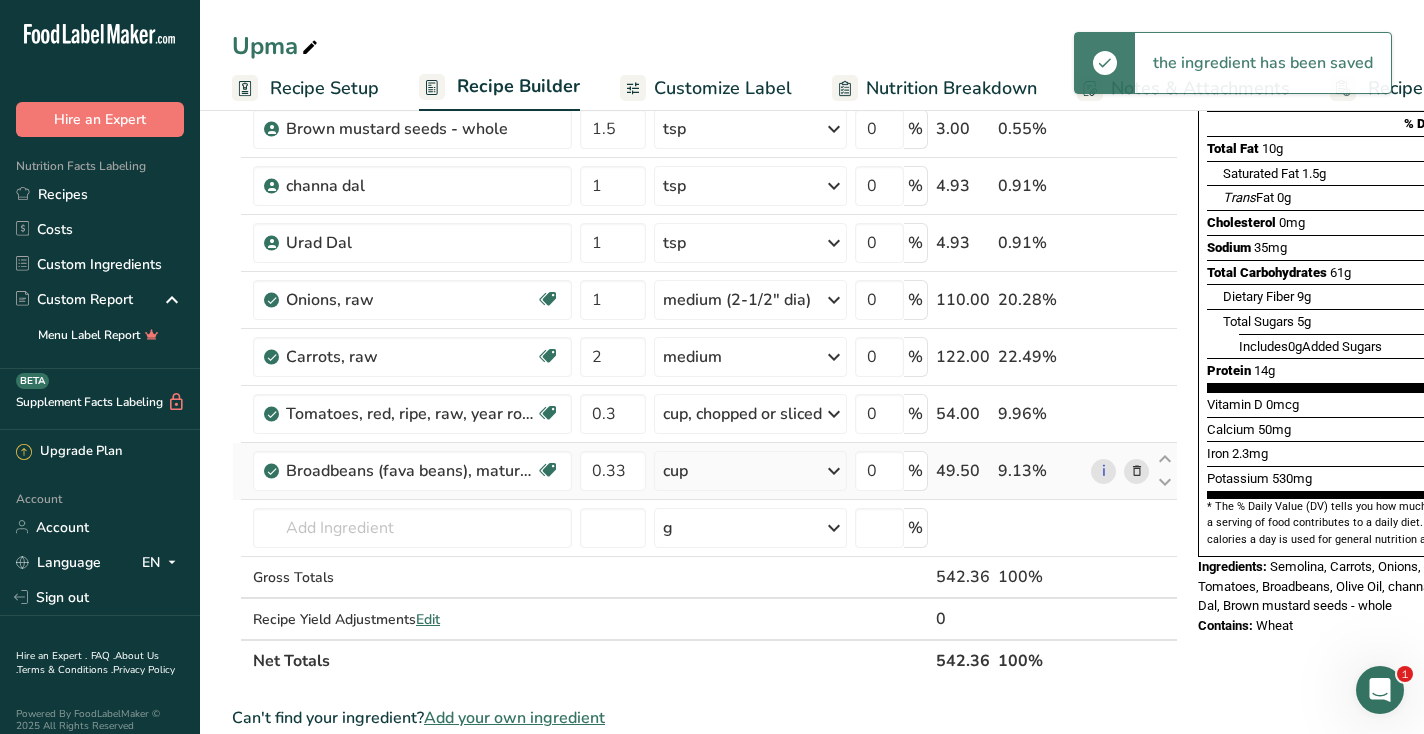 click at bounding box center [1137, 471] 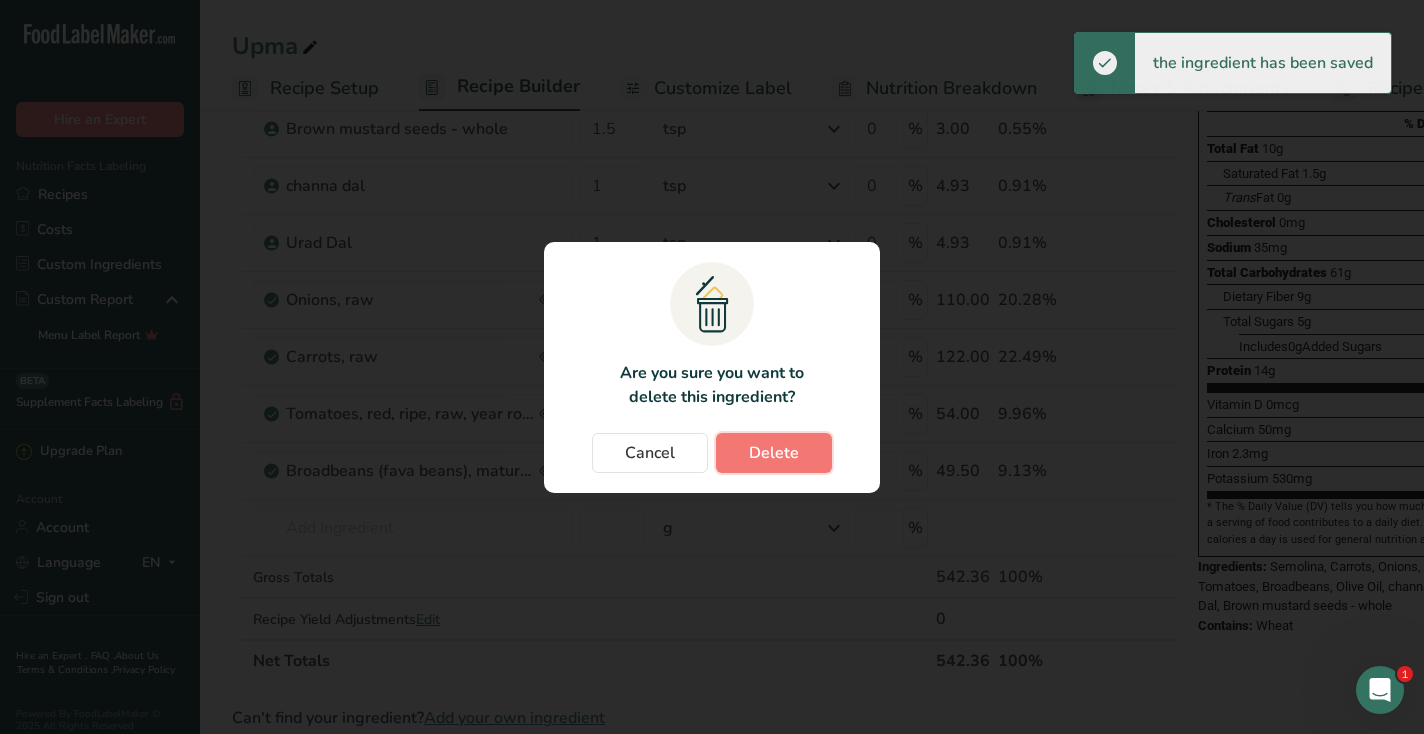 click on "Delete" at bounding box center (774, 453) 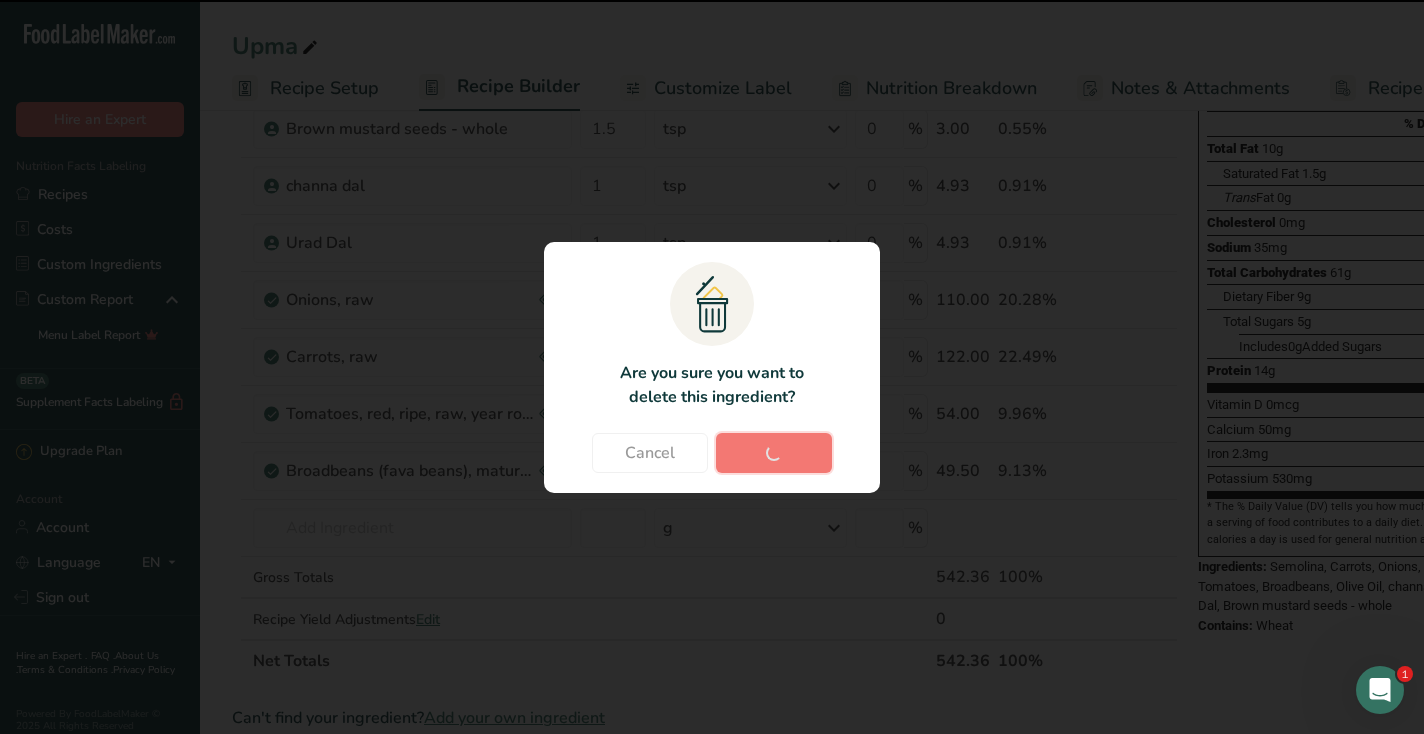 type 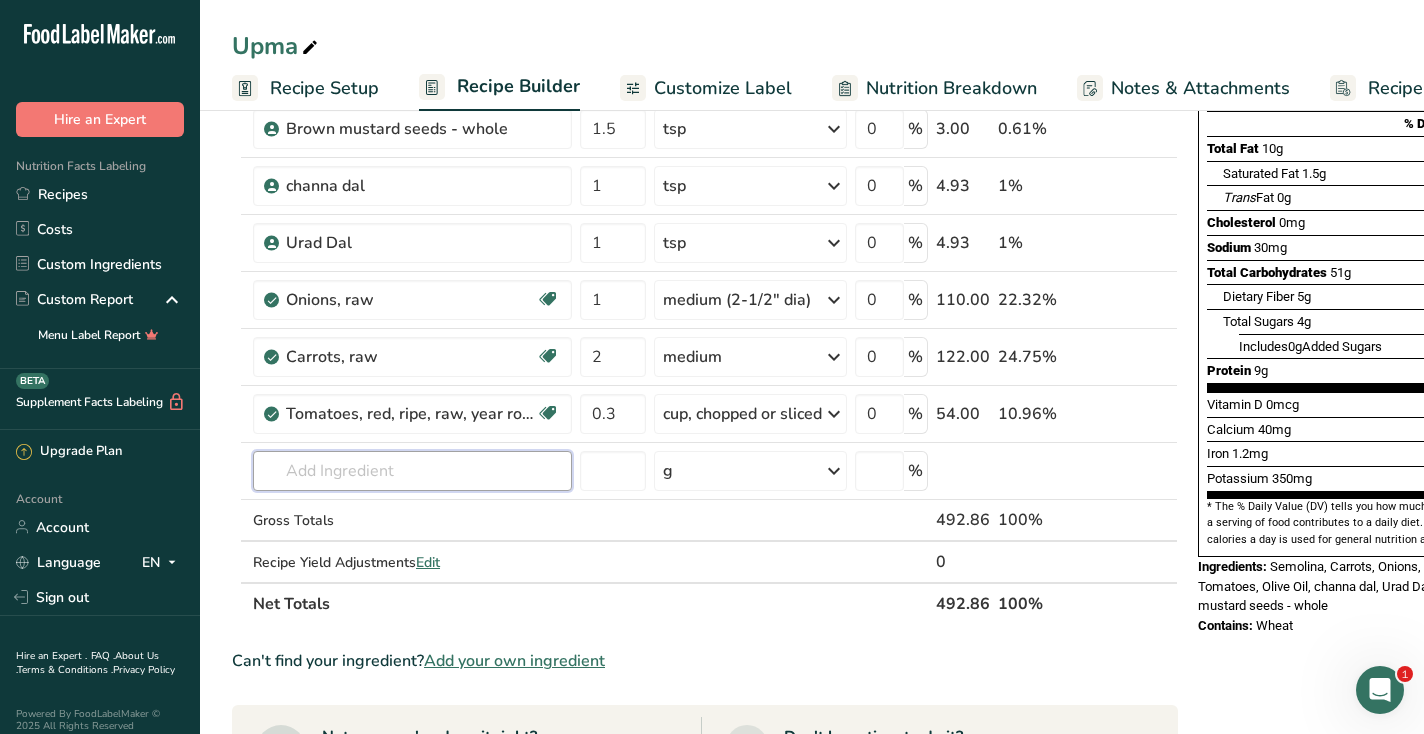click at bounding box center (412, 471) 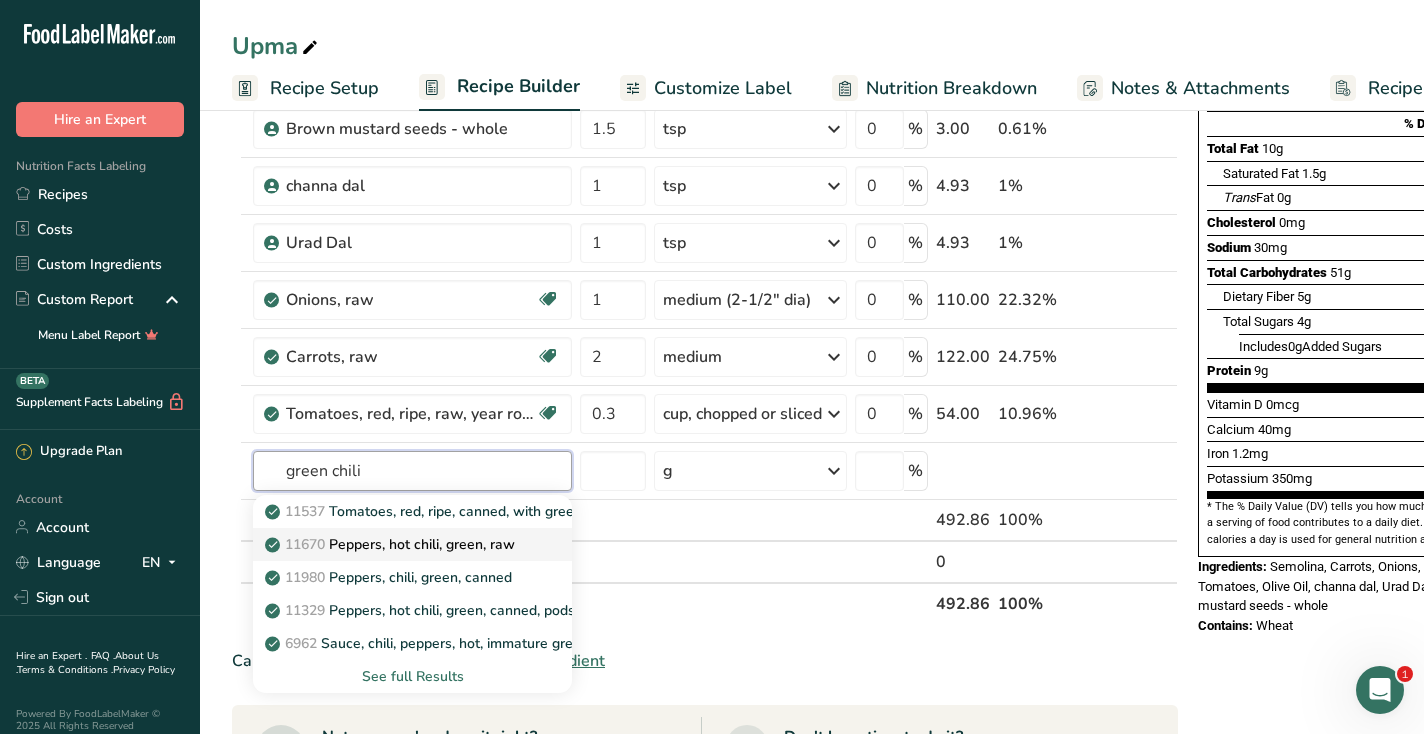 type on "green chili" 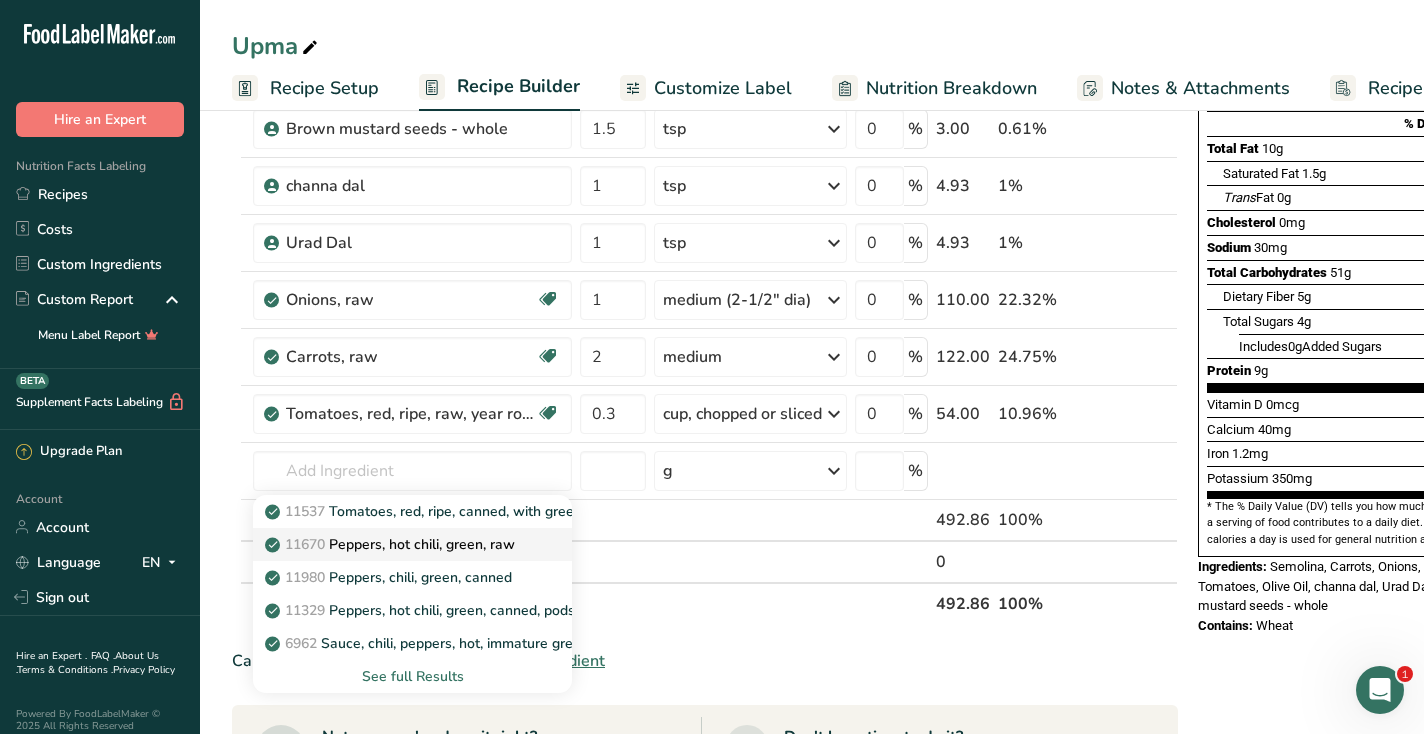 click on "11670
Peppers, hot chili, green, raw" at bounding box center (392, 544) 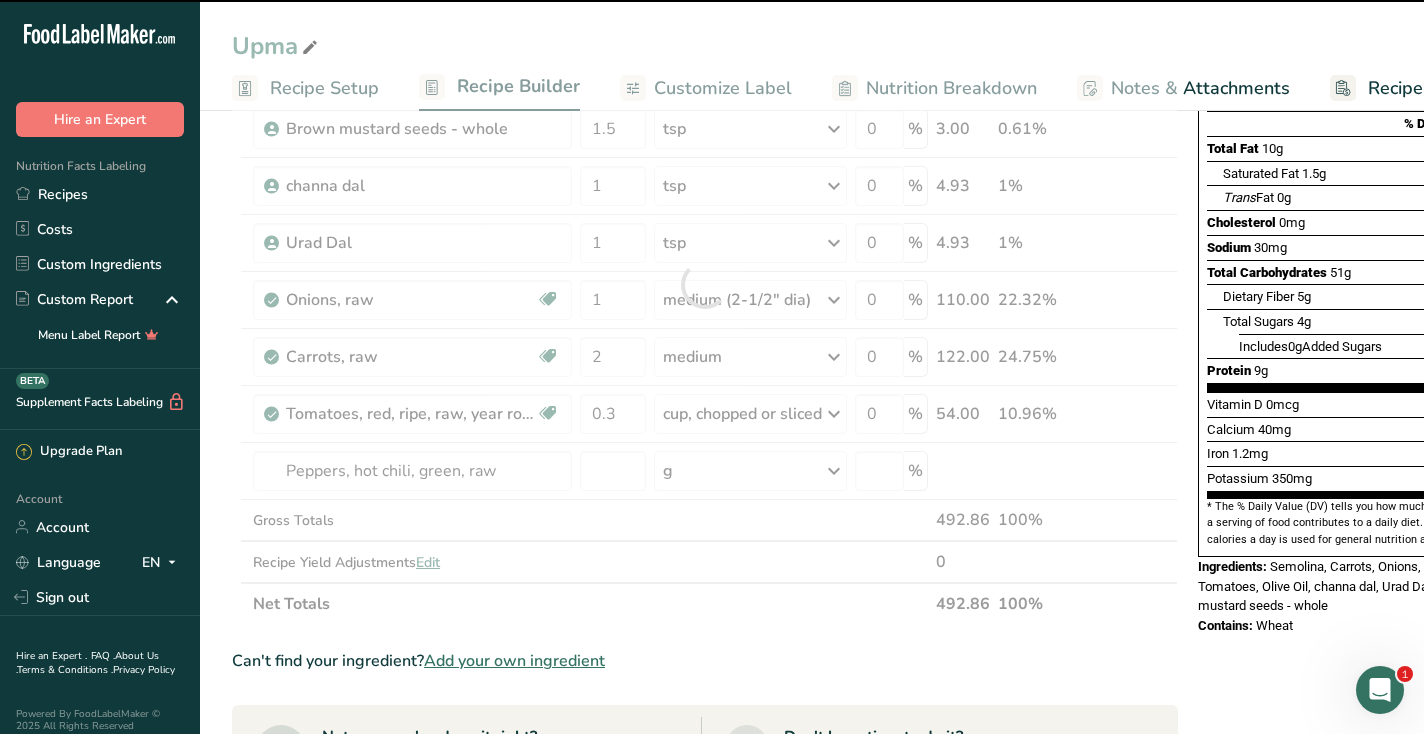 type on "0" 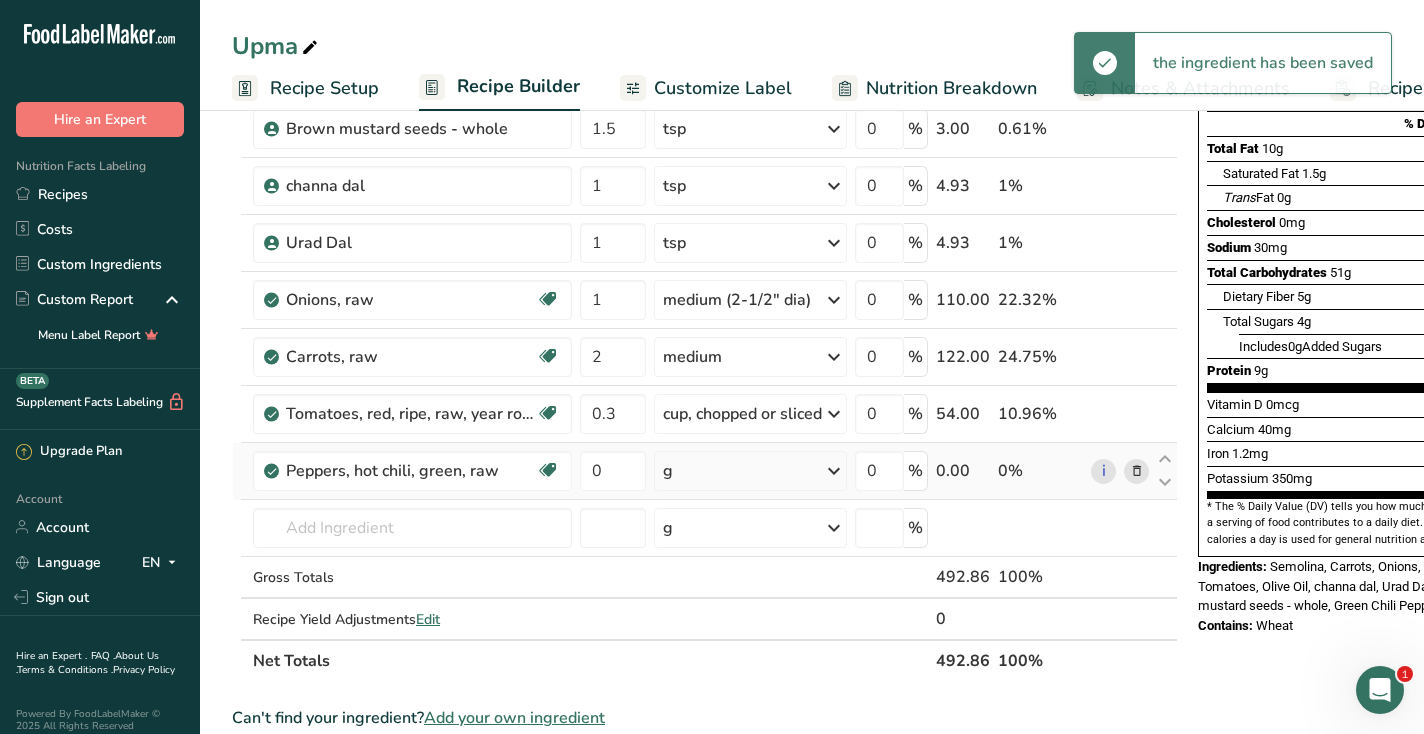 click on "g" at bounding box center (750, 471) 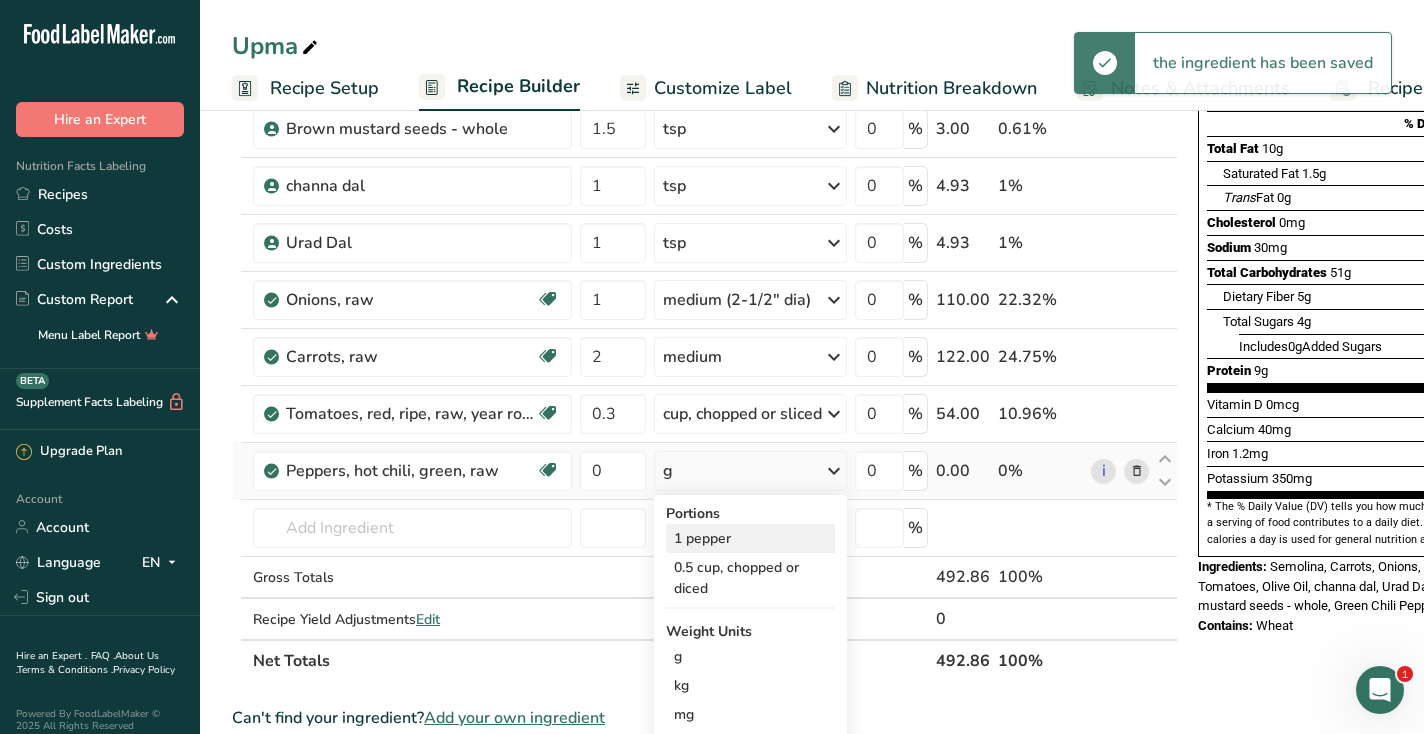 click on "1 pepper" at bounding box center [750, 538] 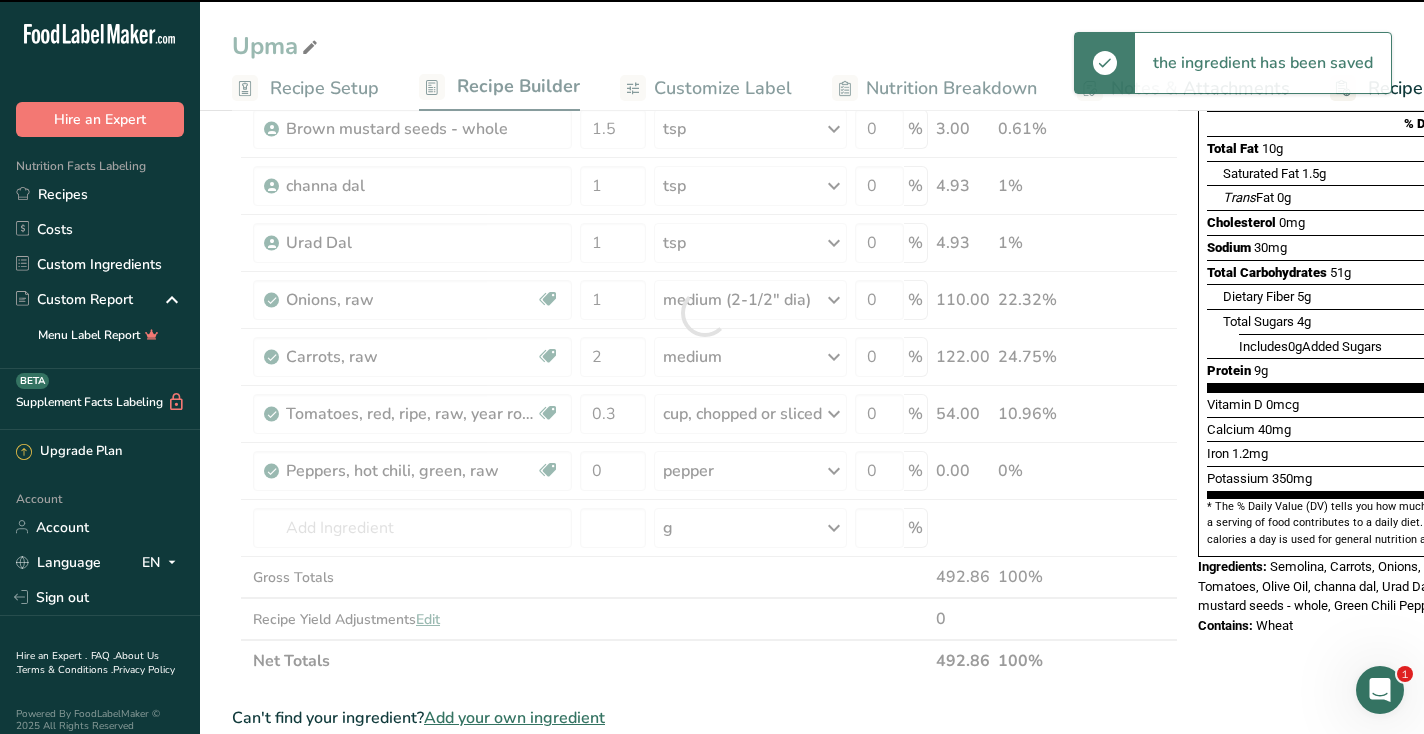 click at bounding box center [705, 313] 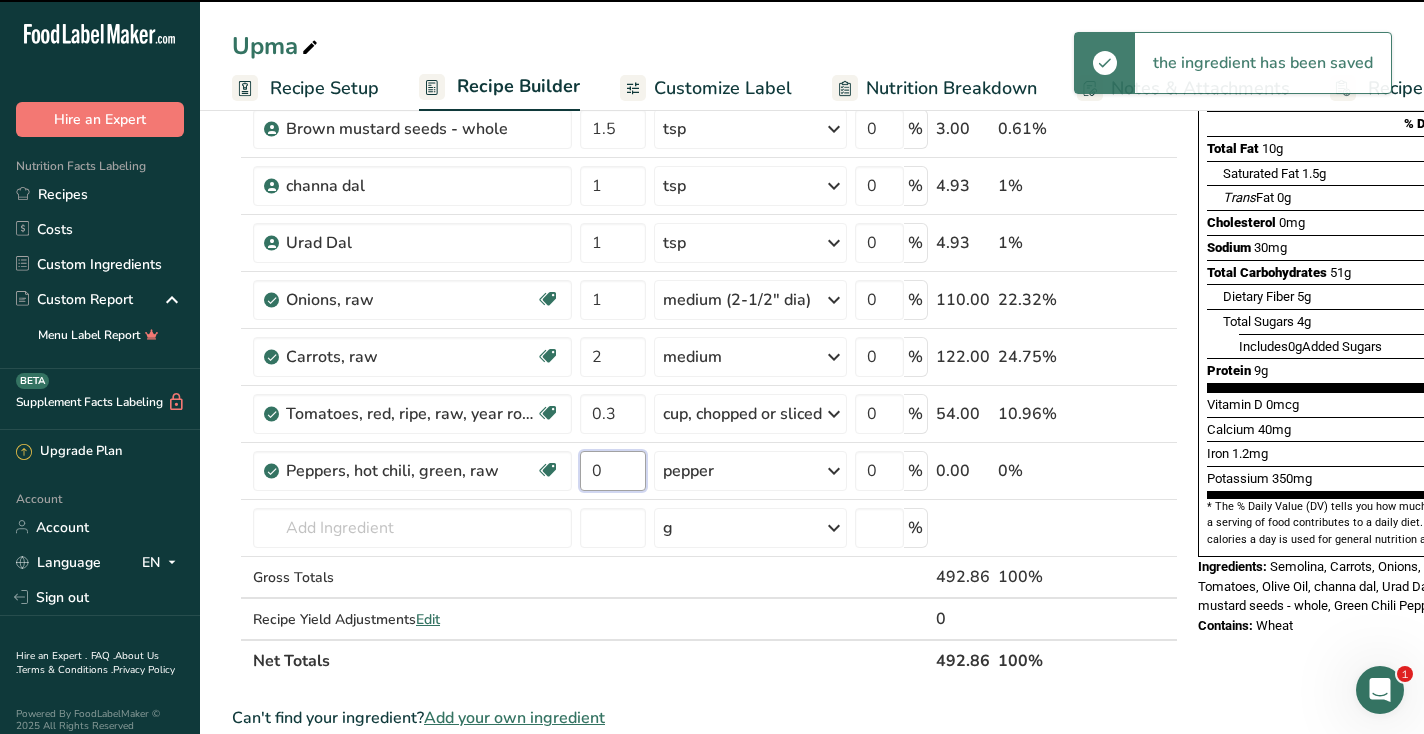 click on "0" at bounding box center (613, 471) 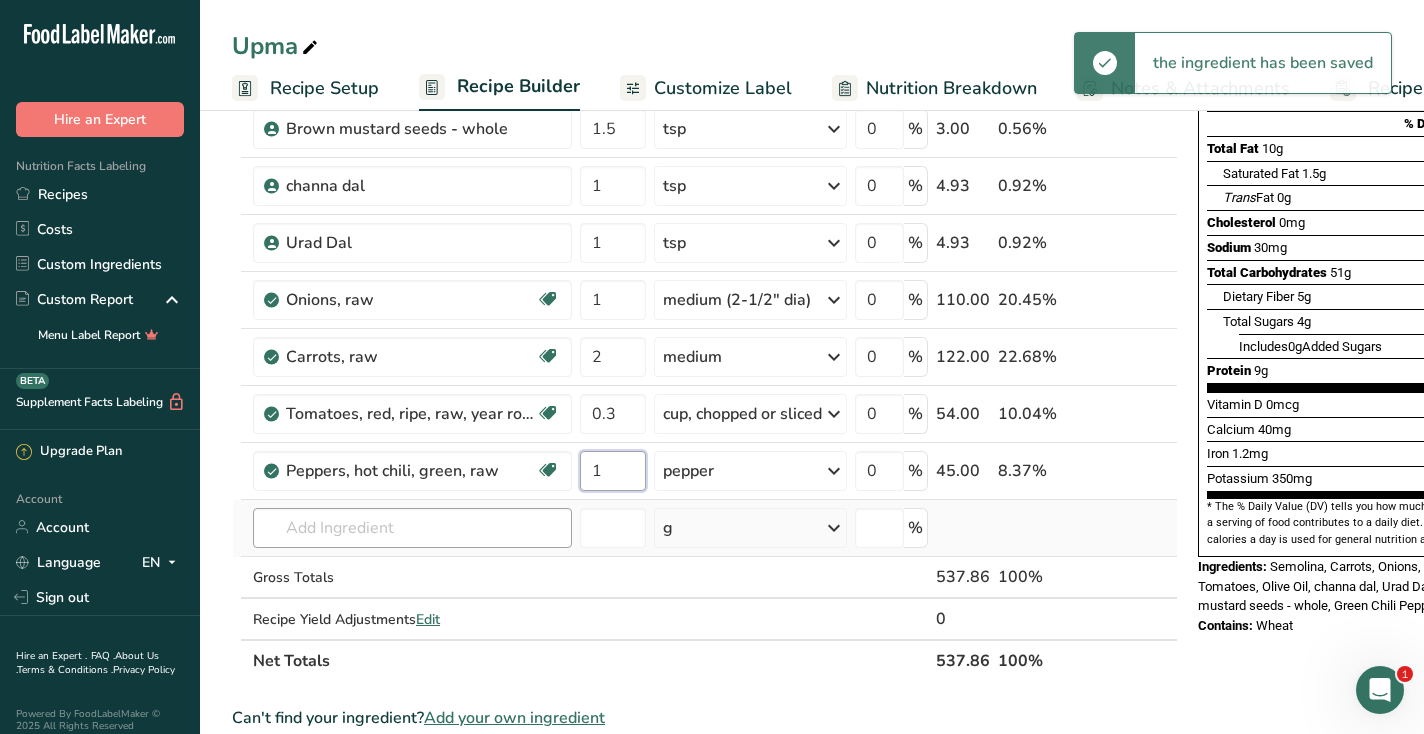 type on "1" 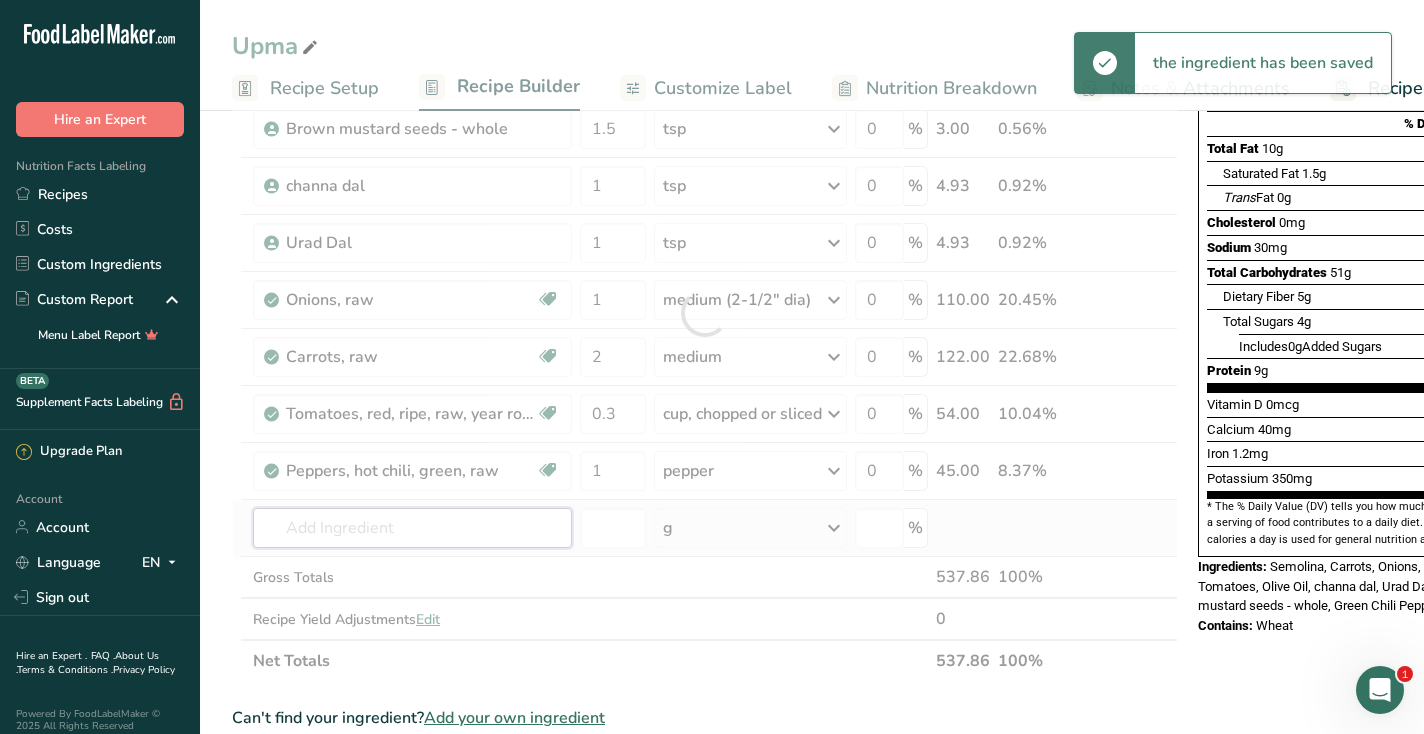 click on "Ingredient *
Amount *
Unit *
Waste *   .a-a{fill:#347362;}.b-a{fill:#fff;}          Grams
Percentage
Semolina, unenriched
Dairy free
Vegan
Vegetarian
Soy free
1
cup
Portions
1 cup
Weight Units
g
kg
mg
See more
Volume Units
l
Volume units require a density conversion. If you know your ingredient's density enter it below. Otherwise, click on "RIA" our AI Regulatory bot - she will be able to help you
lb/ft3
g/cm3
Confirm
mL
lb/ft3
g/cm3" at bounding box center [705, 313] 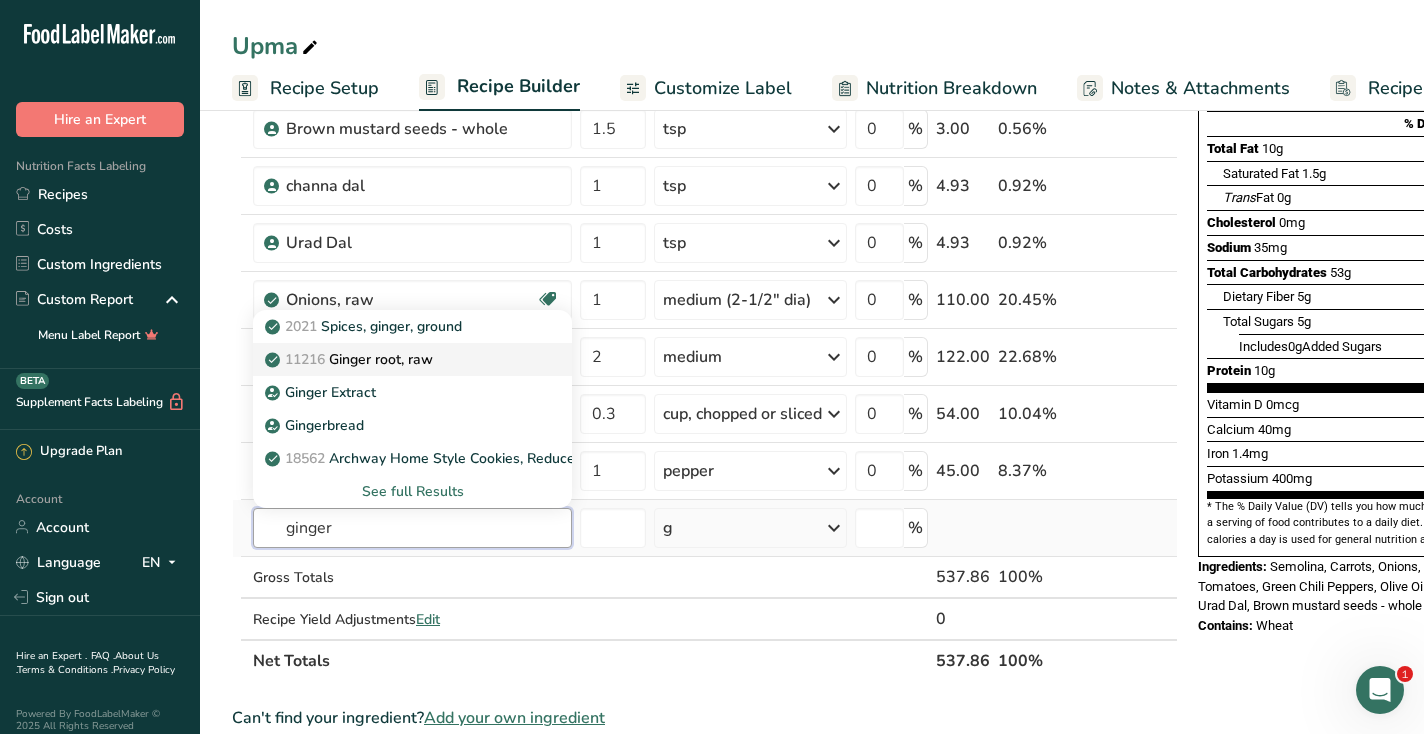 type on "ginger" 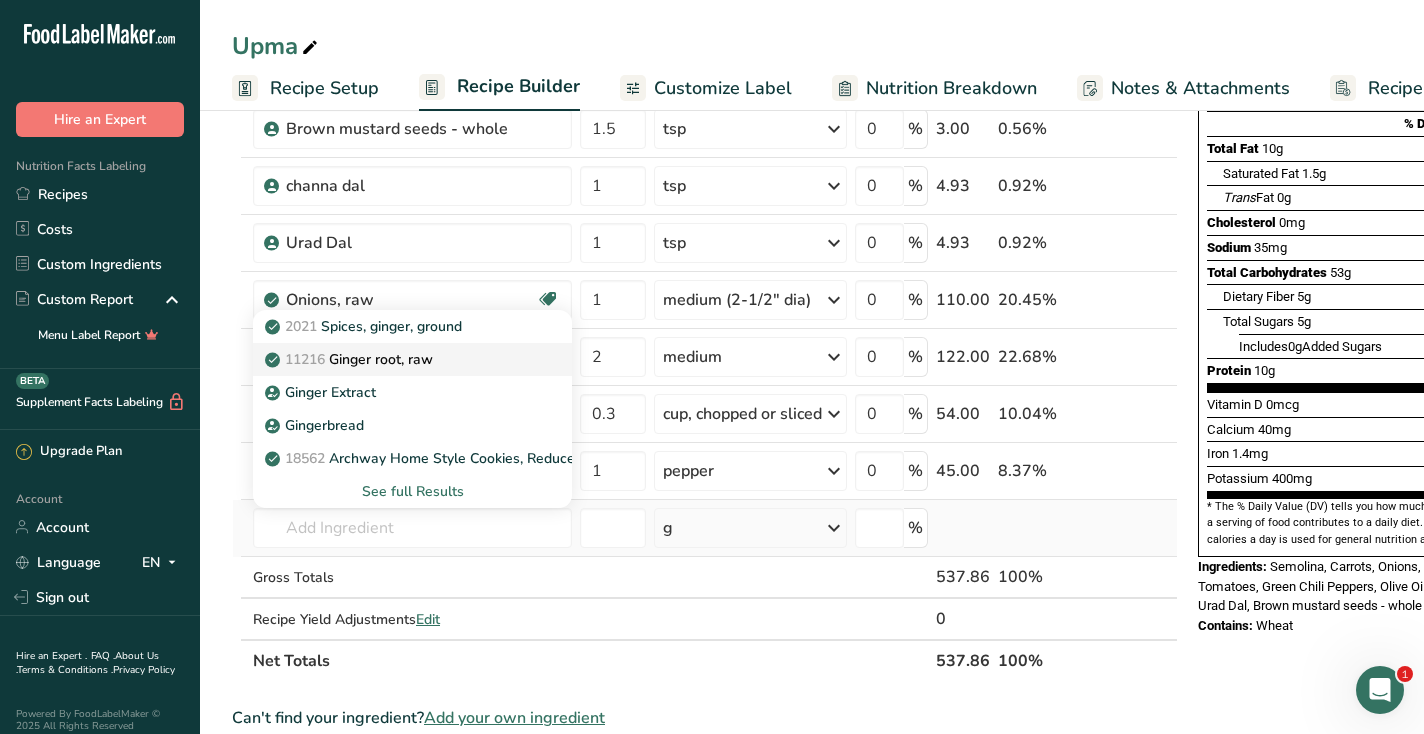 click on "11216
Ginger root, raw" at bounding box center [396, 359] 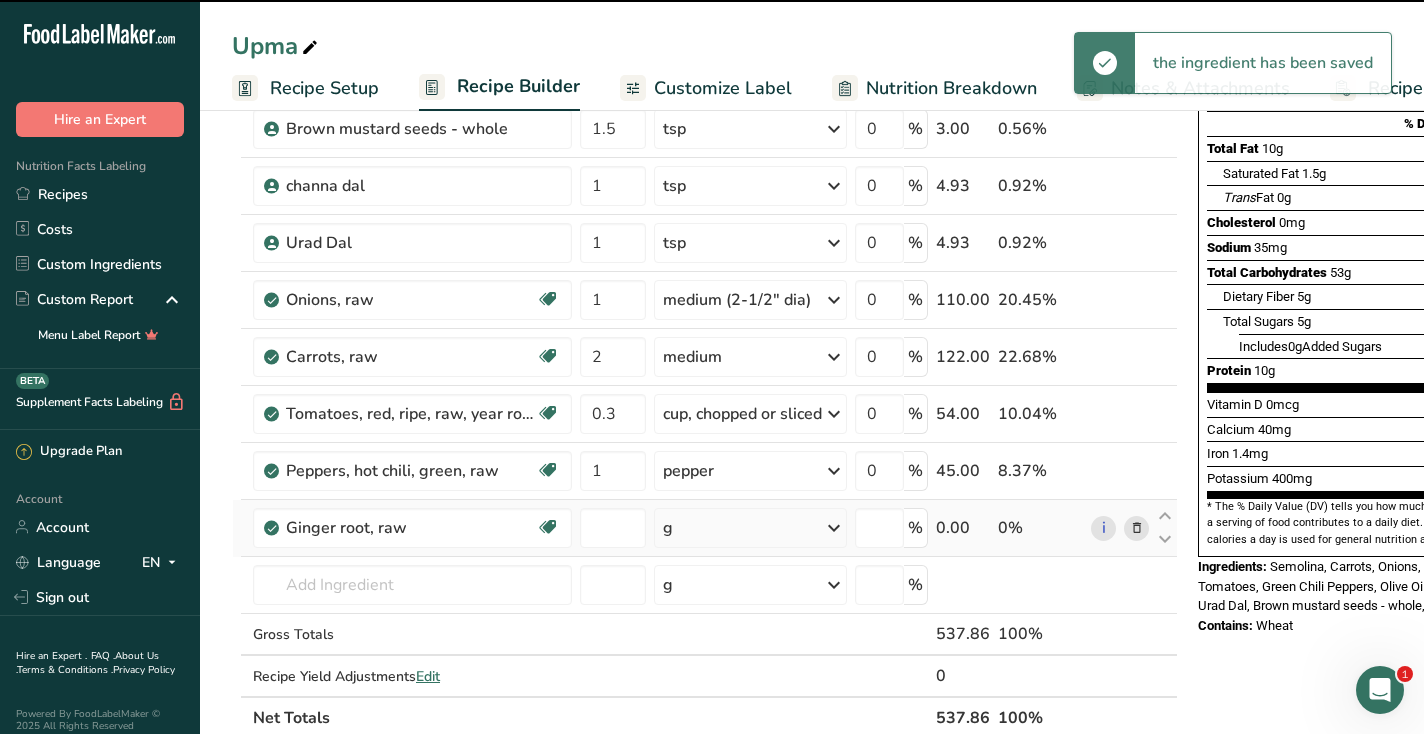type on "0" 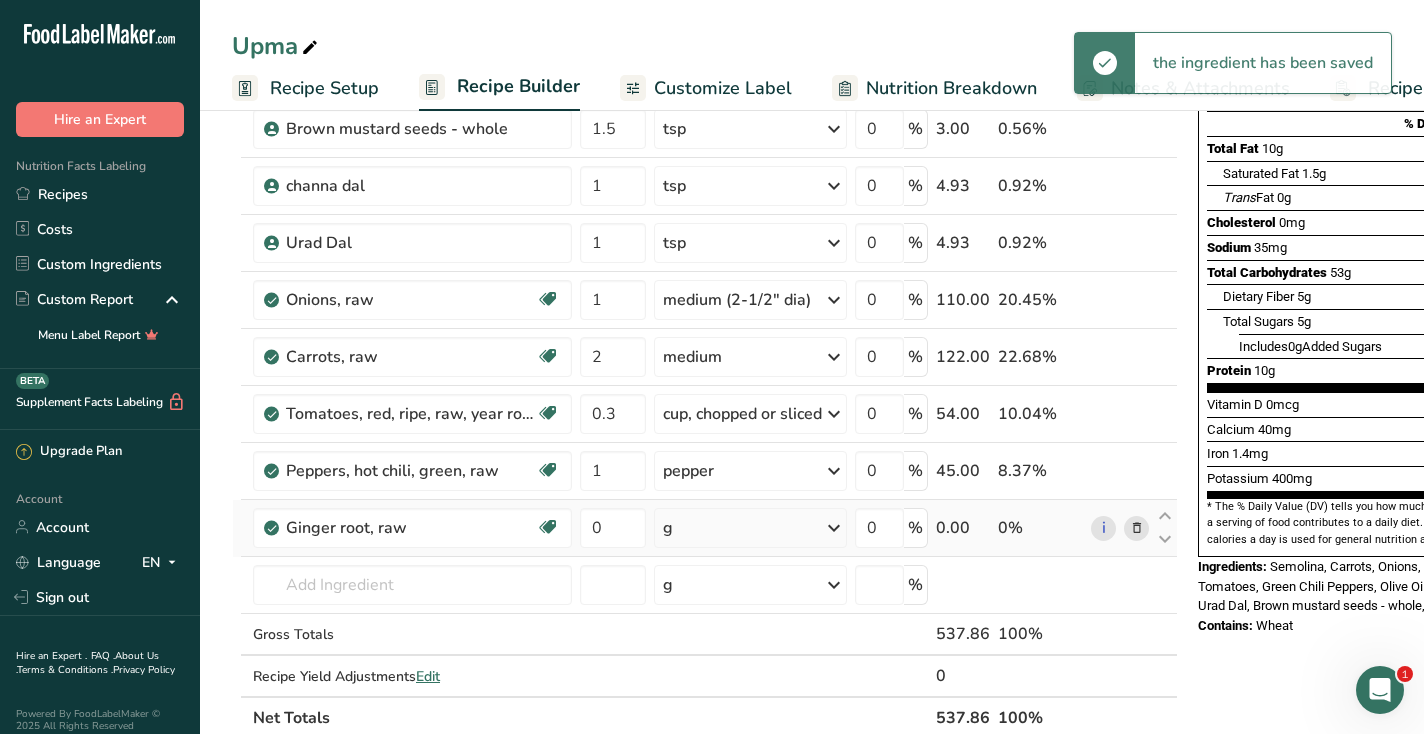 click on "g" at bounding box center [750, 528] 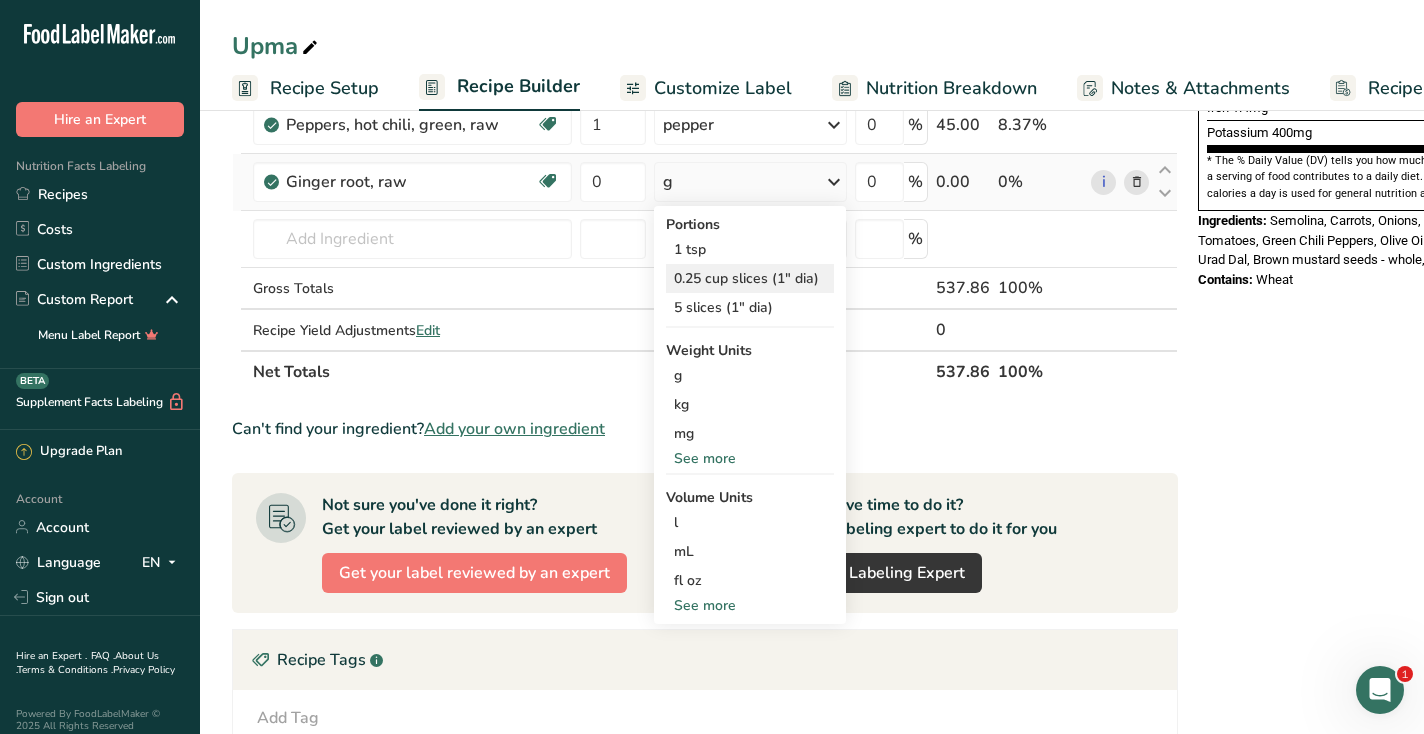 scroll, scrollTop: 626, scrollLeft: 0, axis: vertical 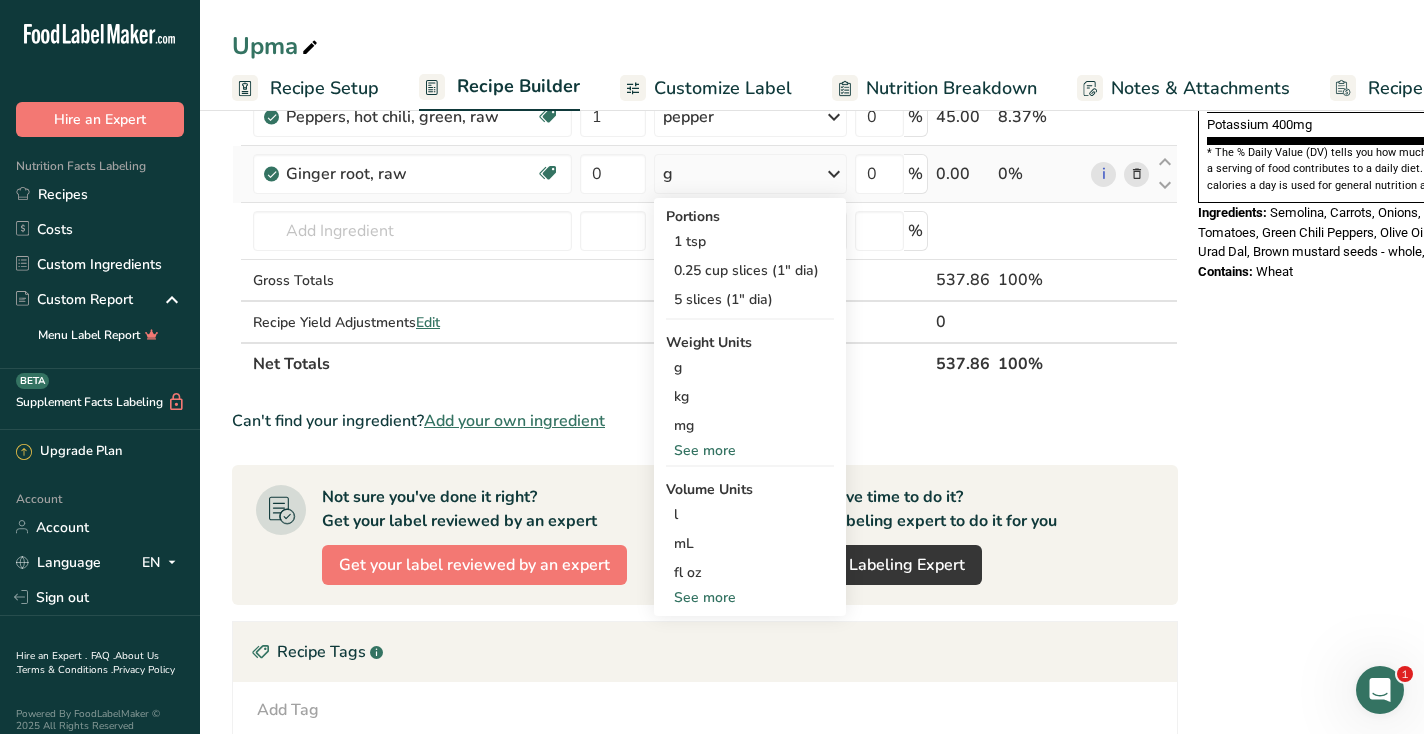 click on "See more" at bounding box center (750, 450) 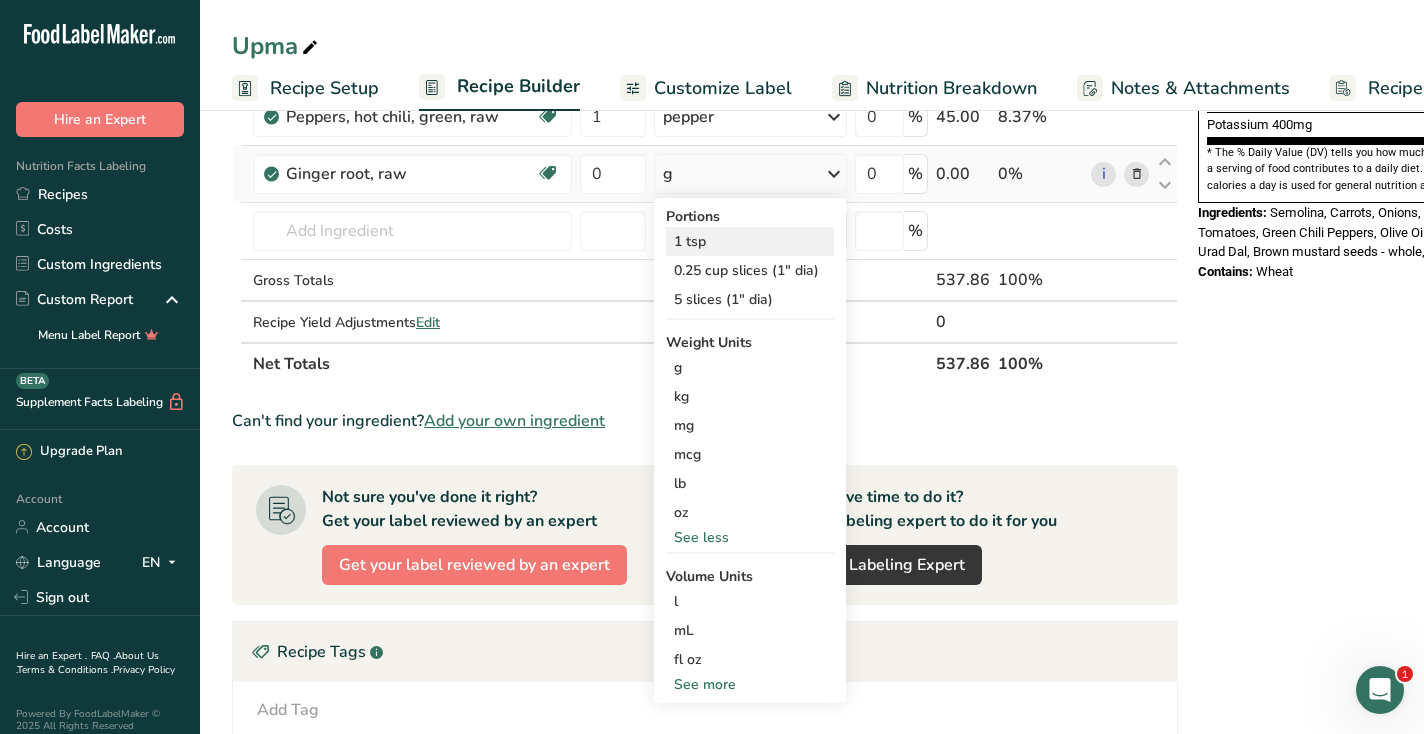click on "1 tsp" at bounding box center [750, 241] 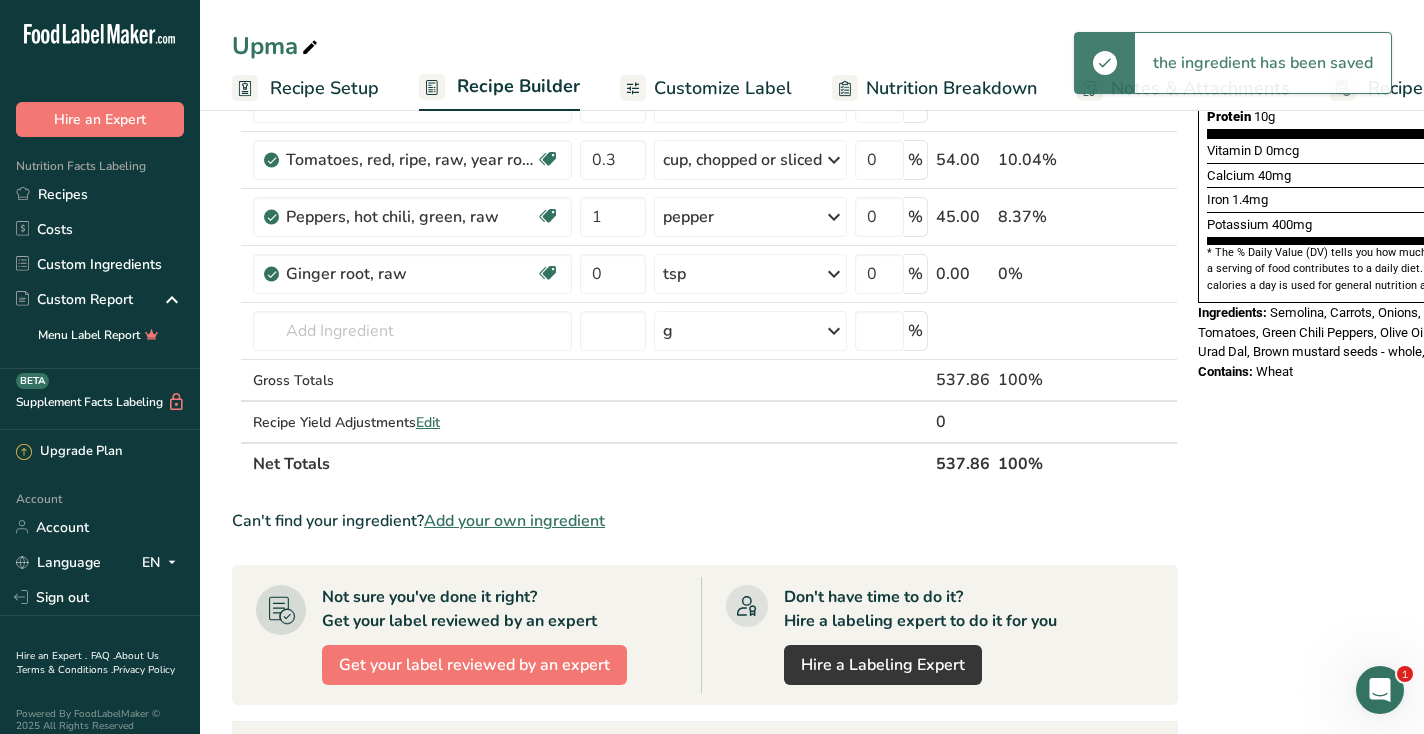 scroll, scrollTop: 520, scrollLeft: 0, axis: vertical 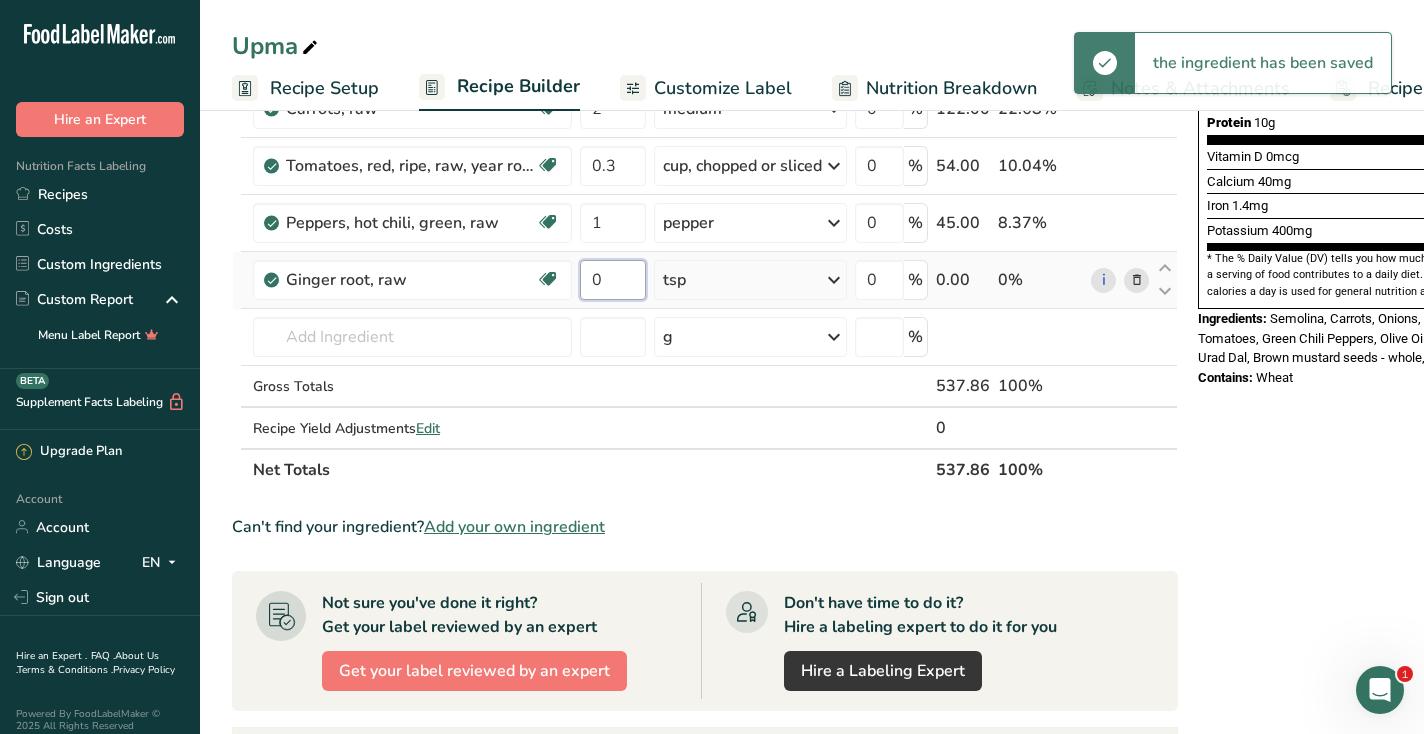 click on "0" at bounding box center [613, 280] 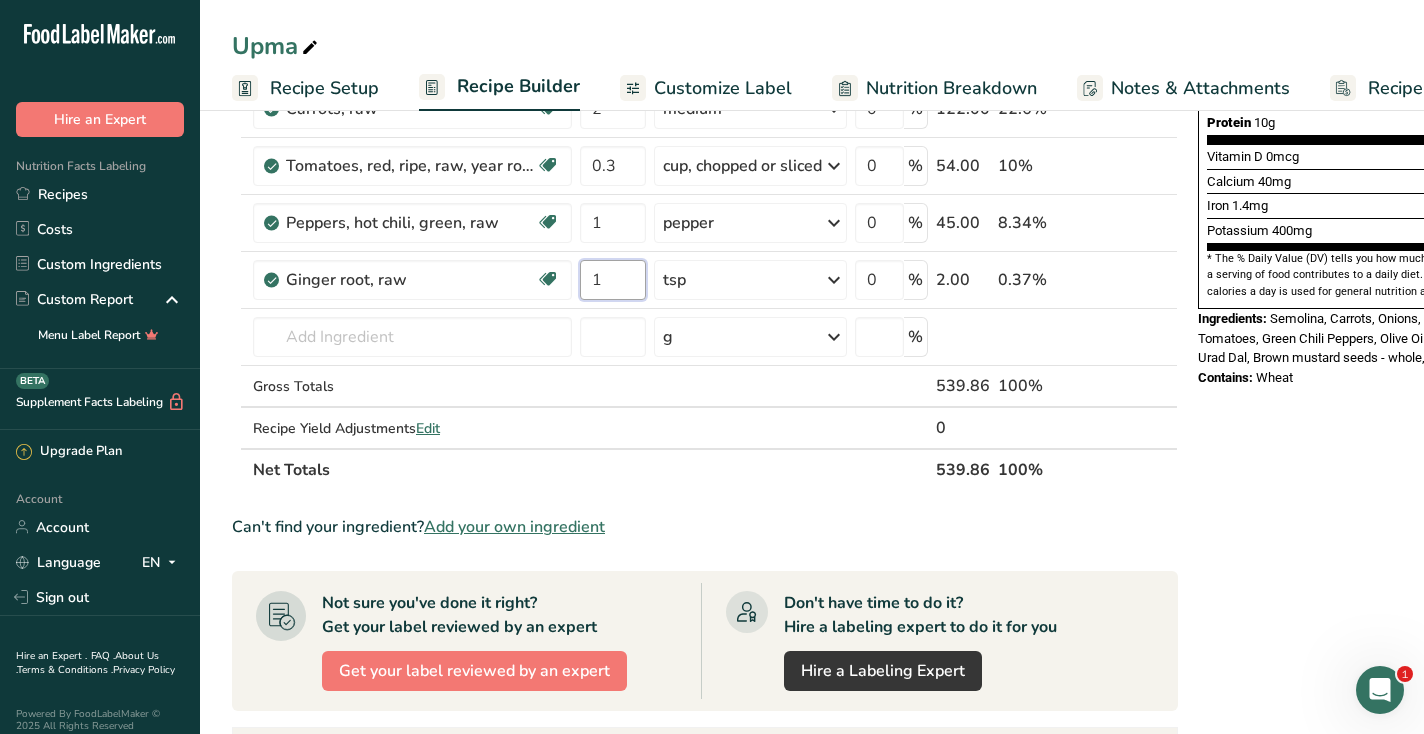 type on "1" 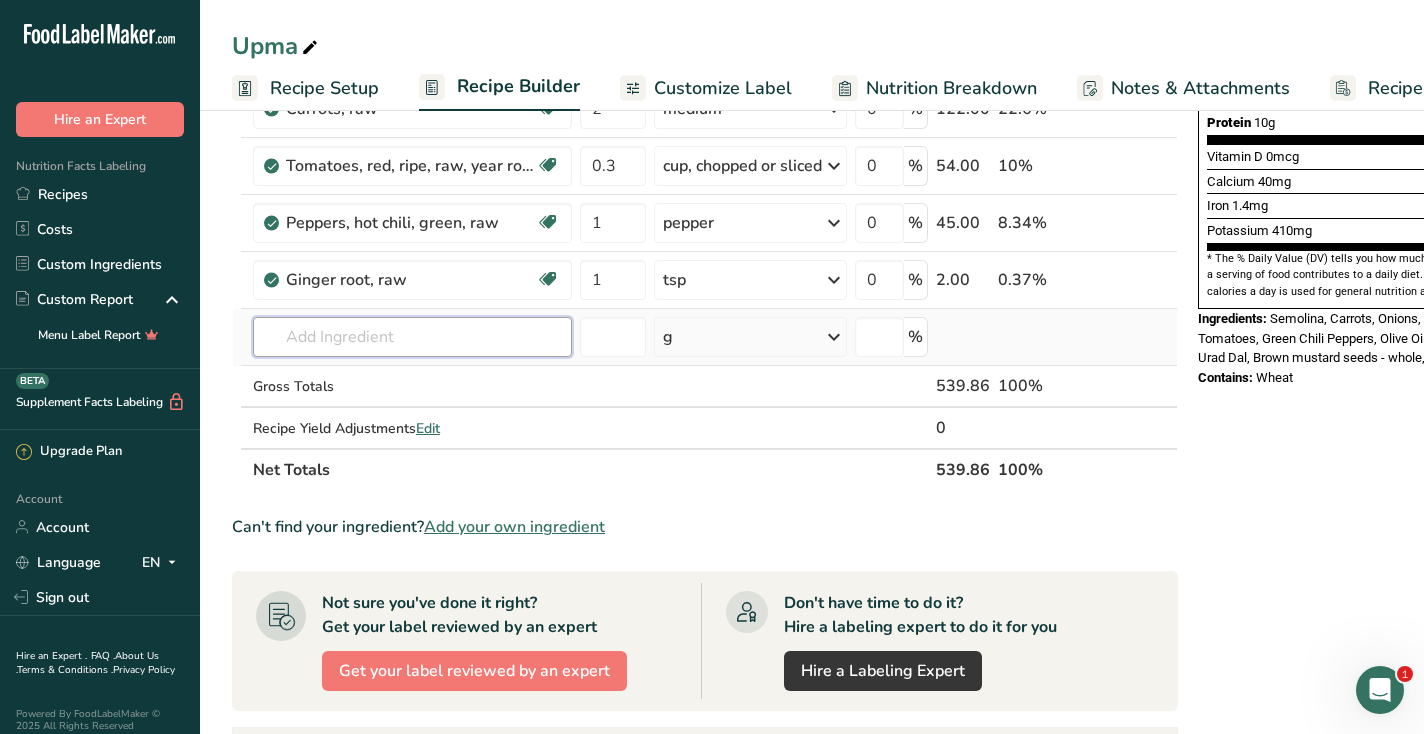 click on "Ingredient *
Amount *
Unit *
Waste *   .a-a{fill:#347362;}.b-a{fill:#fff;}          Grams
Percentage
Semolina, unenriched
Dairy free
Vegan
Vegetarian
Soy free
1
cup
Portions
1 cup
Weight Units
g
kg
mg
See more
Volume Units
l
Volume units require a density conversion. If you know your ingredient's density enter it below. Otherwise, click on "RIA" our AI Regulatory bot - she will be able to help you
lb/ft3
g/cm3
Confirm
mL
lb/ft3
g/cm3" at bounding box center [705, 93] 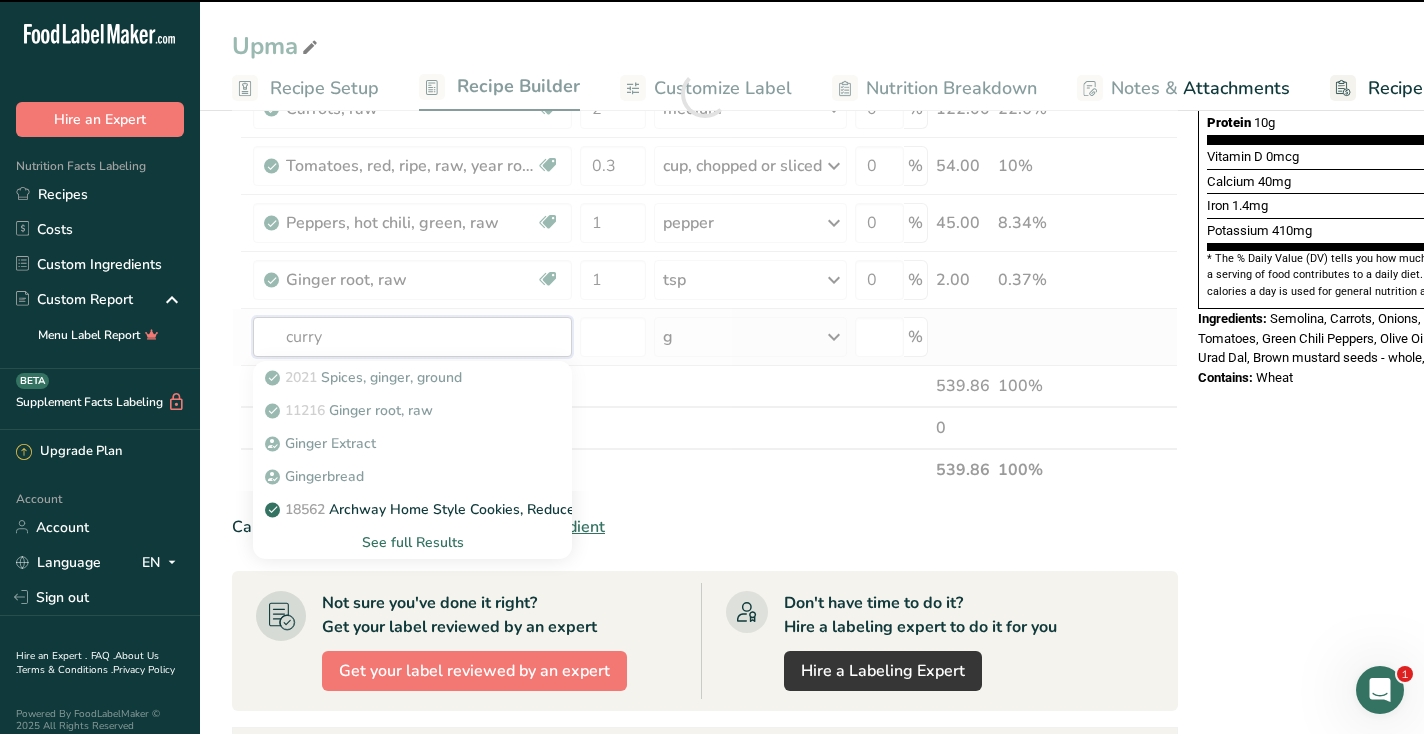 type on "curry l" 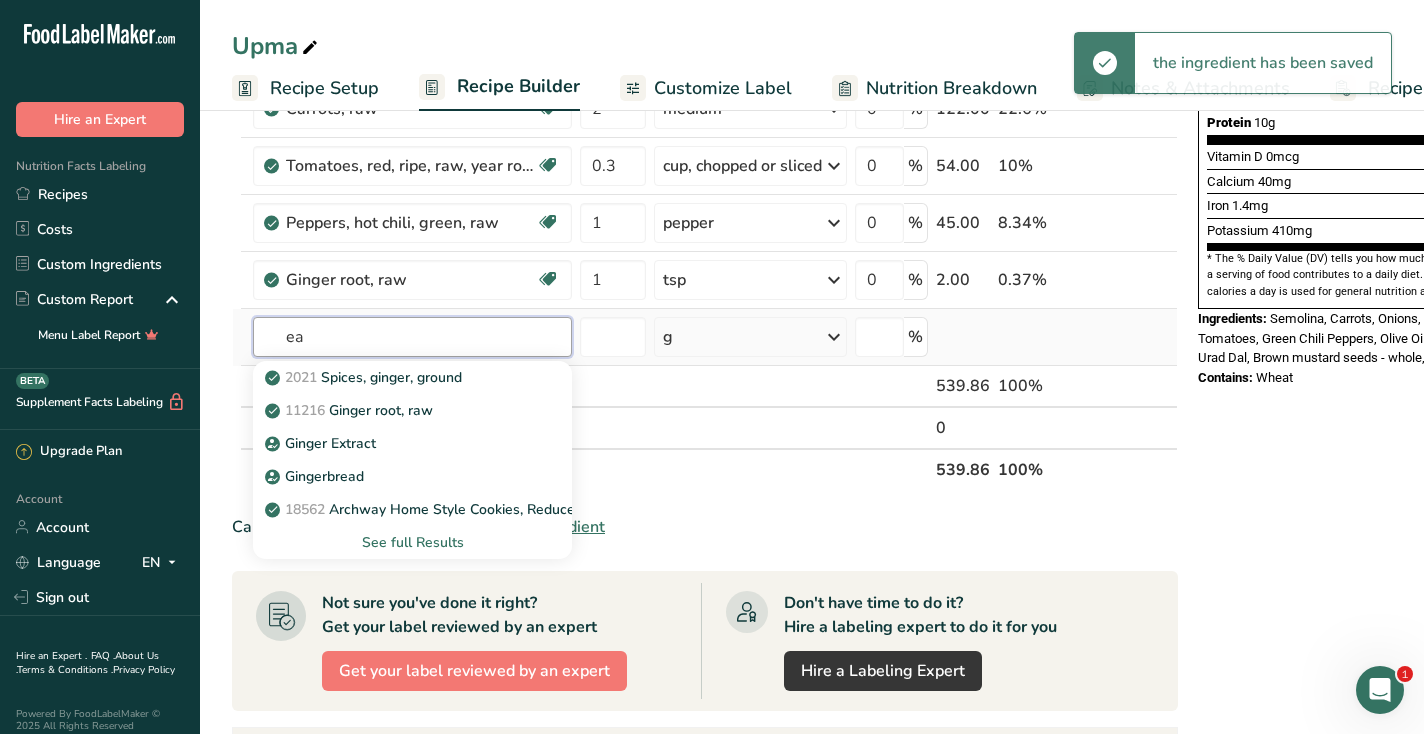 type on "e" 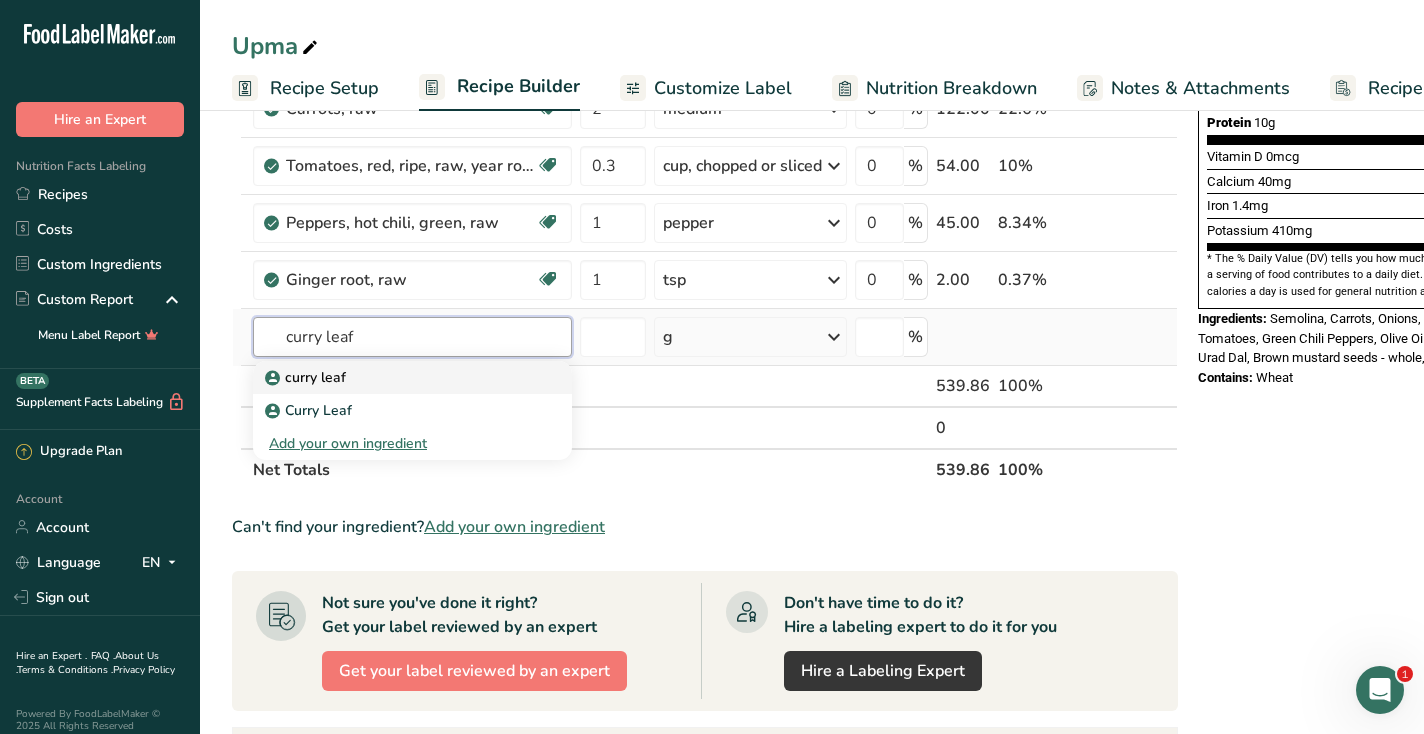 type on "curry leaf" 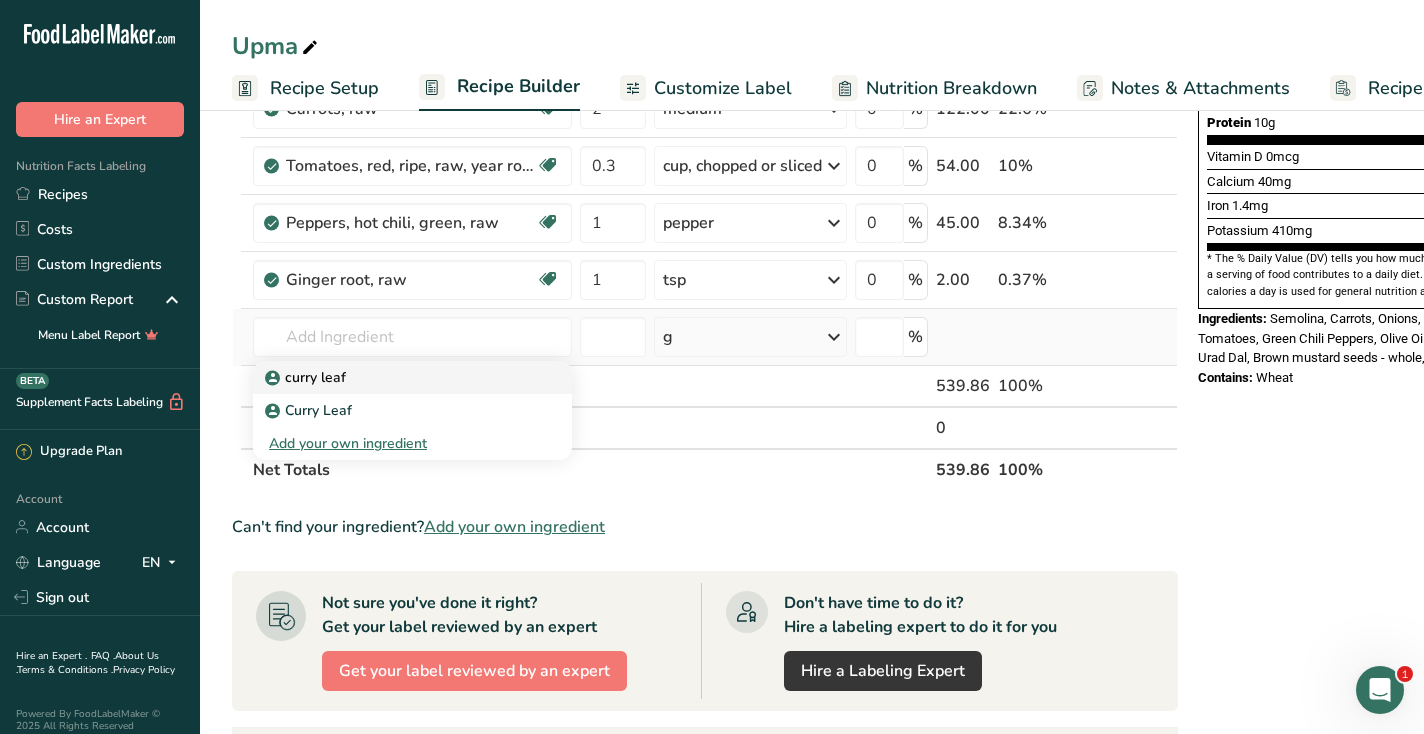 click on "curry leaf" at bounding box center [396, 377] 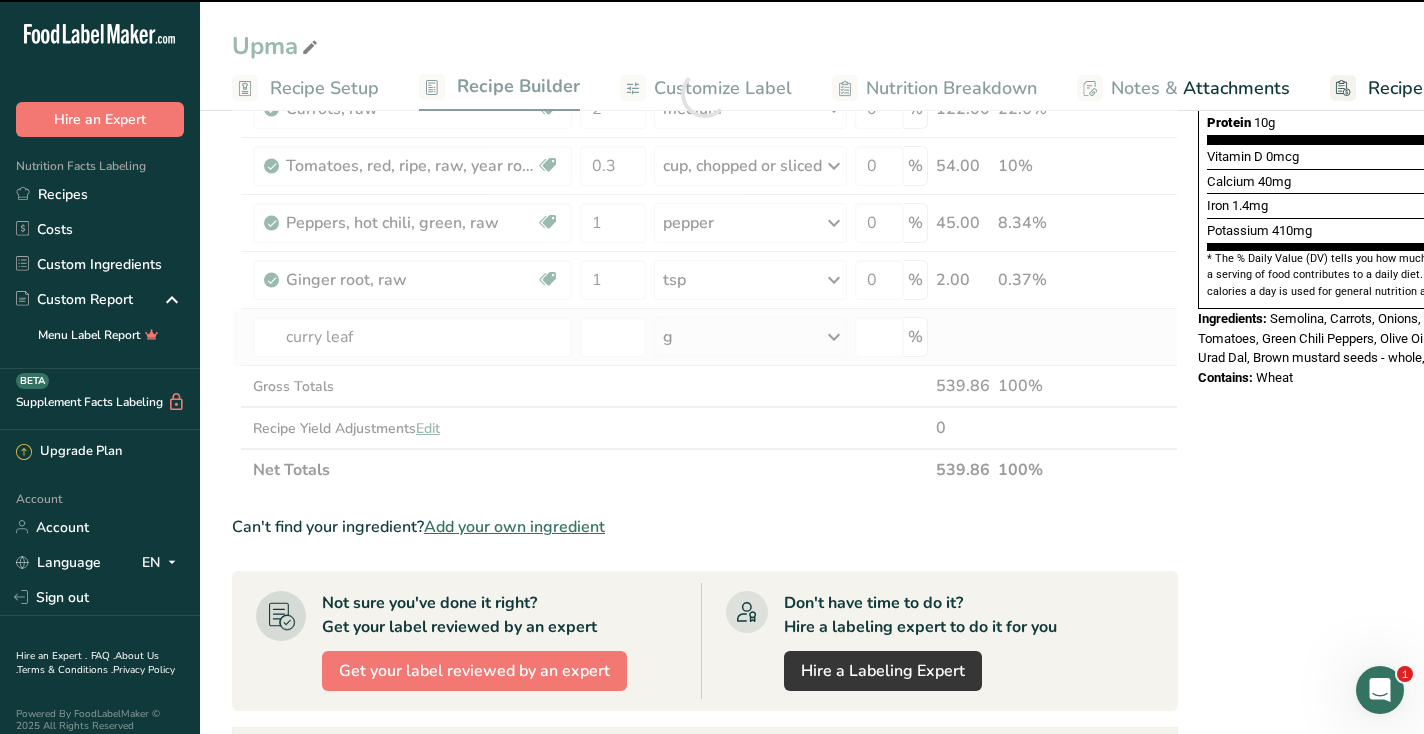 type on "0" 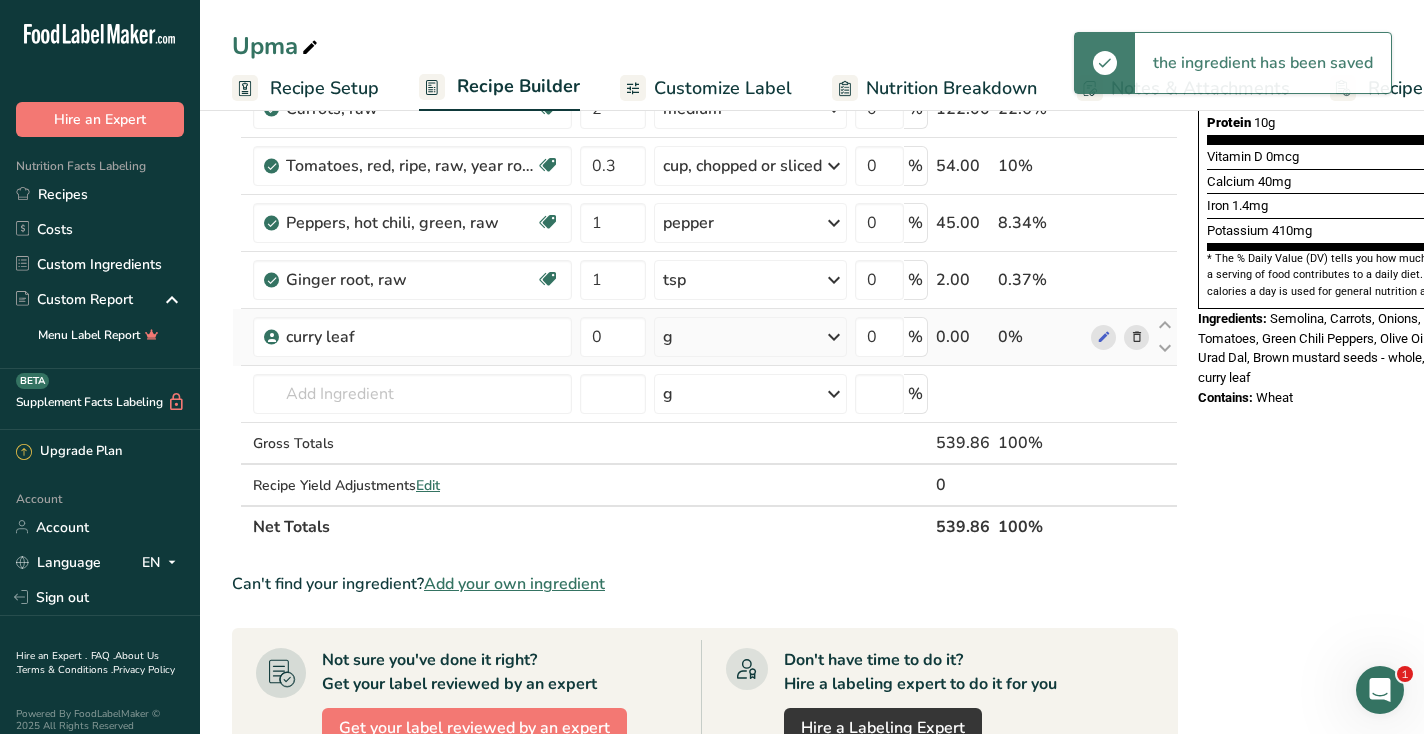 click on "g" at bounding box center (750, 337) 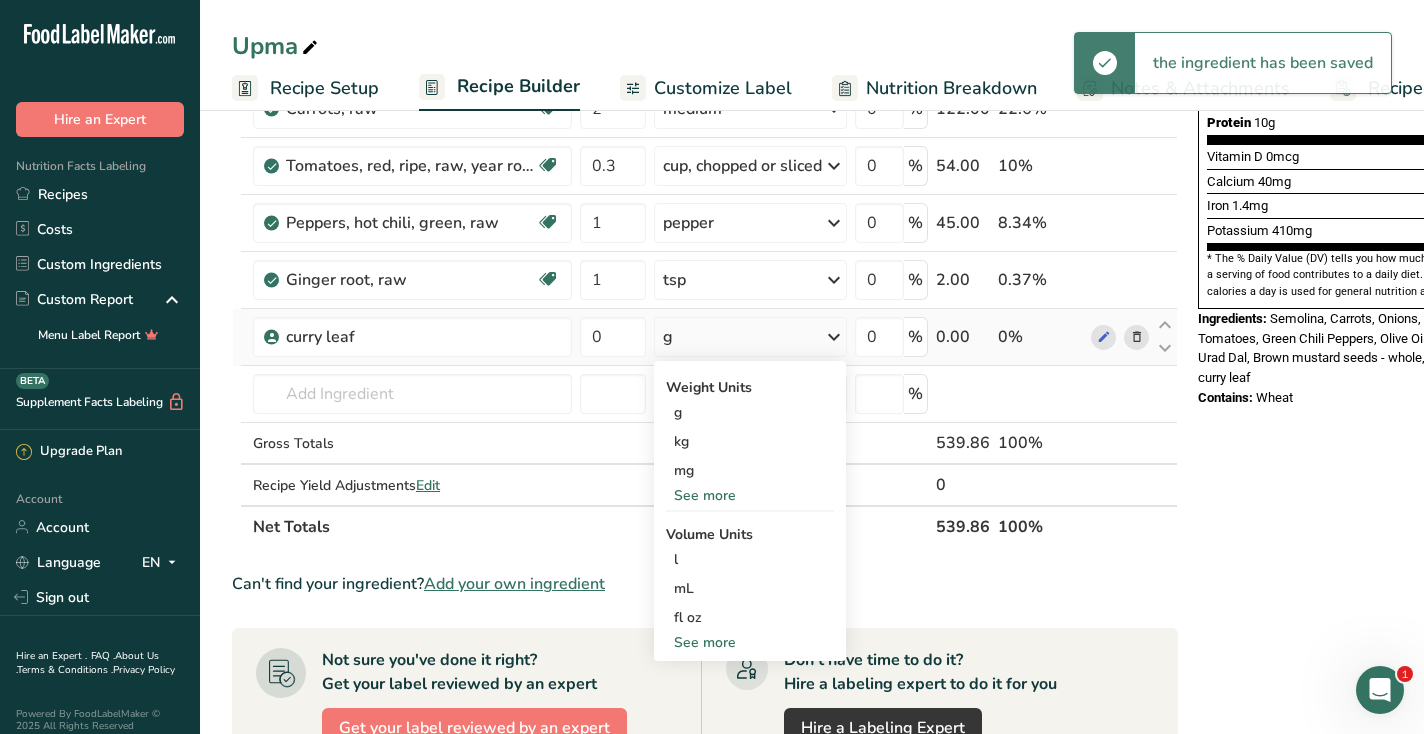 click on "See more" at bounding box center (750, 495) 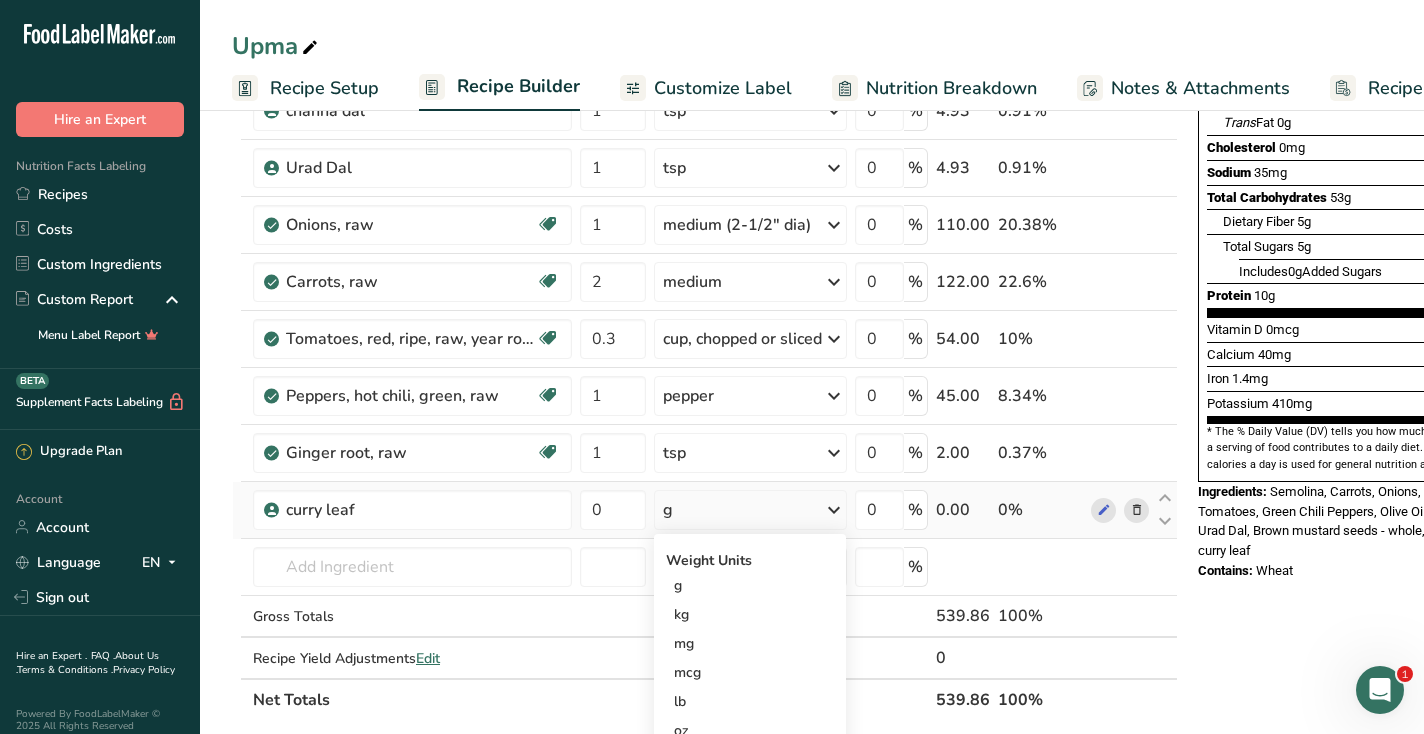 scroll, scrollTop: 254, scrollLeft: 0, axis: vertical 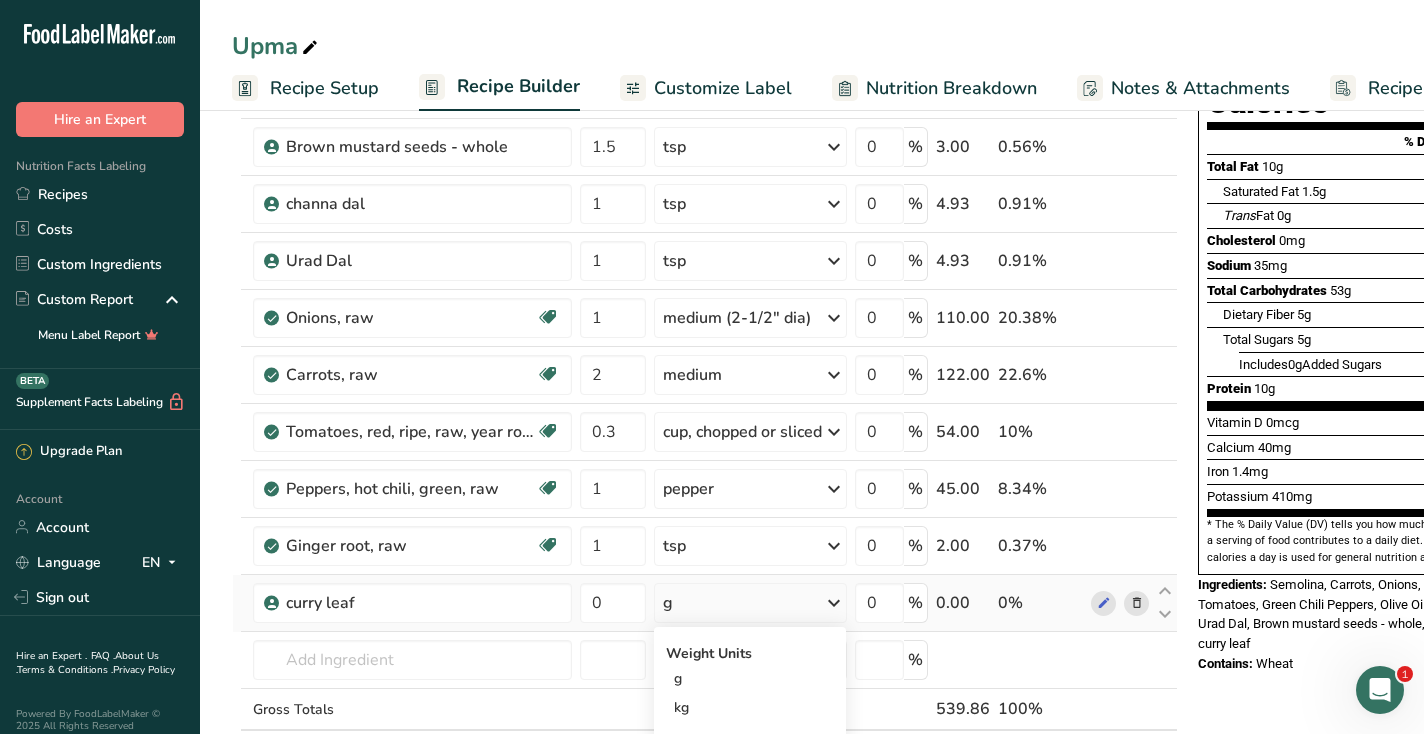 click at bounding box center [1137, 603] 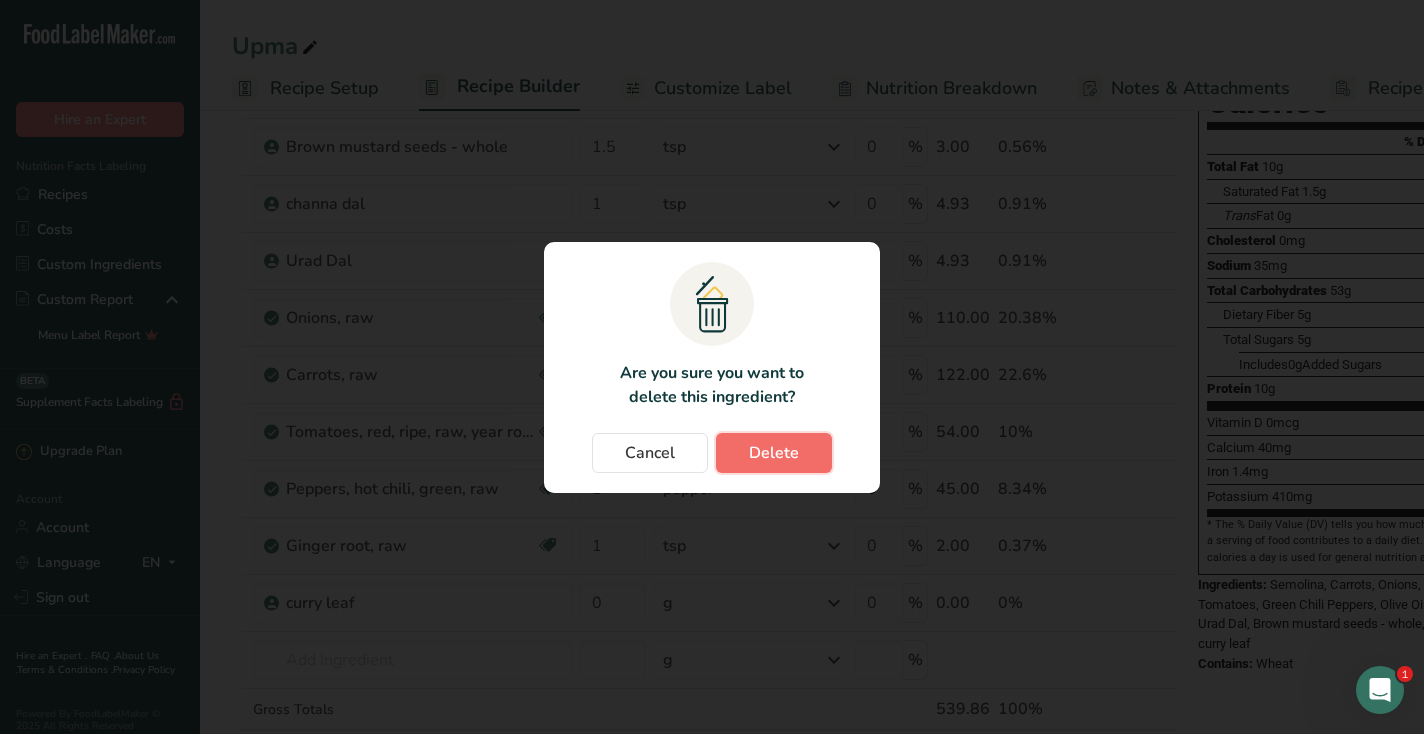 click on "Delete" at bounding box center (774, 453) 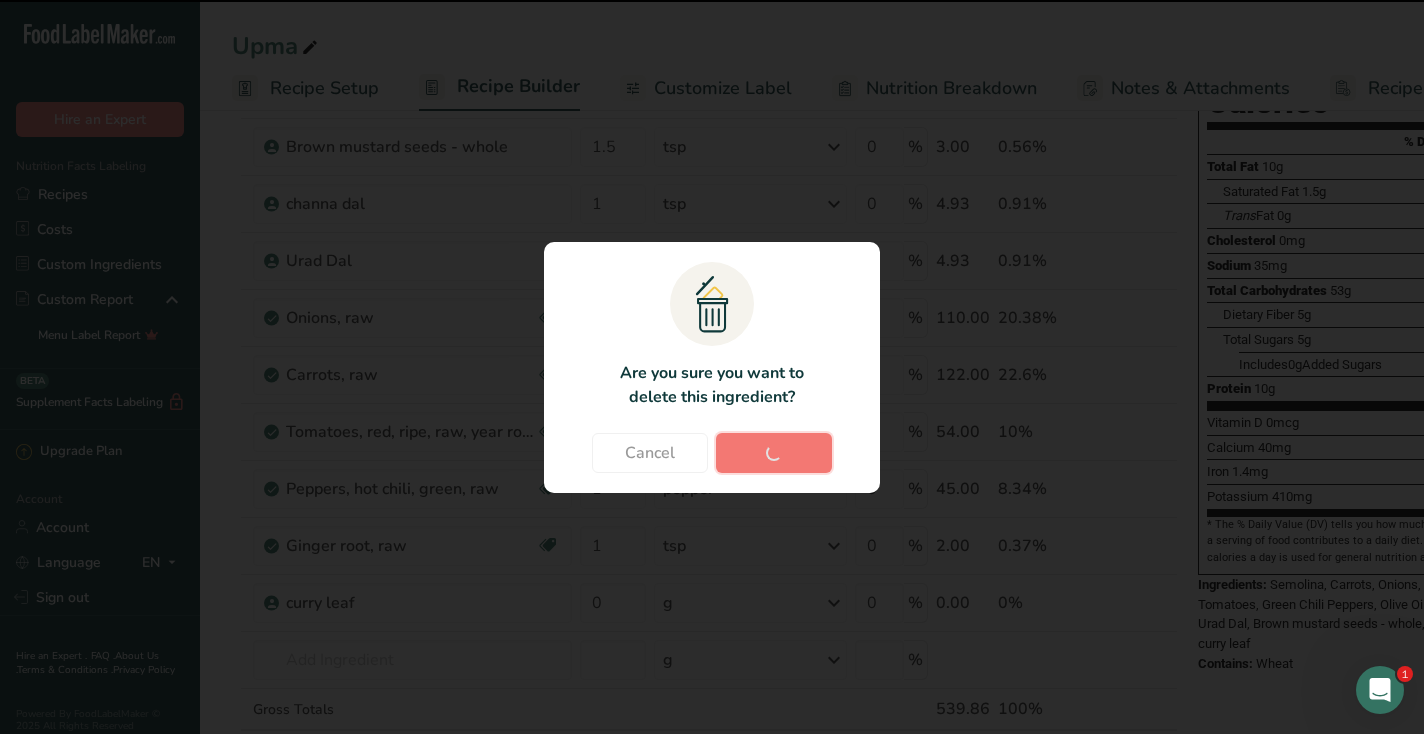type 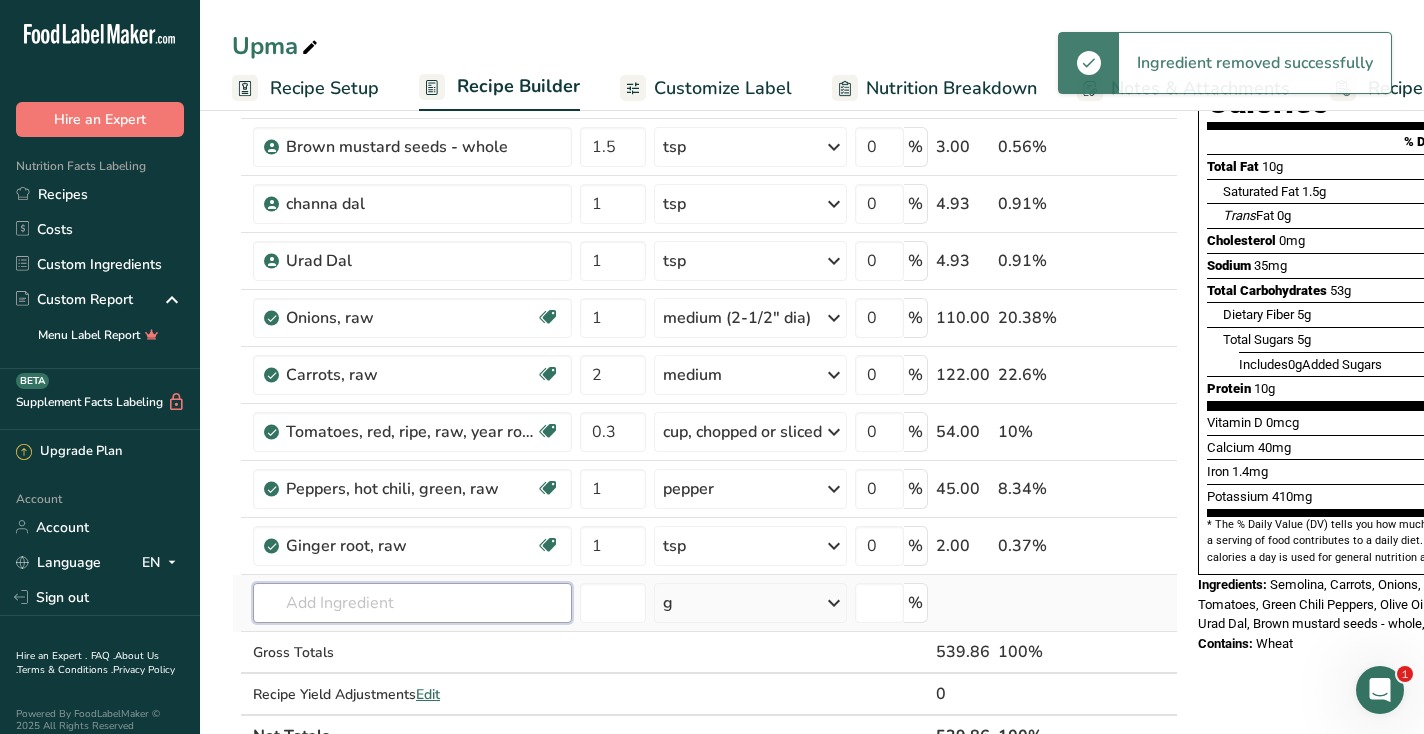 click at bounding box center (412, 603) 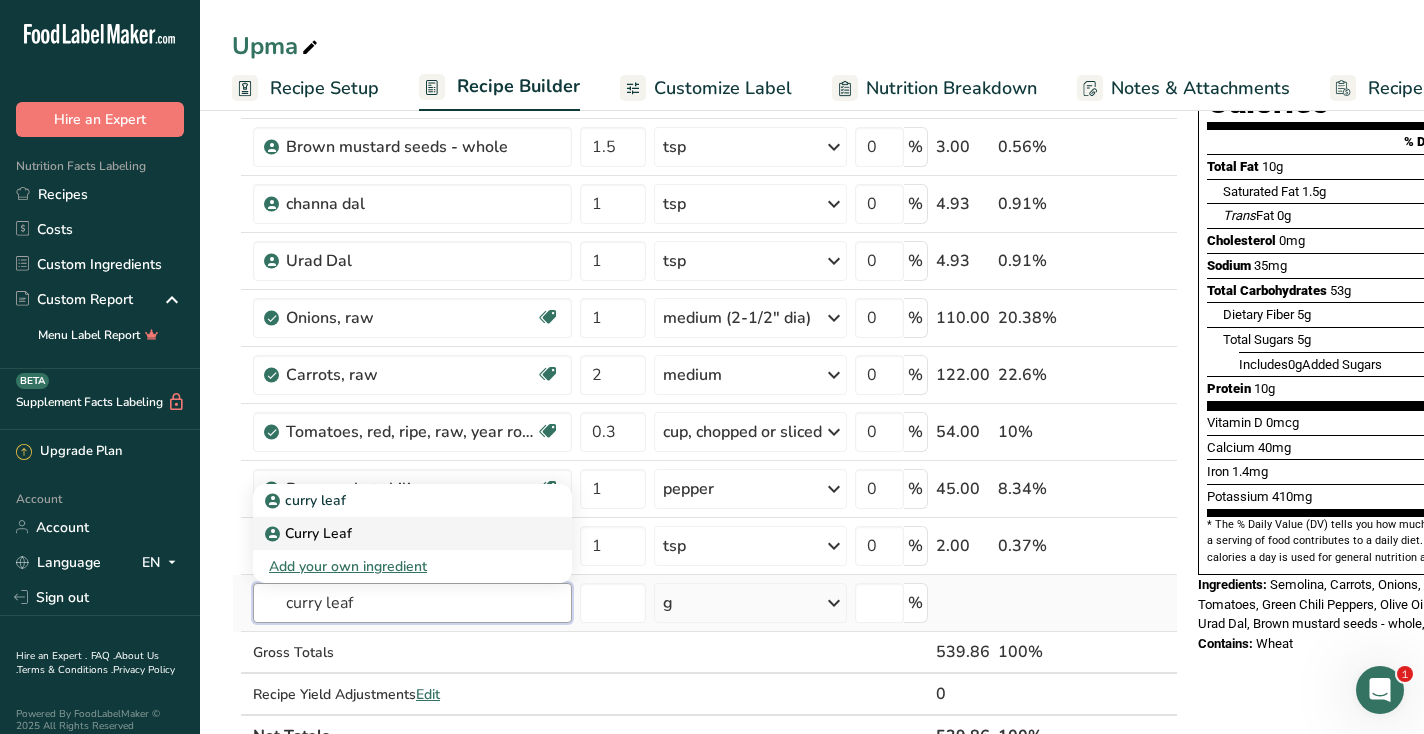 type on "curry leaf" 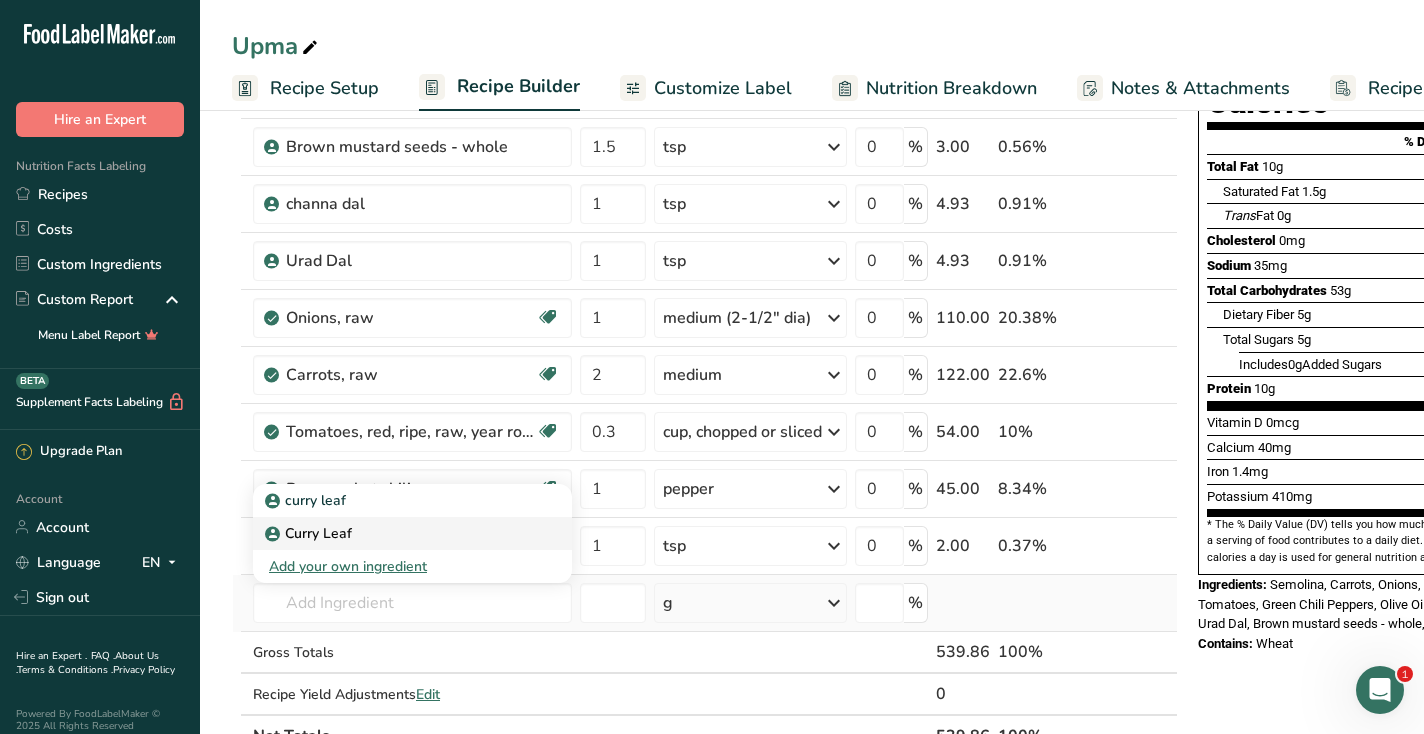 click on "Curry Leaf" at bounding box center (307, 500) 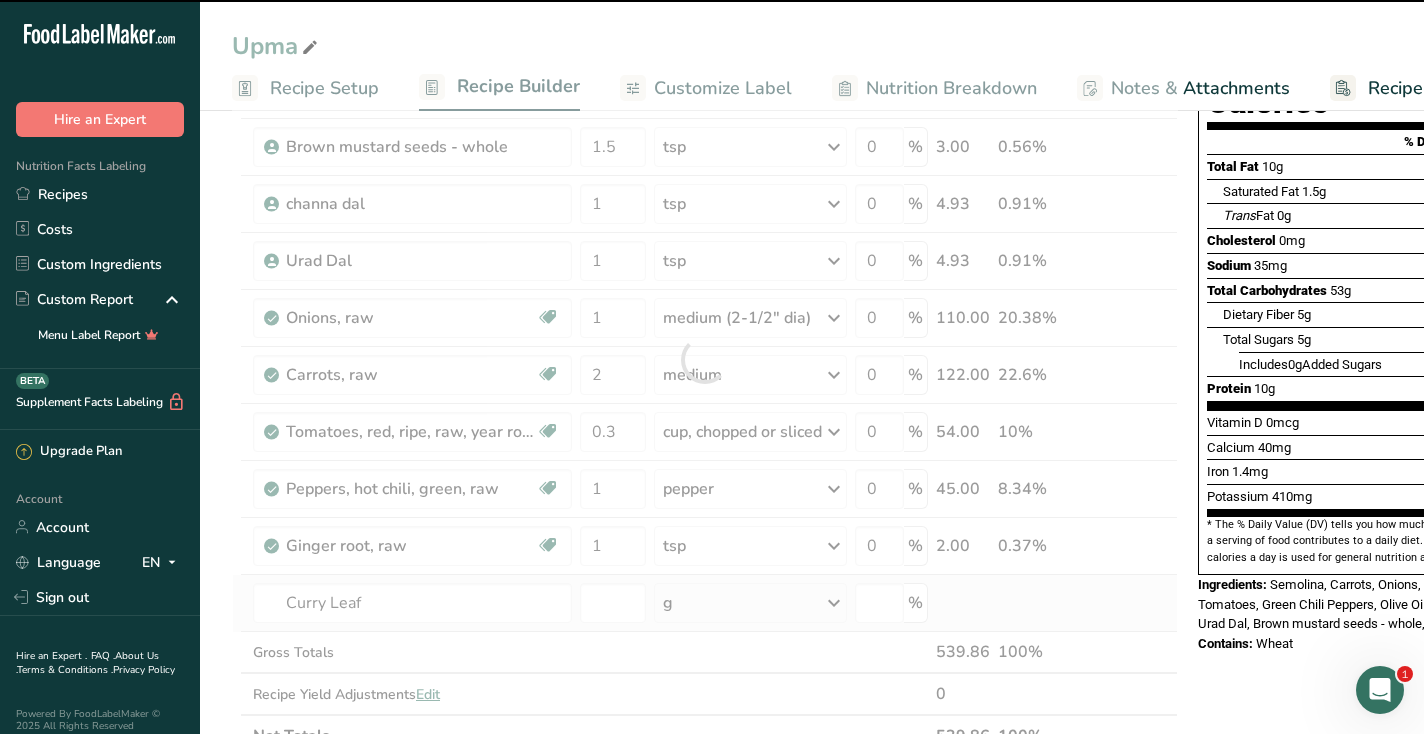 type on "0" 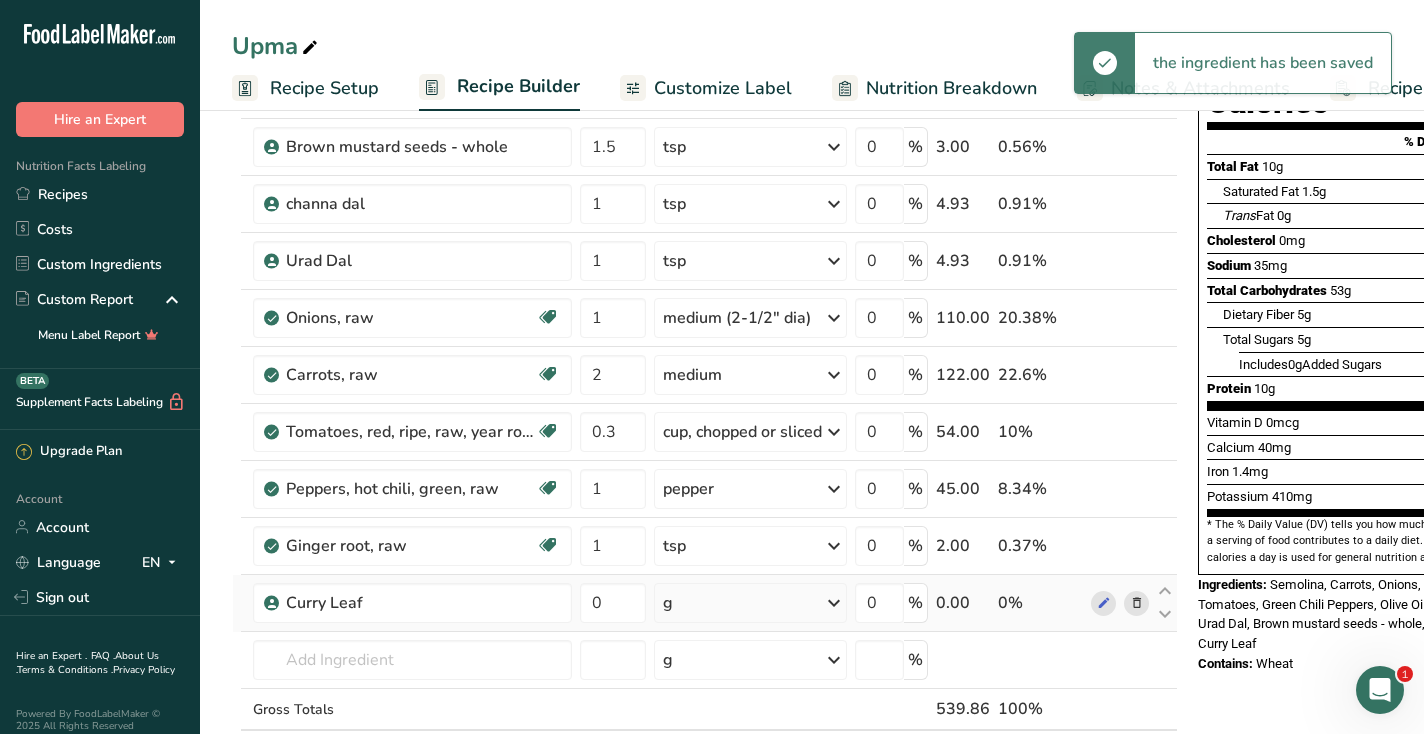 click on "g" at bounding box center (750, 603) 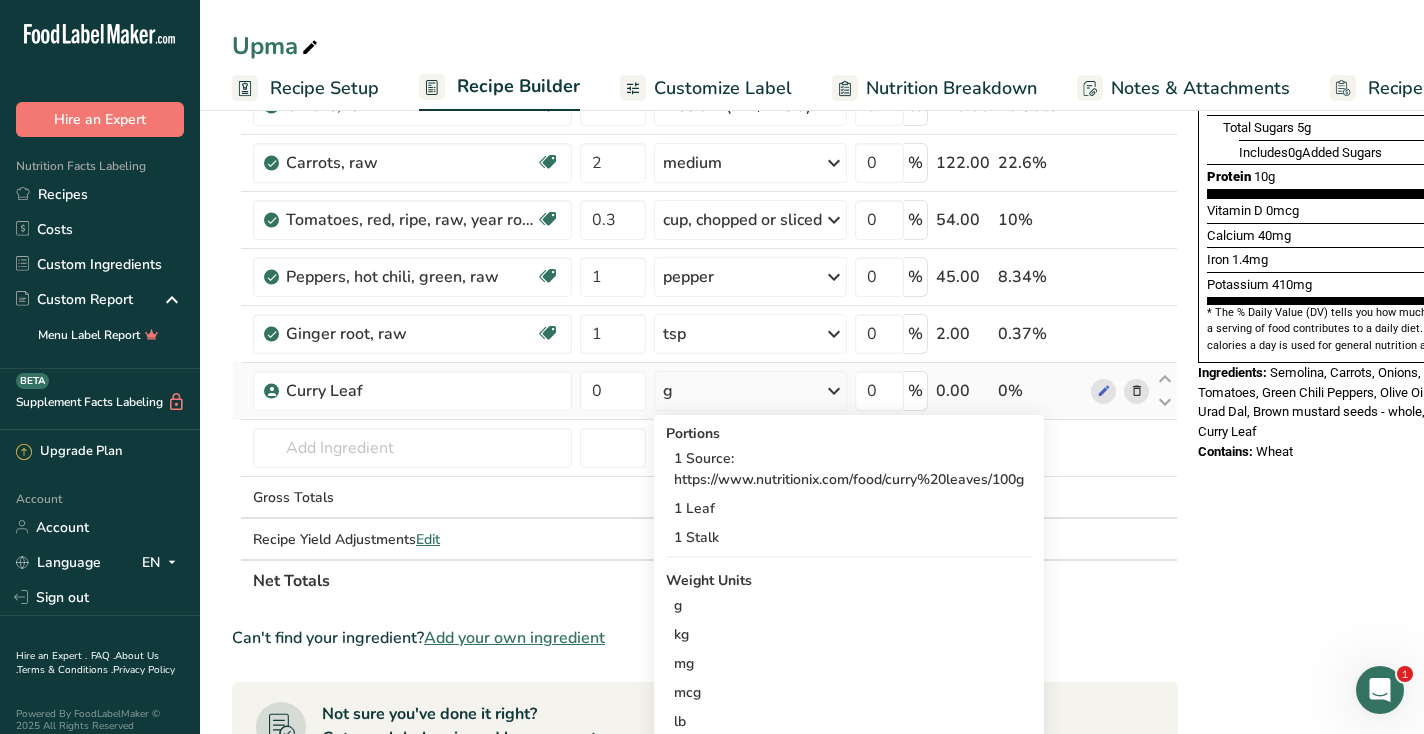 scroll, scrollTop: 469, scrollLeft: 0, axis: vertical 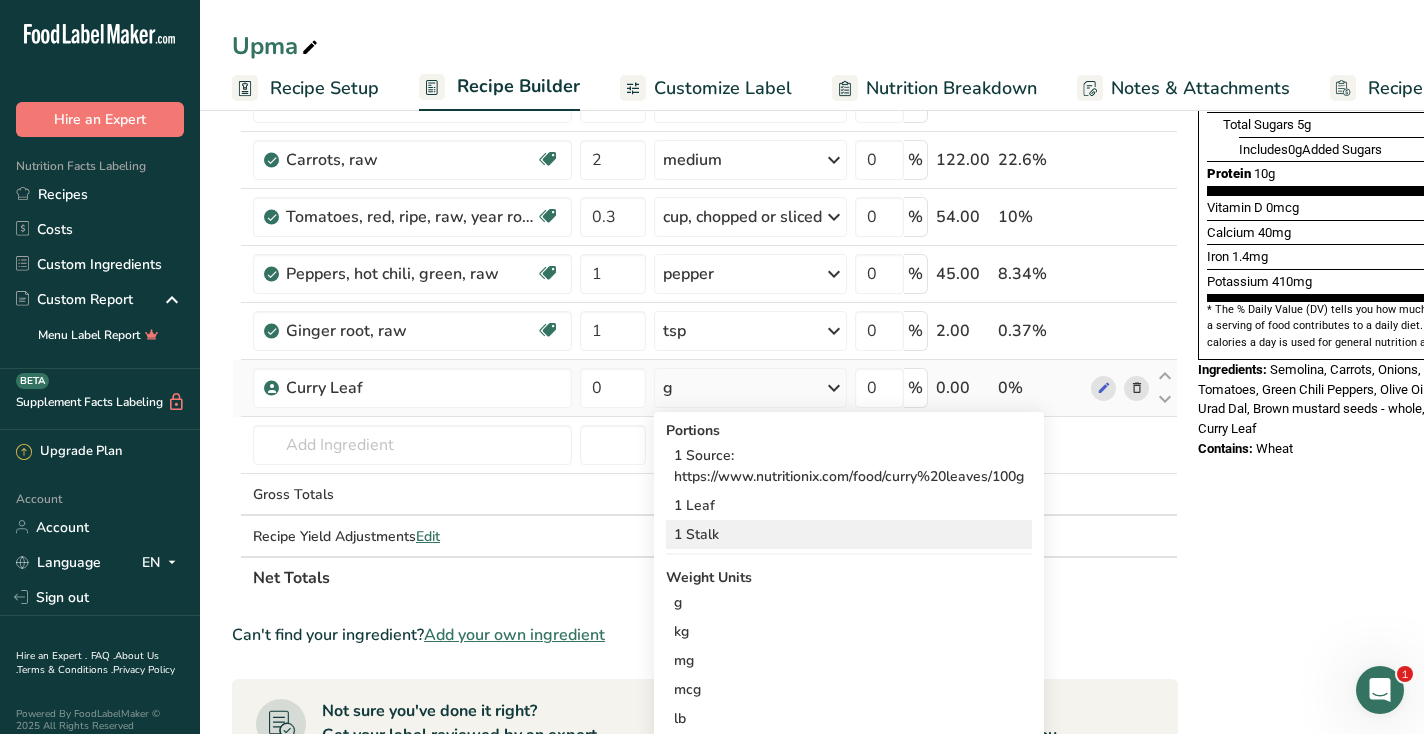 click on "1 Stalk" at bounding box center [849, 534] 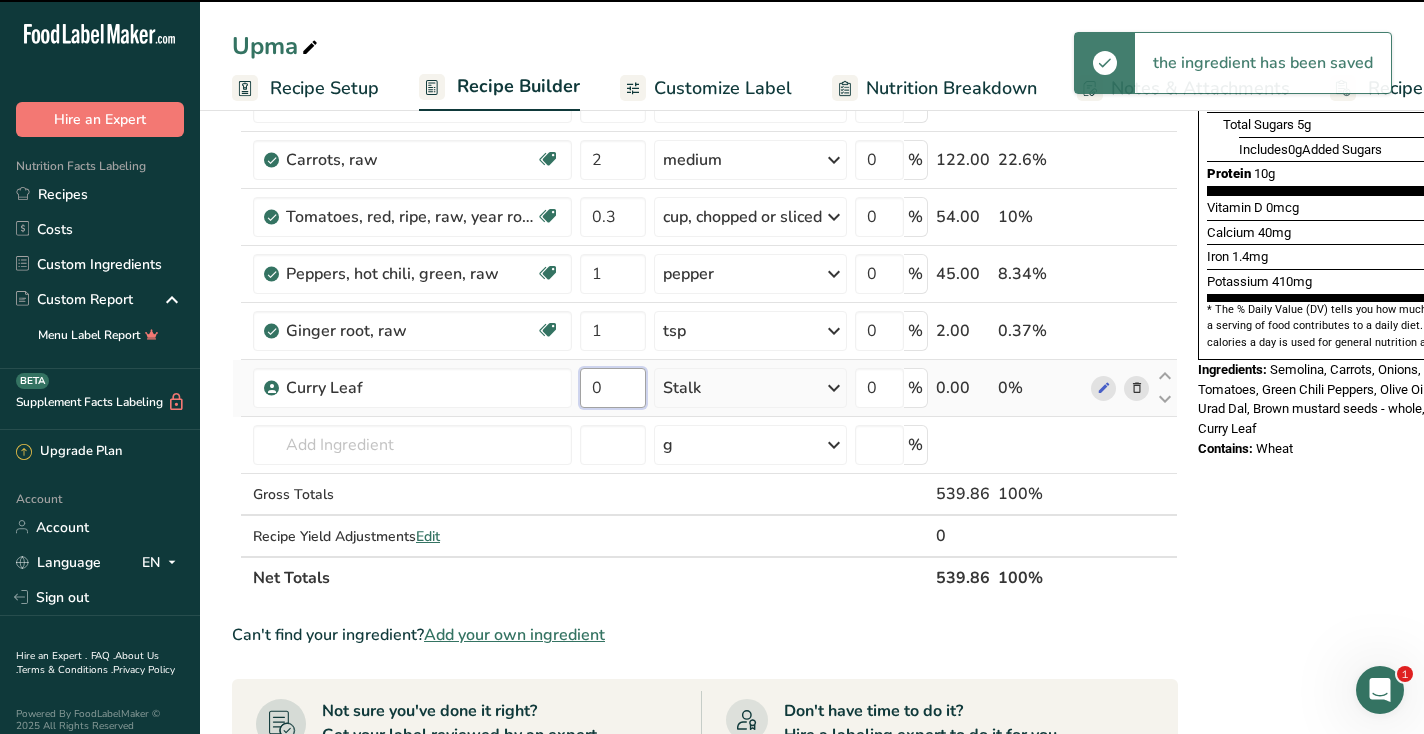 click on "0" at bounding box center (613, 388) 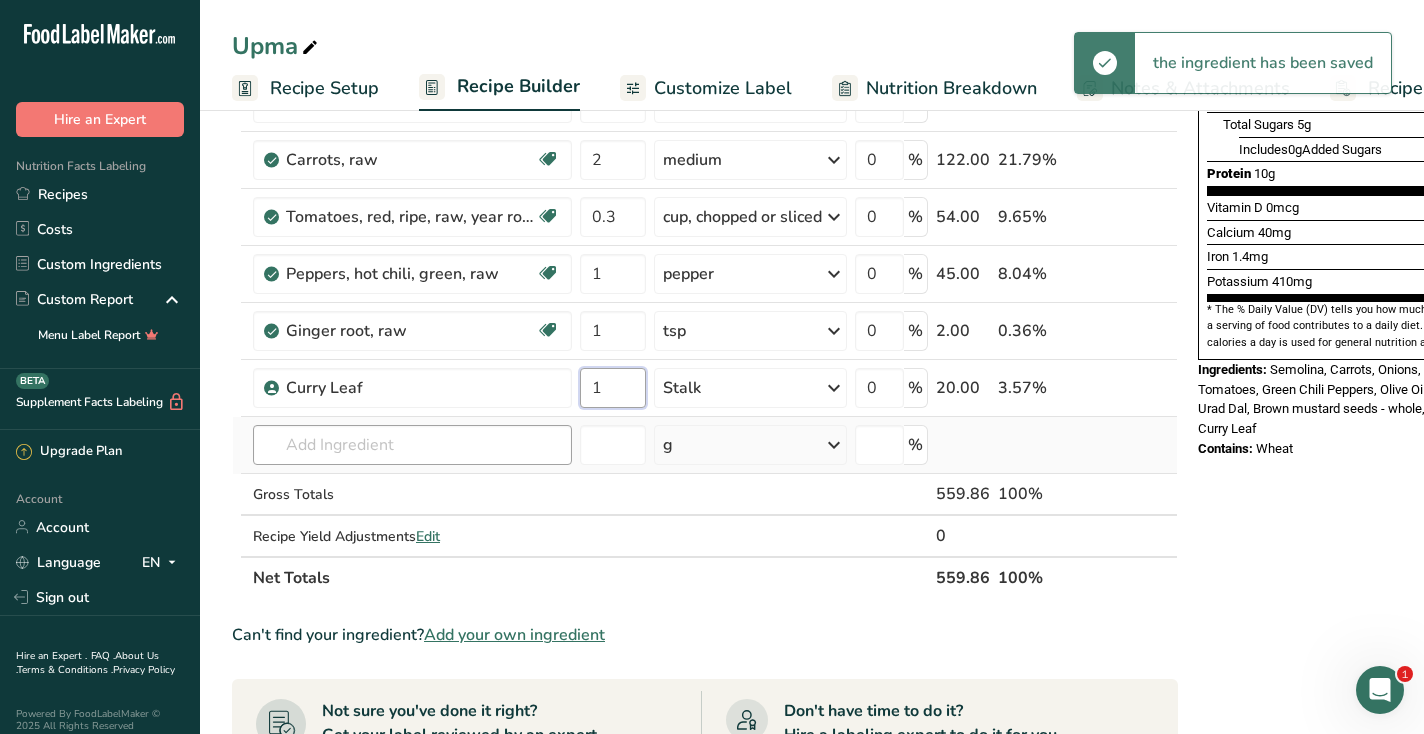 type on "1" 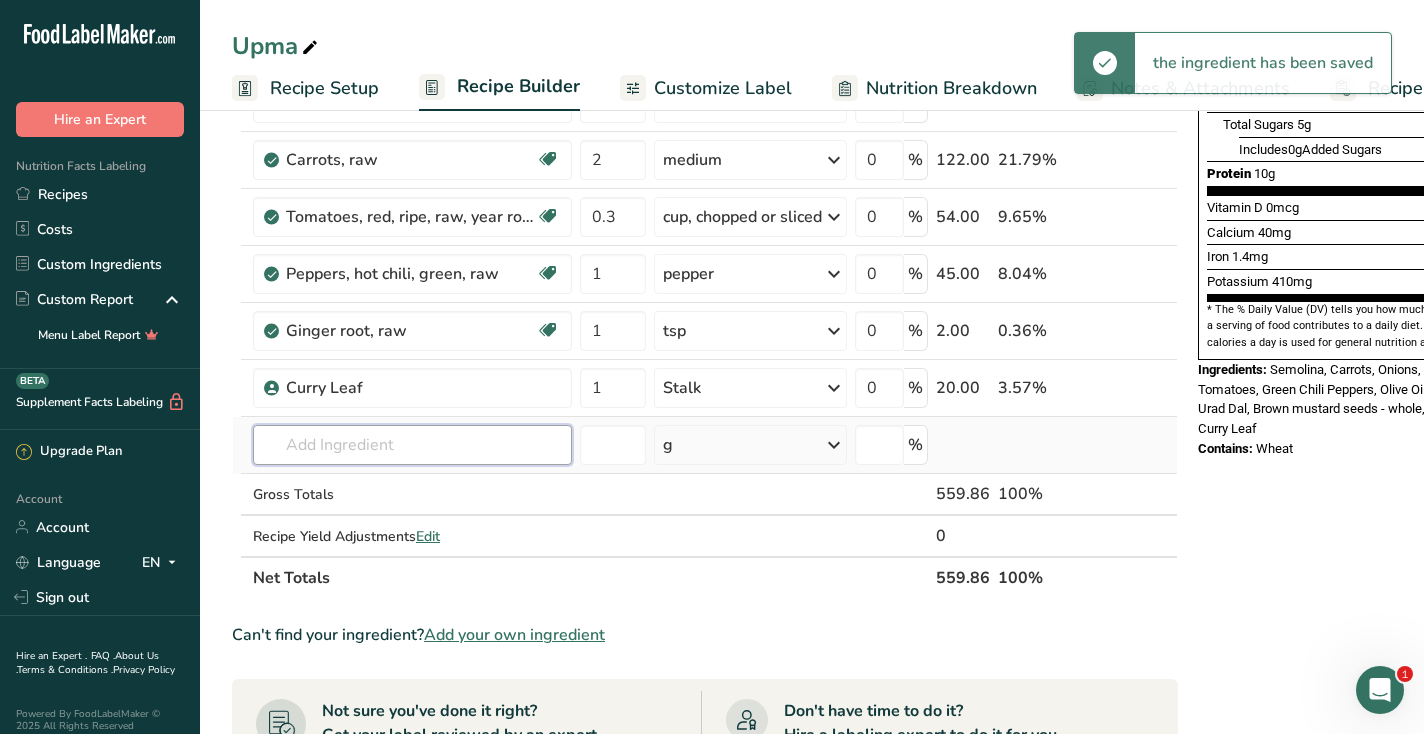 click on "Ingredient *
Amount *
Unit *
Waste *   .a-a{fill:#347362;}.b-a{fill:#fff;}          Grams
Percentage
Semolina, unenriched
Dairy free
Vegan
Vegetarian
Soy free
1
cup
Portions
1 cup
Weight Units
g
kg
mg
See more
Volume Units
l
Volume units require a density conversion. If you know your ingredient's density enter it below. Otherwise, click on "RIA" our AI Regulatory bot - she will be able to help you
lb/ft3
g/cm3
Confirm
mL
lb/ft3
g/cm3" at bounding box center (705, 173) 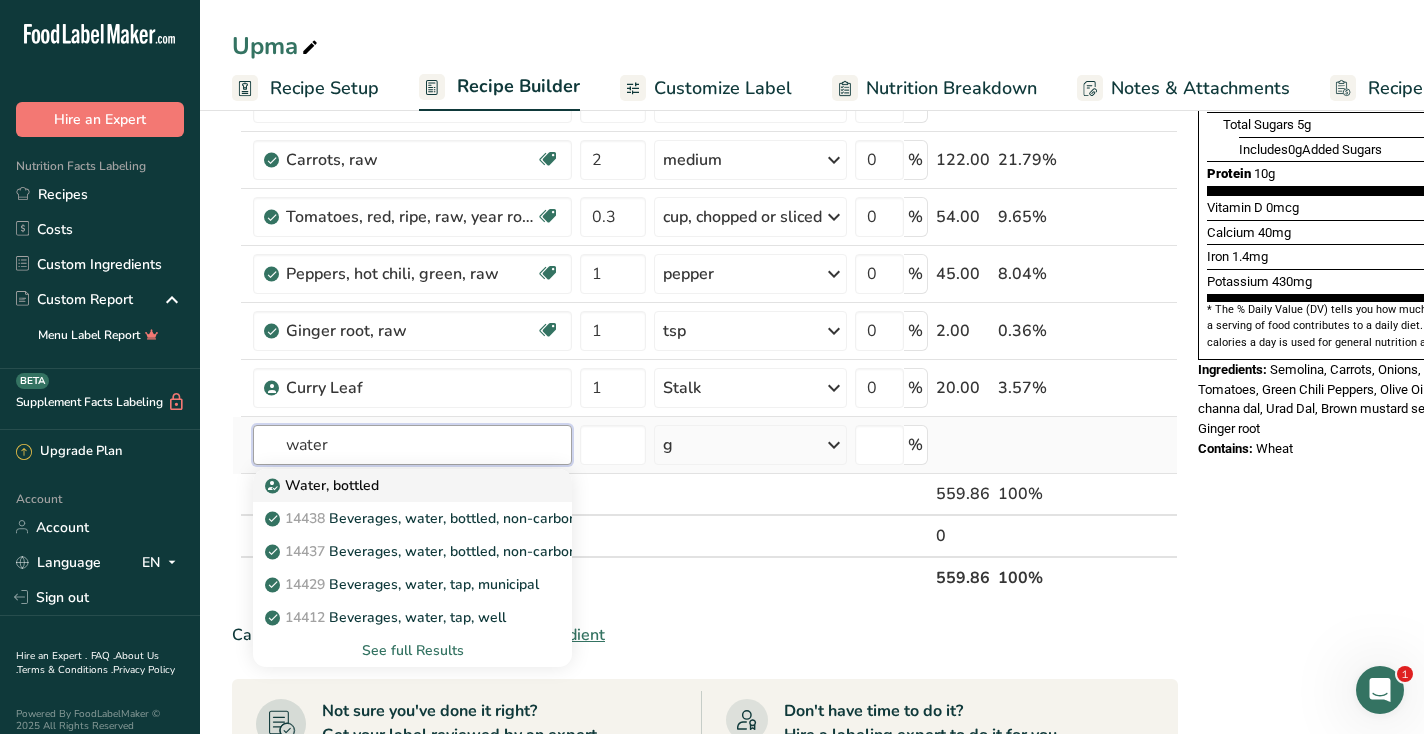 type on "water" 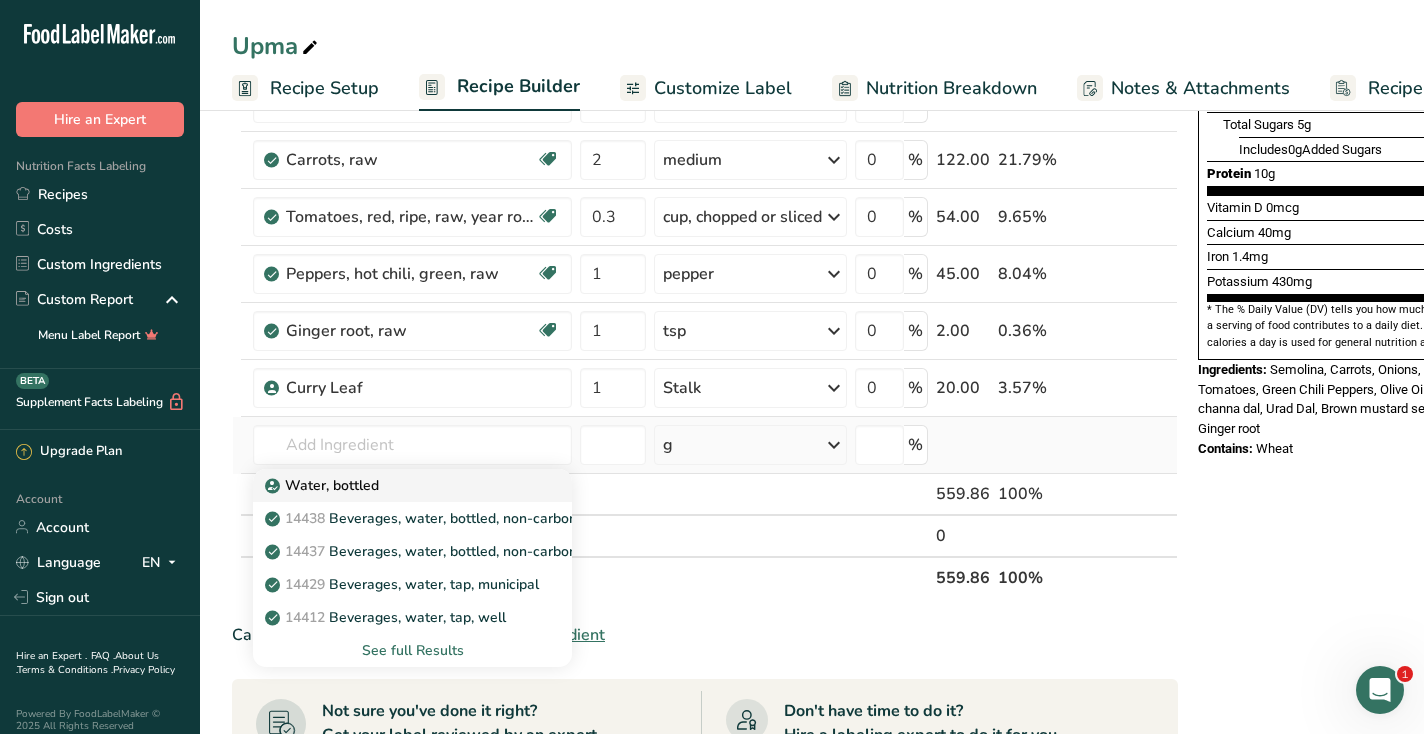 click on "Water, bottled" at bounding box center [396, 485] 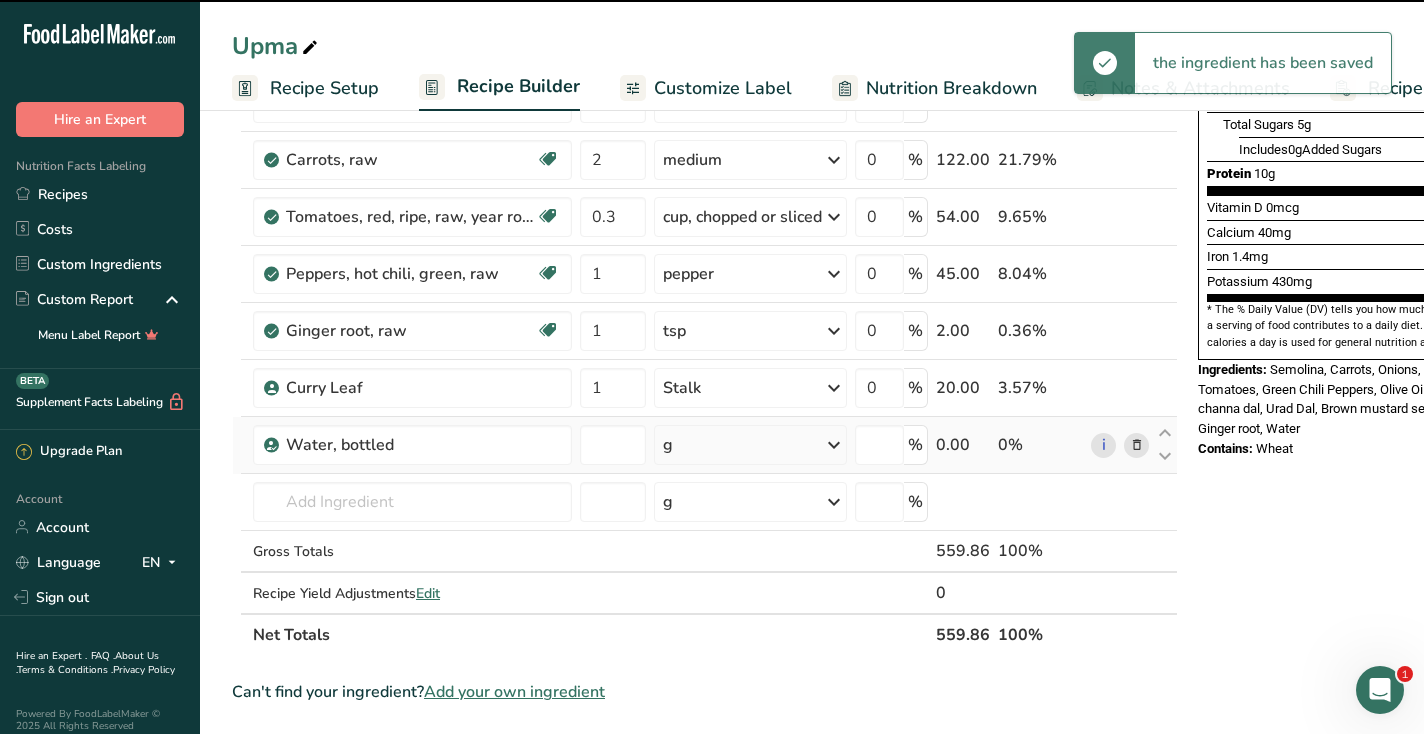 type on "0" 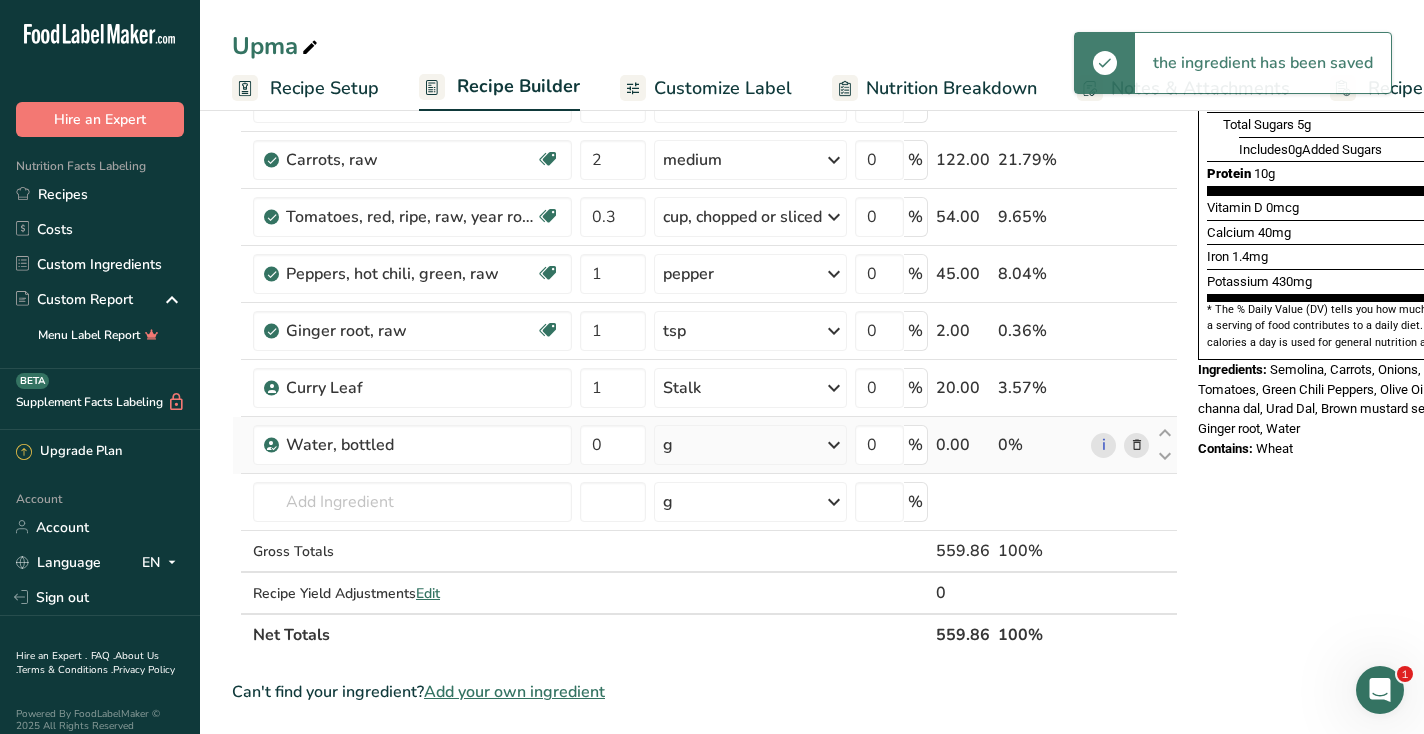 click on "g" at bounding box center (750, 445) 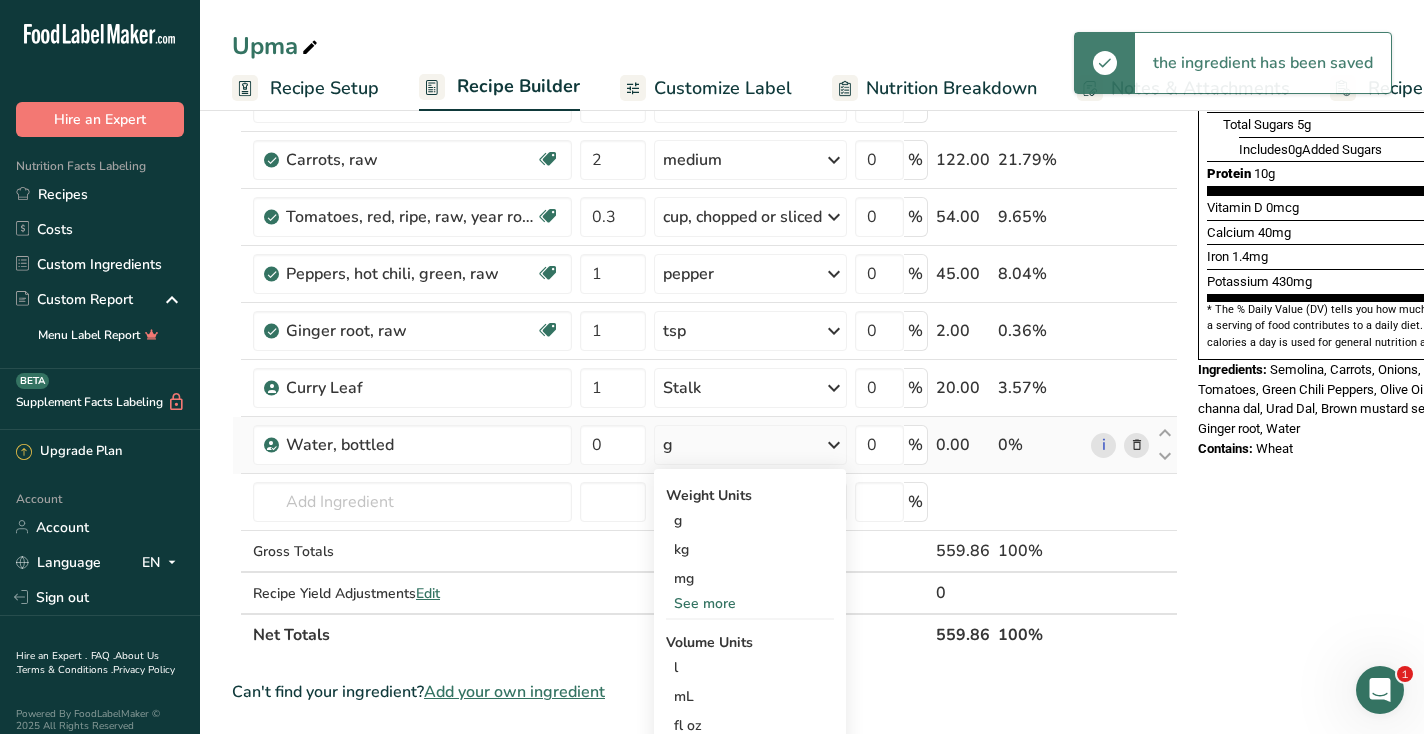 click on "See more" at bounding box center [750, 603] 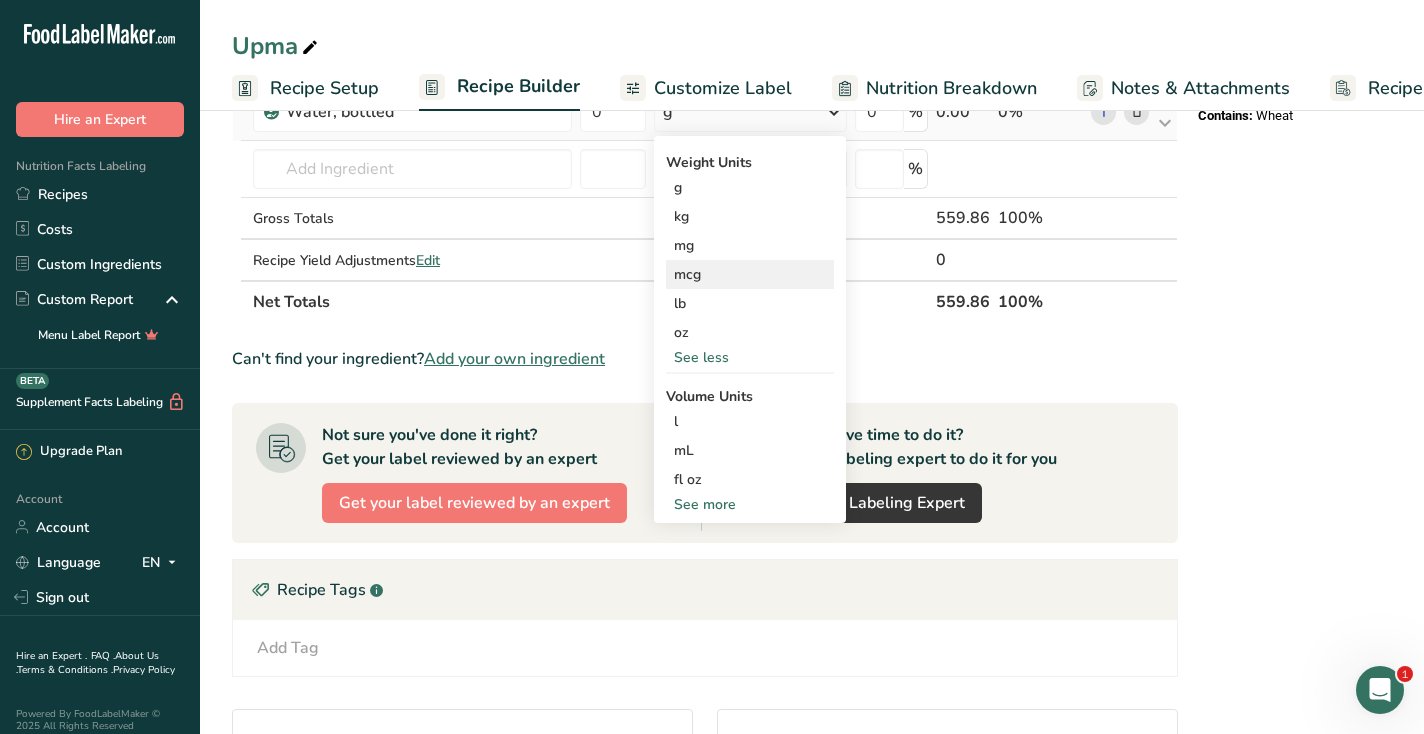 scroll, scrollTop: 912, scrollLeft: 0, axis: vertical 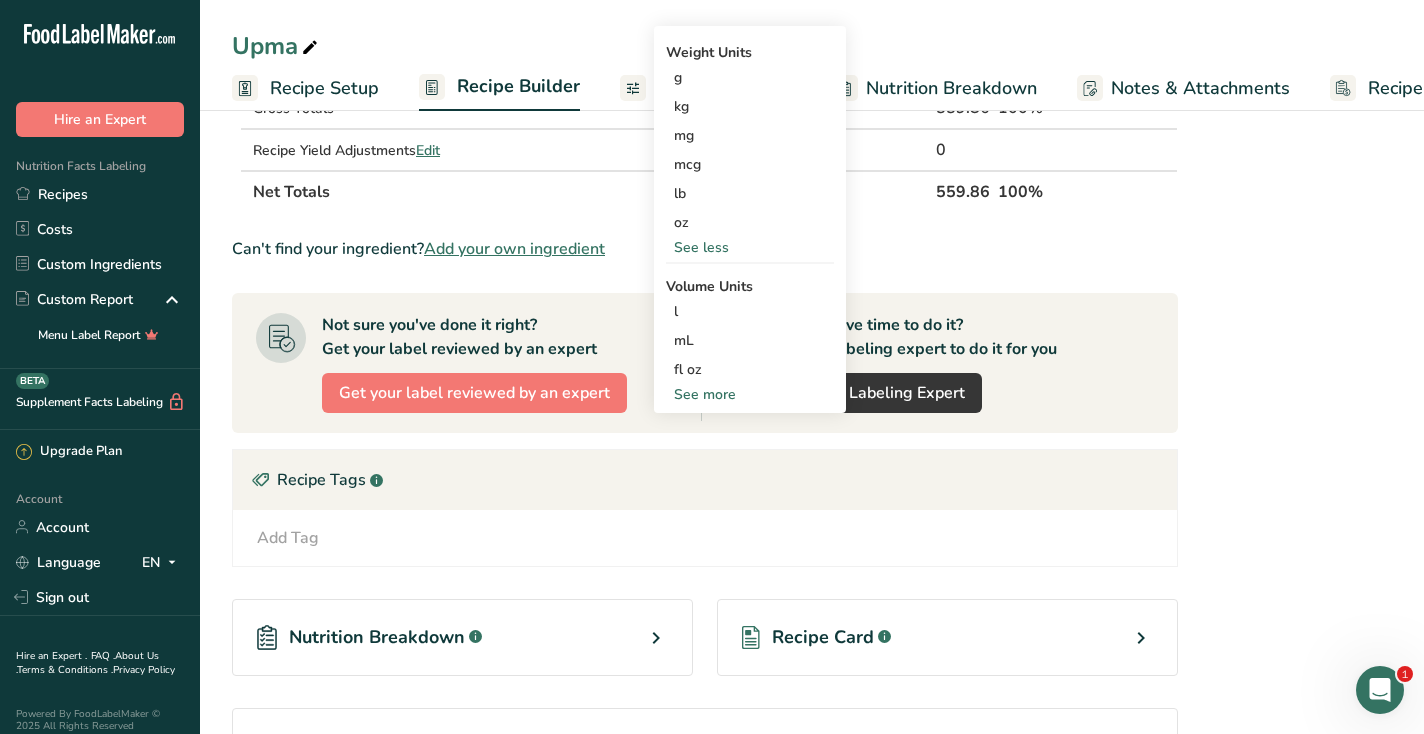 click on "See more" at bounding box center (750, 394) 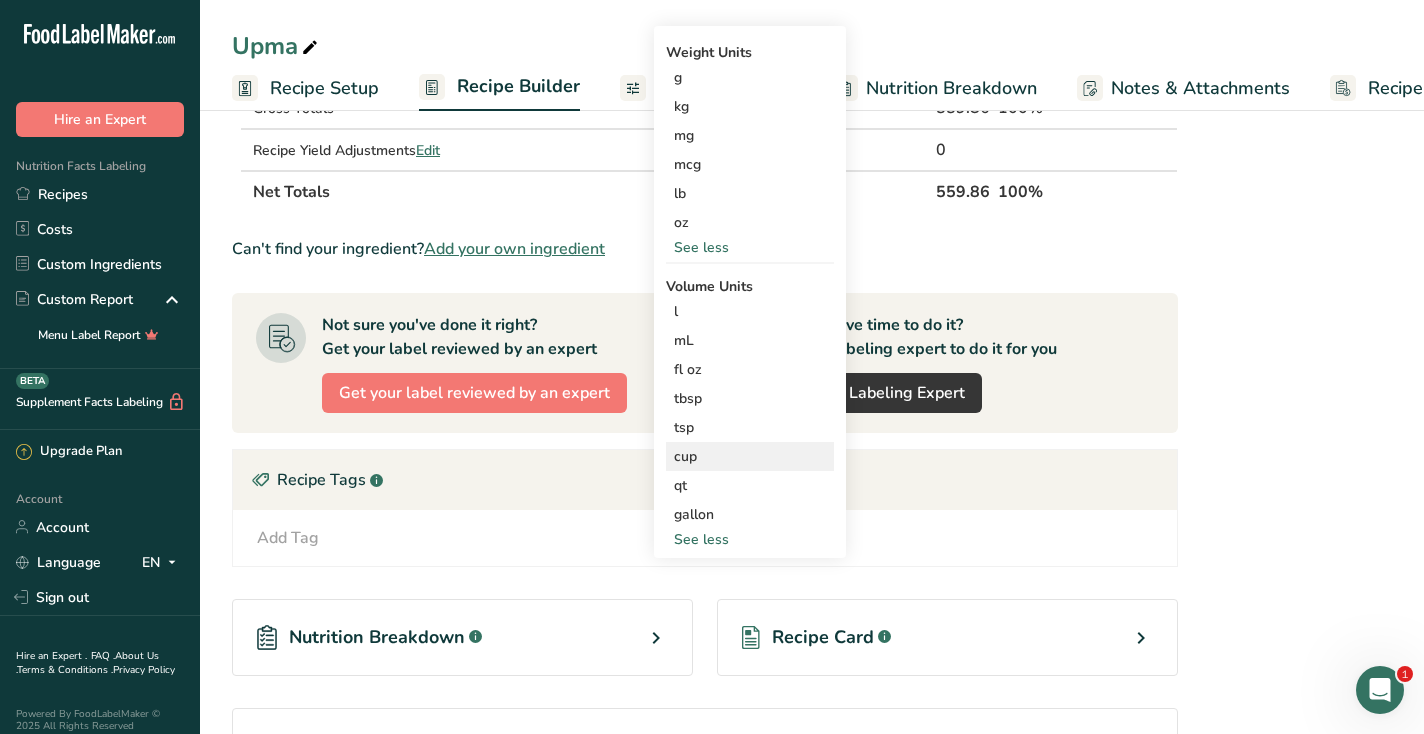 click on "cup" at bounding box center (750, 456) 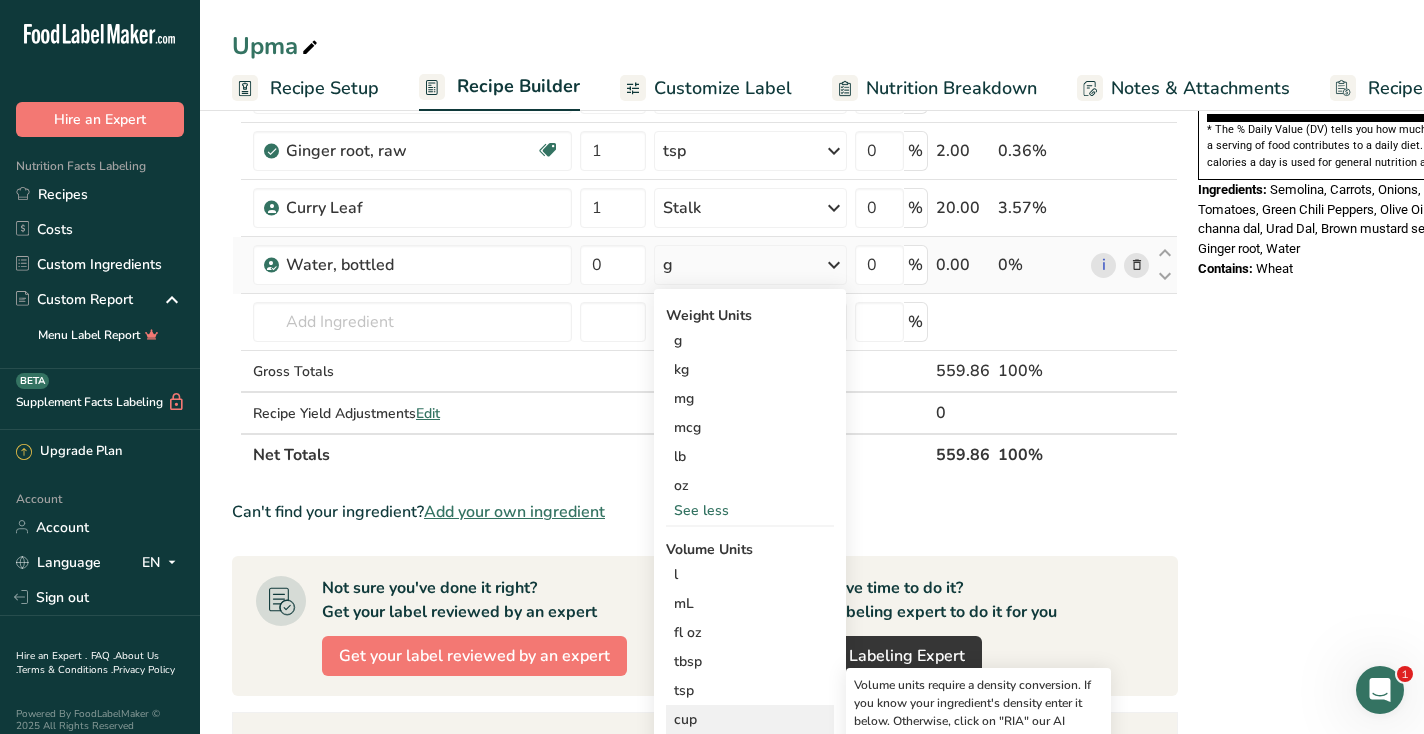 scroll, scrollTop: 340, scrollLeft: 0, axis: vertical 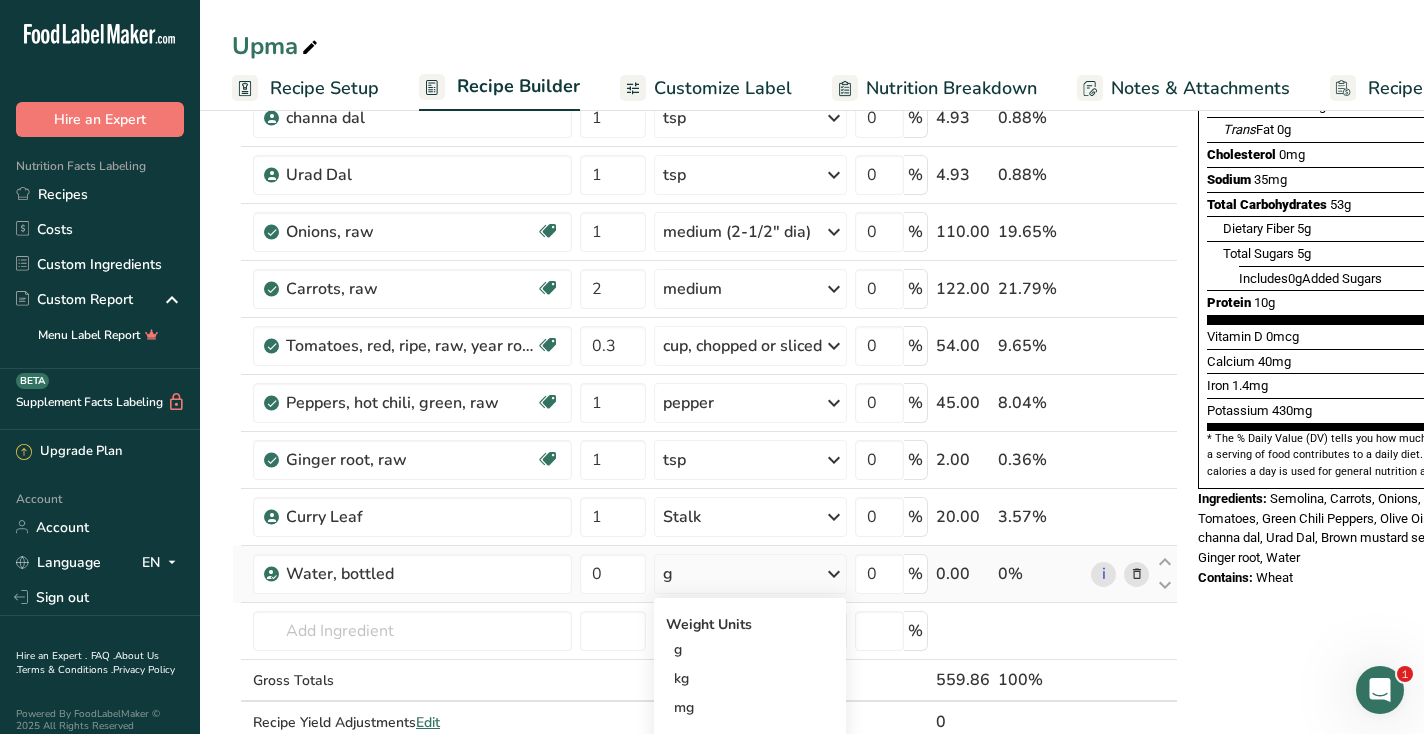 click at bounding box center [1137, 574] 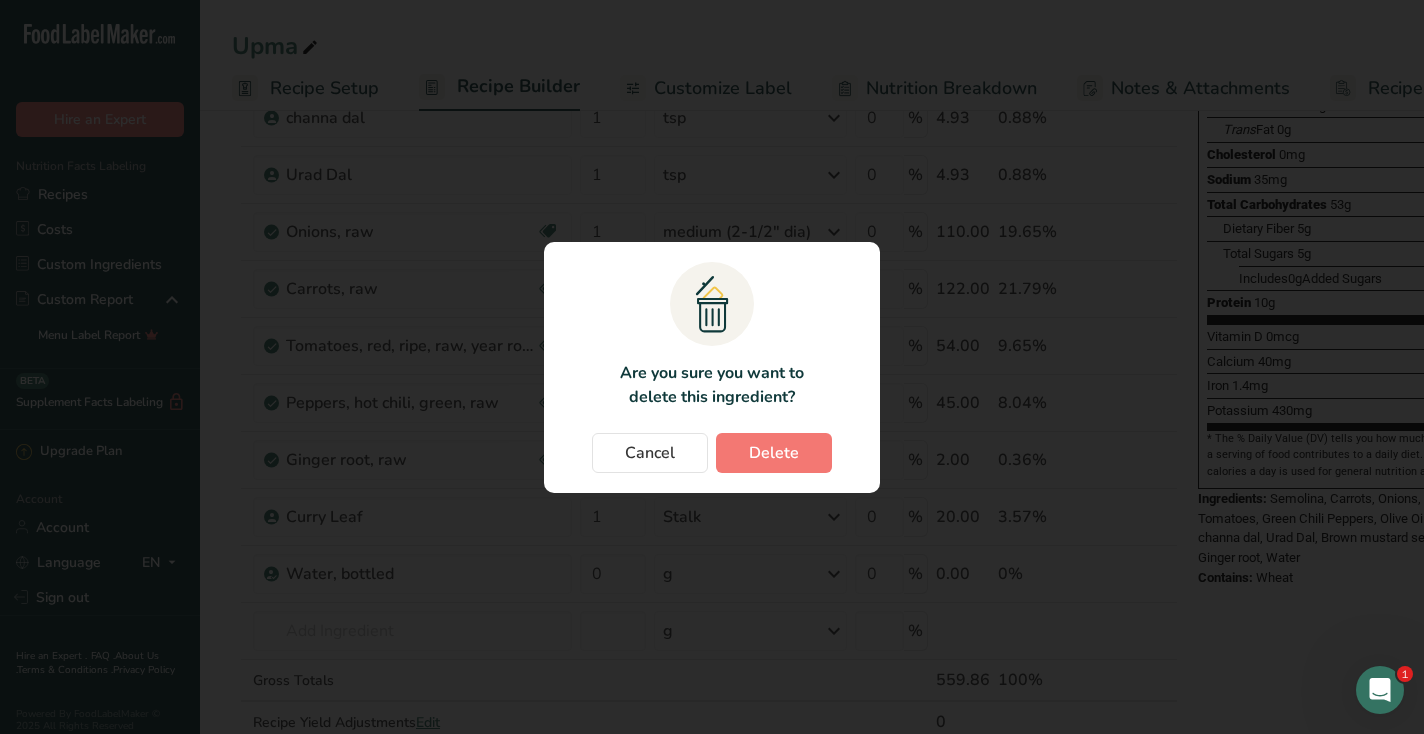 click on ".a{fill:#f5f3ed;}.b,.e{fill:#0f393a;}.c{fill:none;}.d{fill:#f2c549;}.e{stroke:rgba(0,0,0,0);stroke-miterlimit:10;}
Are you sure you want to delete this ingredient?
Cancel
Delete" at bounding box center (712, 367) 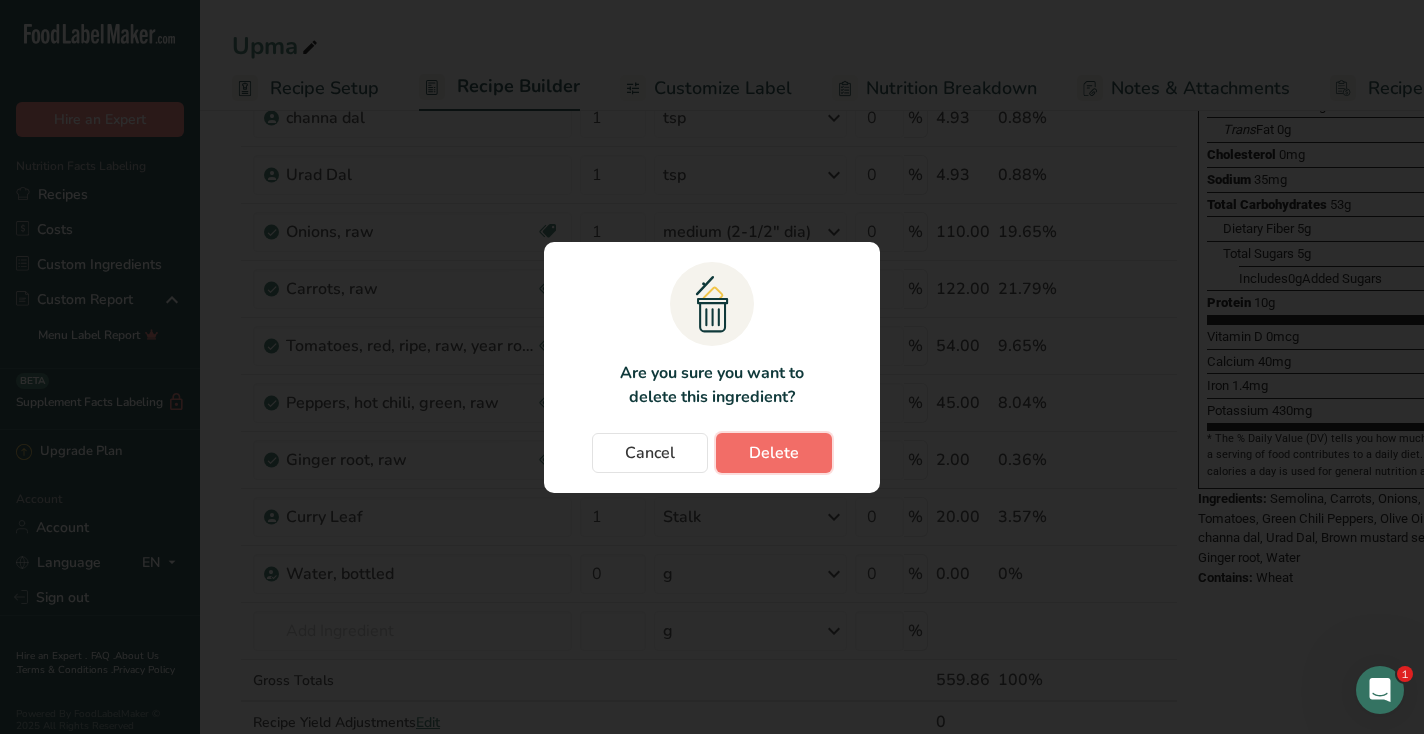 click on "Delete" at bounding box center [774, 453] 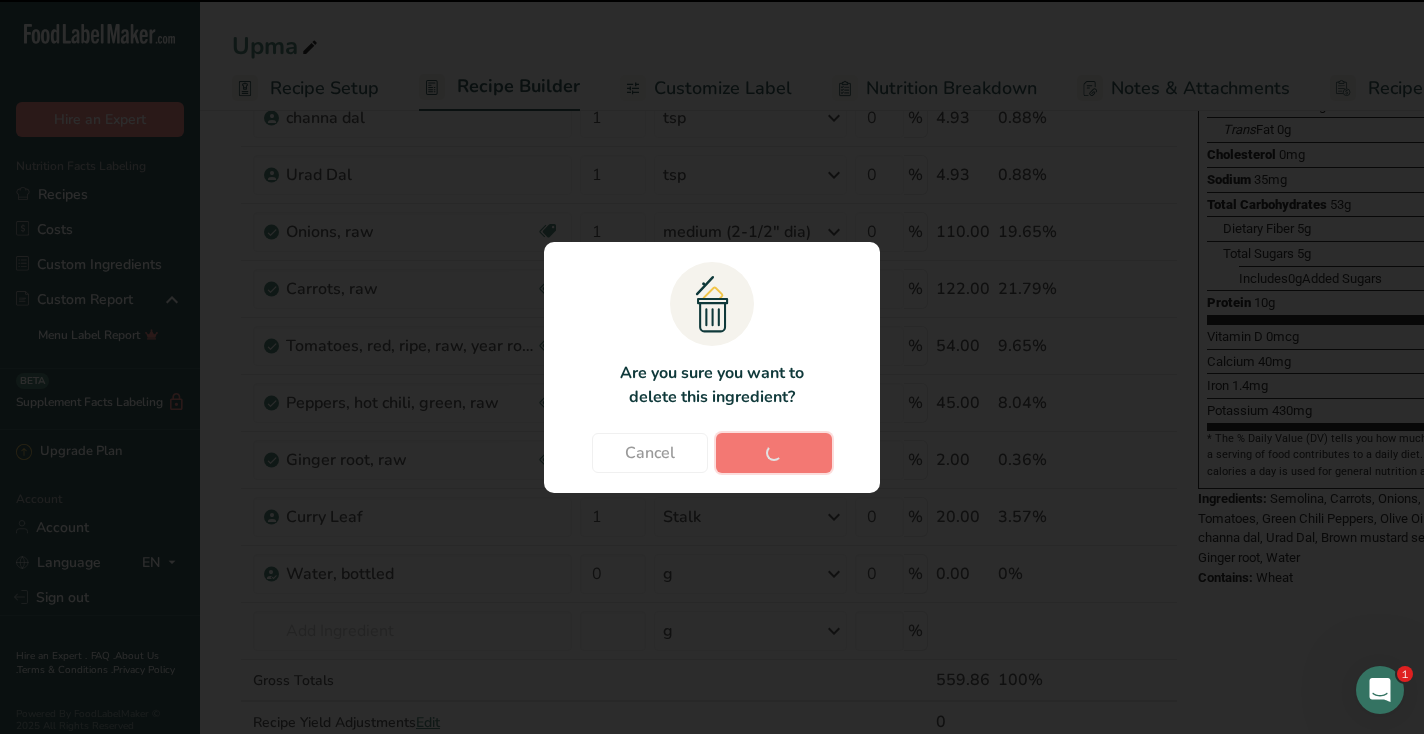 type 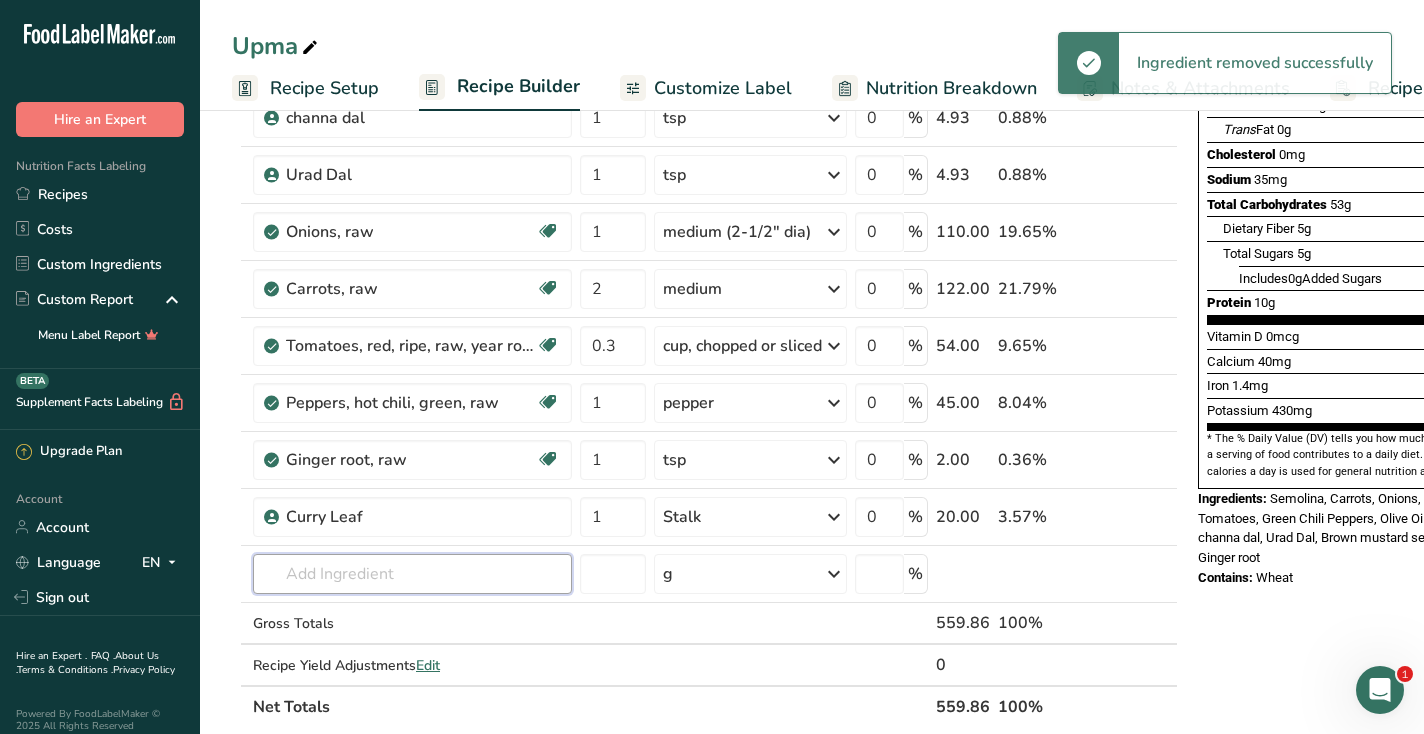 click at bounding box center (412, 574) 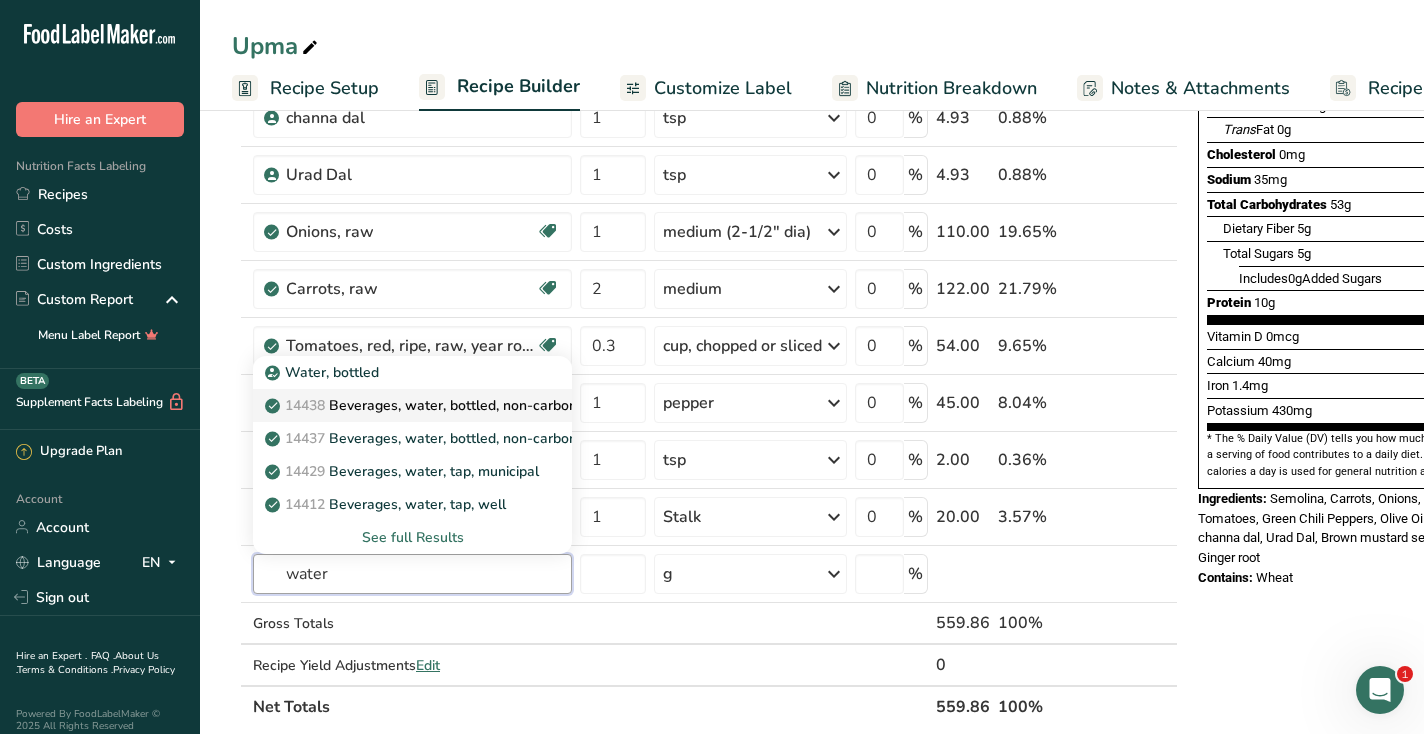 type on "water" 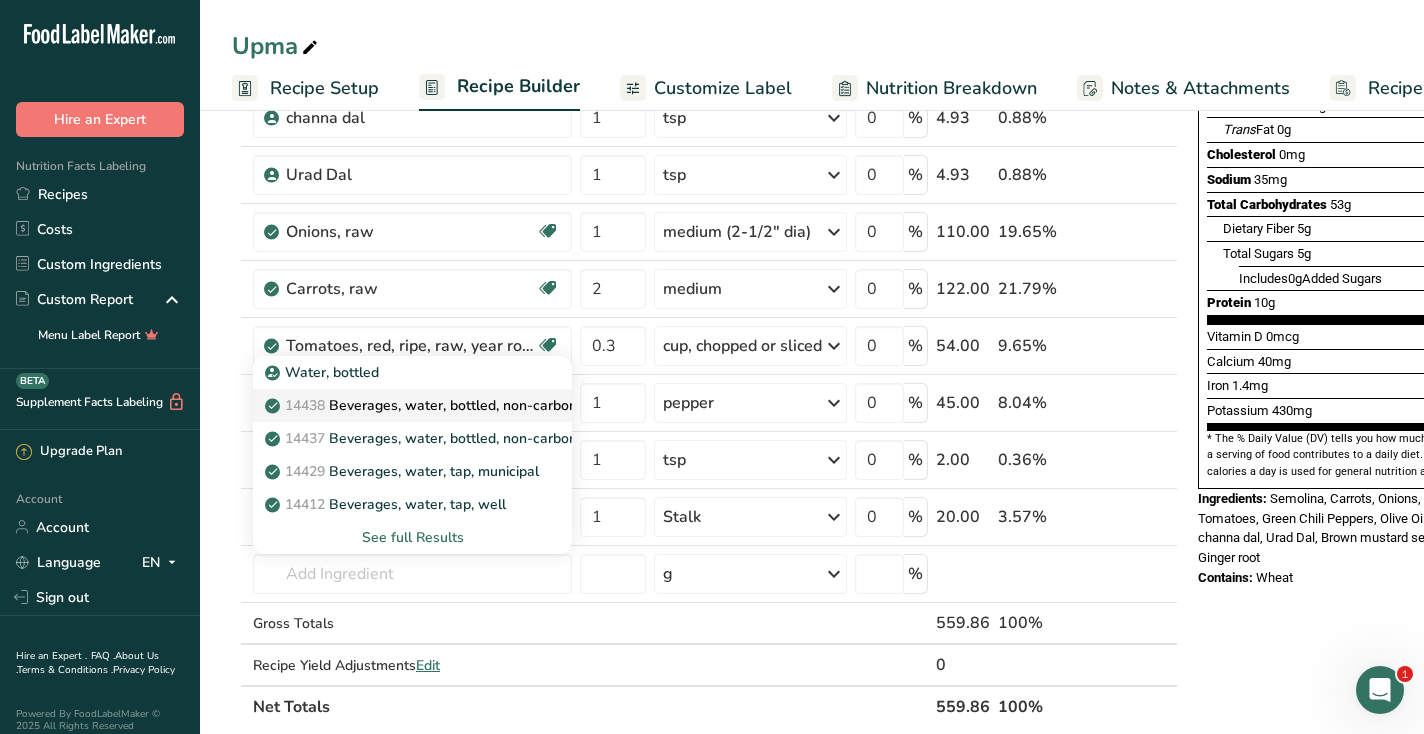 click on "14438
Beverages, water, bottled, non-carbonated, CRYSTAL GEYSER" at bounding box center (499, 405) 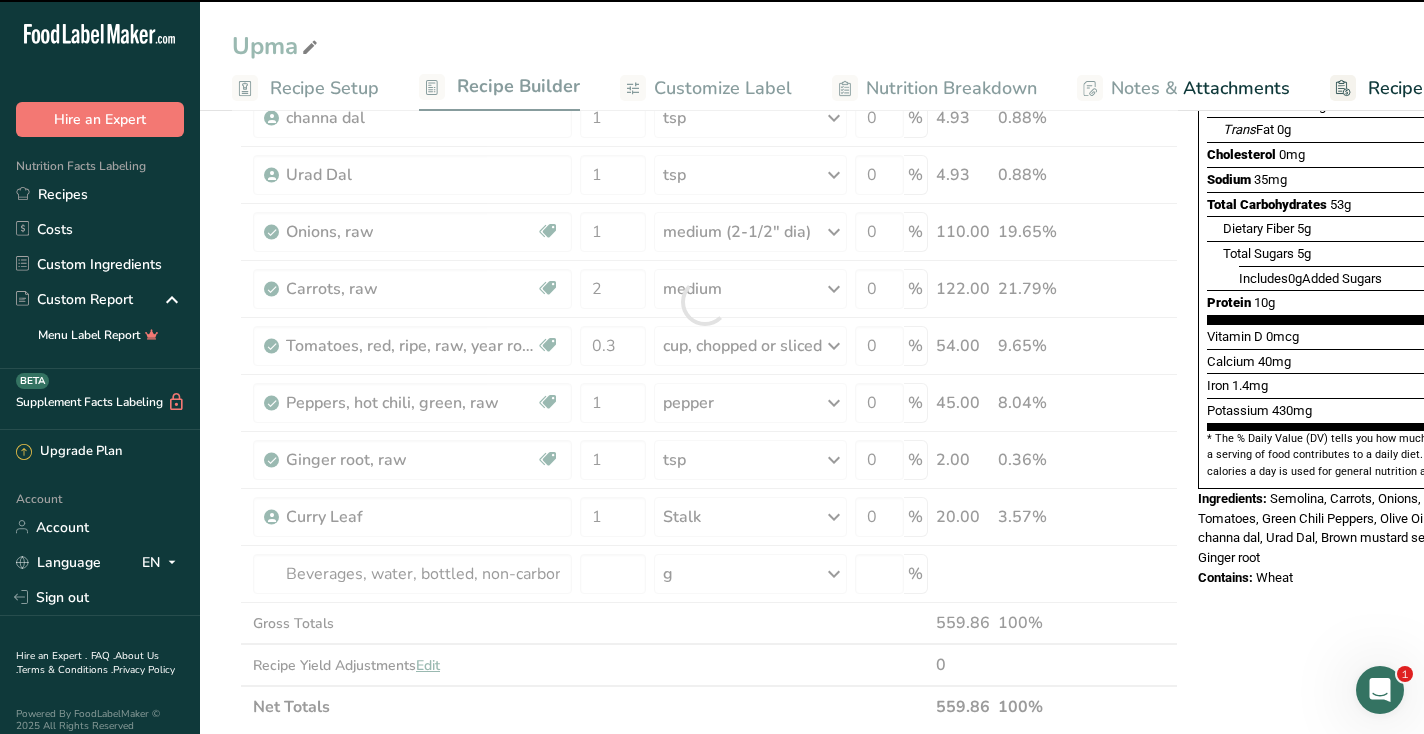 type on "0" 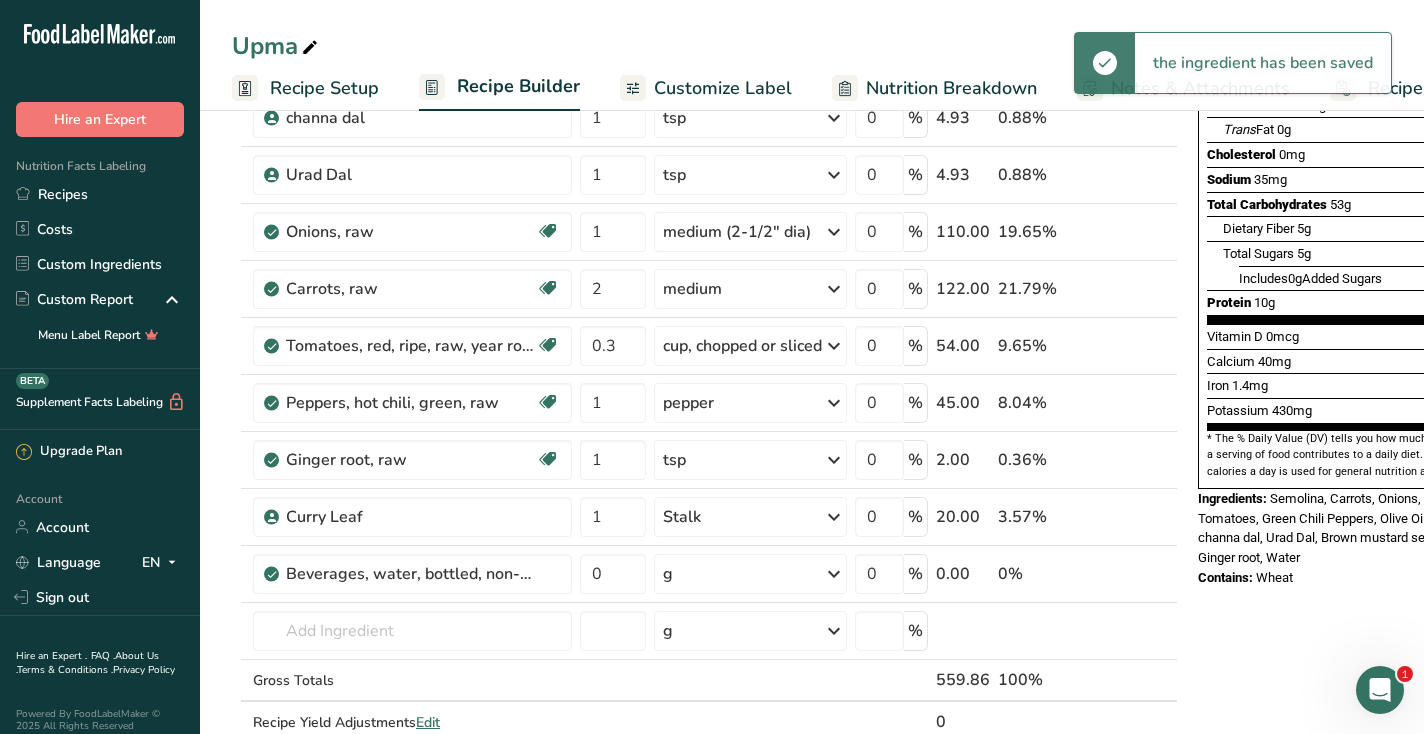 click on "g" at bounding box center [750, 574] 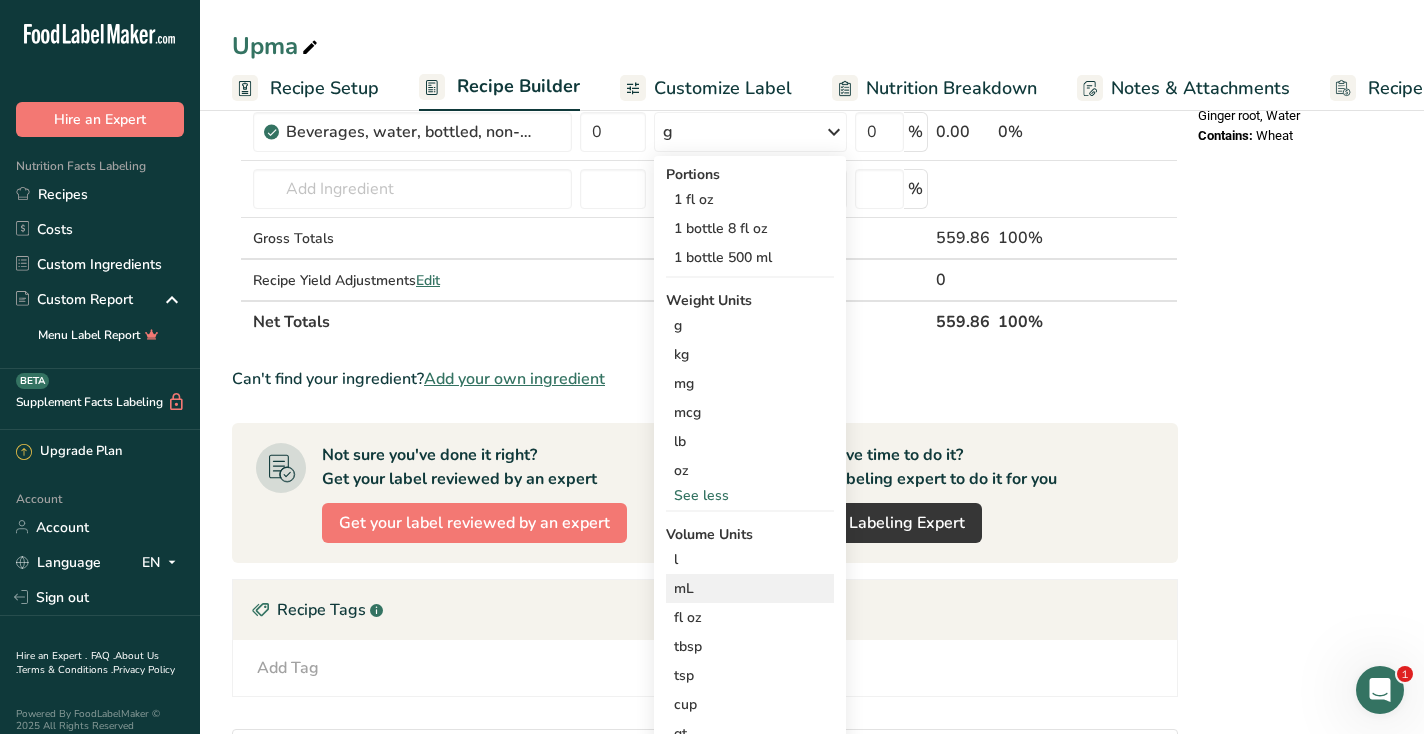scroll, scrollTop: 792, scrollLeft: 0, axis: vertical 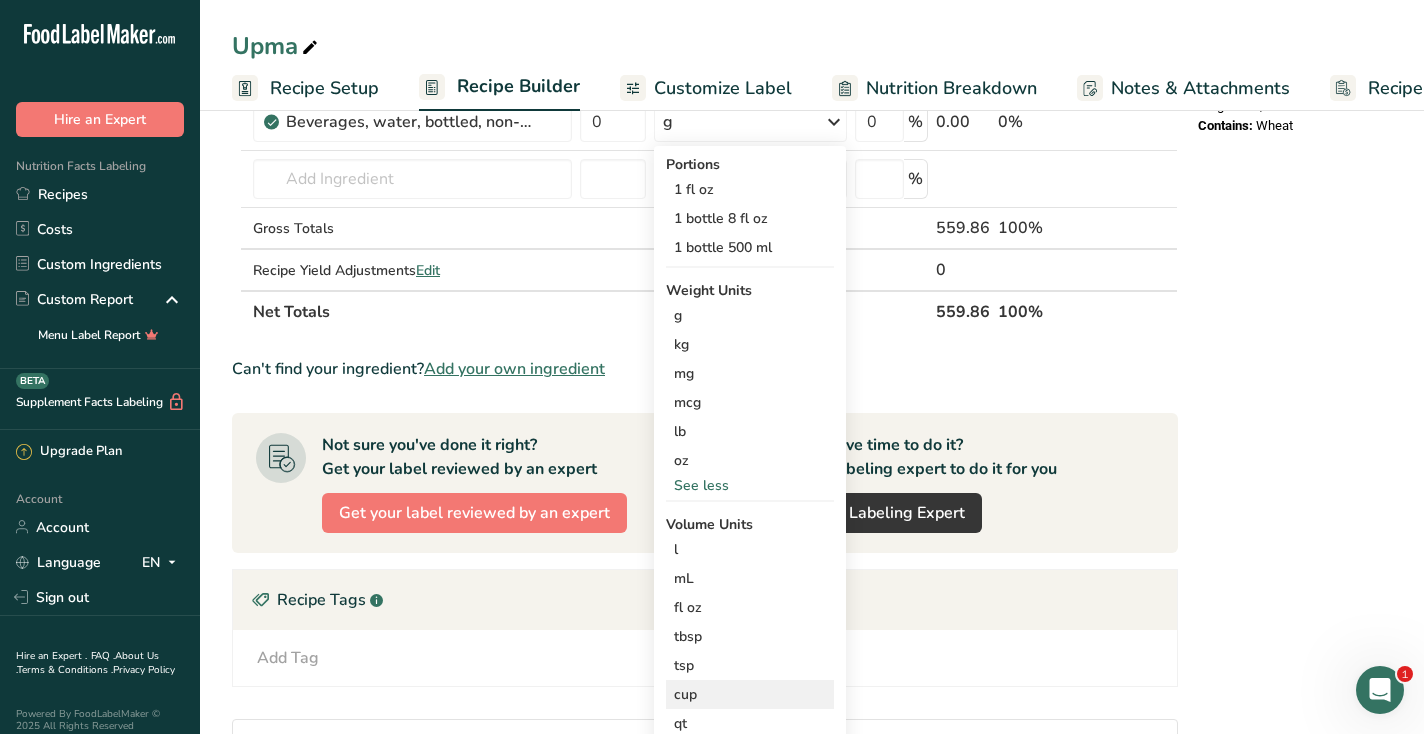 click on "cup" at bounding box center (750, 694) 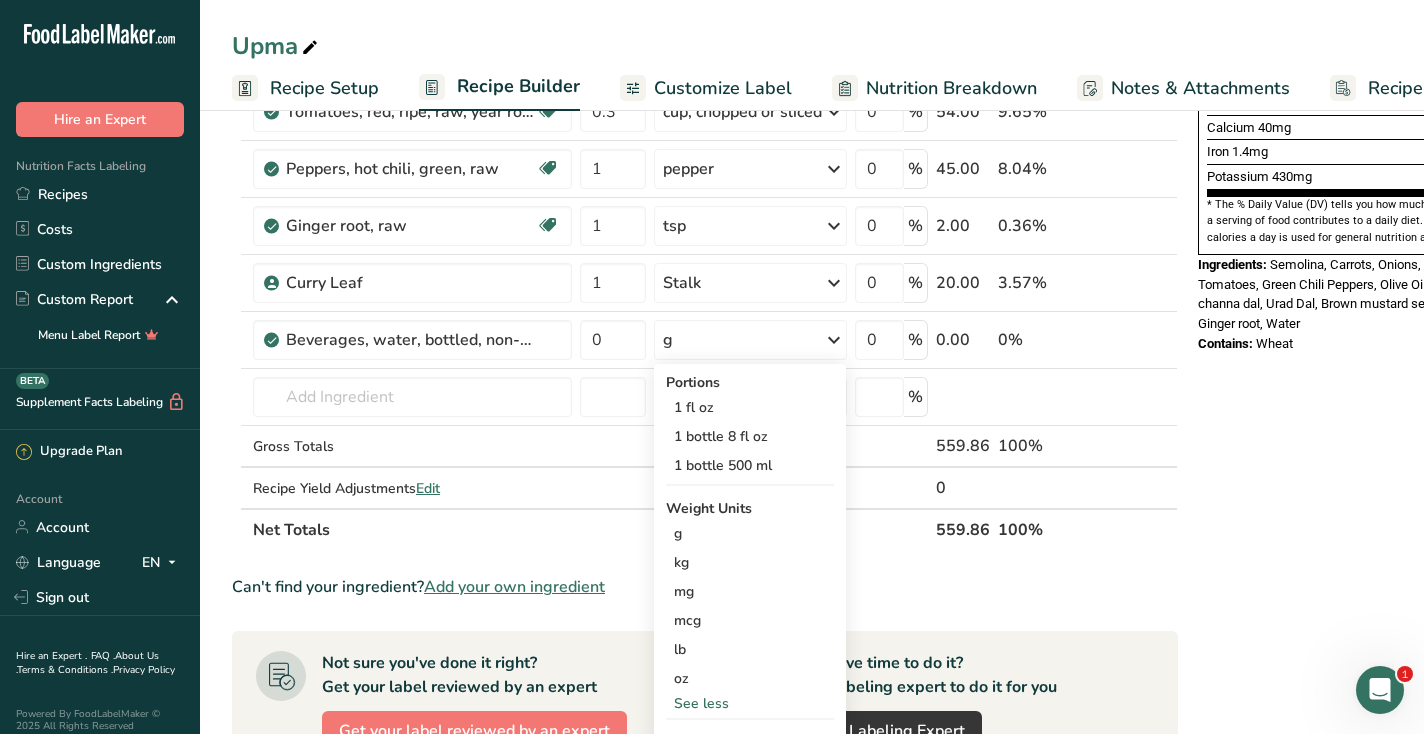 scroll, scrollTop: 569, scrollLeft: 0, axis: vertical 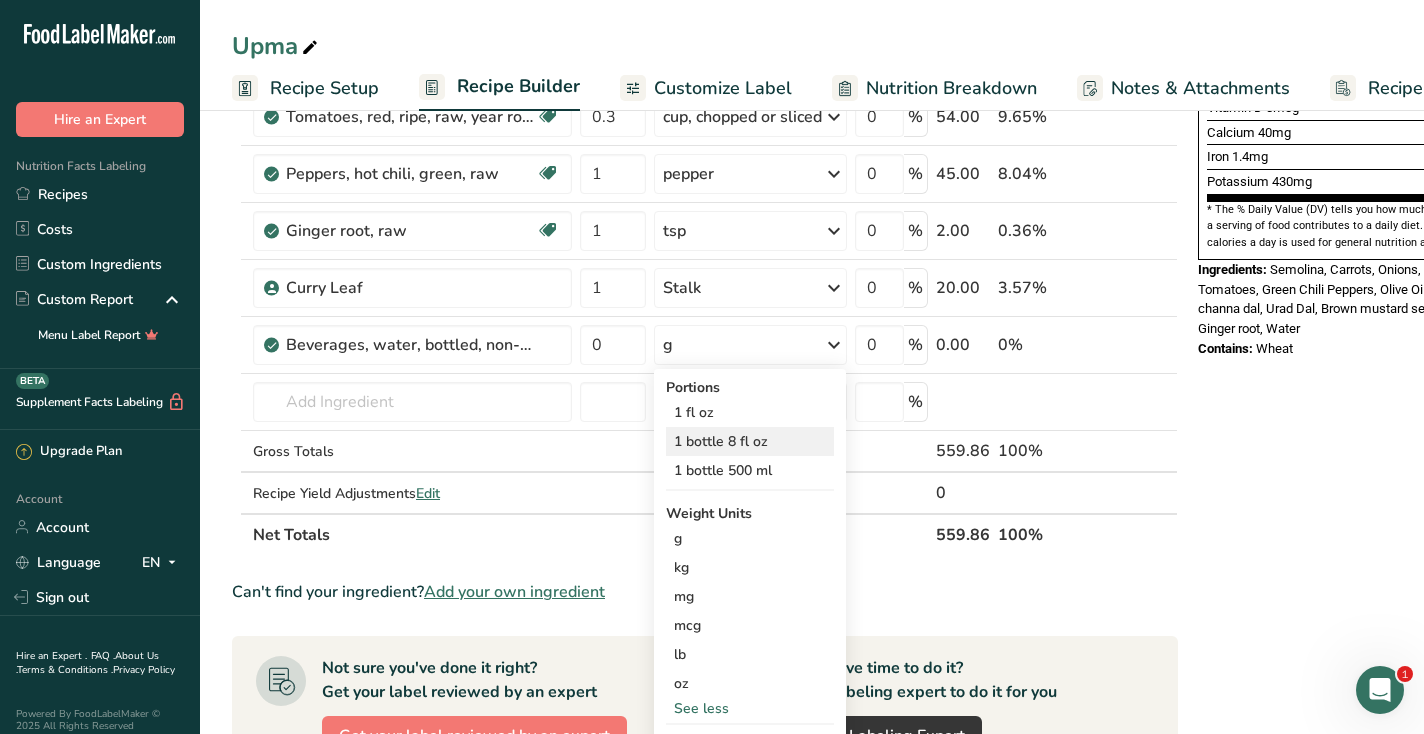 click on "1 bottle 8 fl oz" at bounding box center [750, 441] 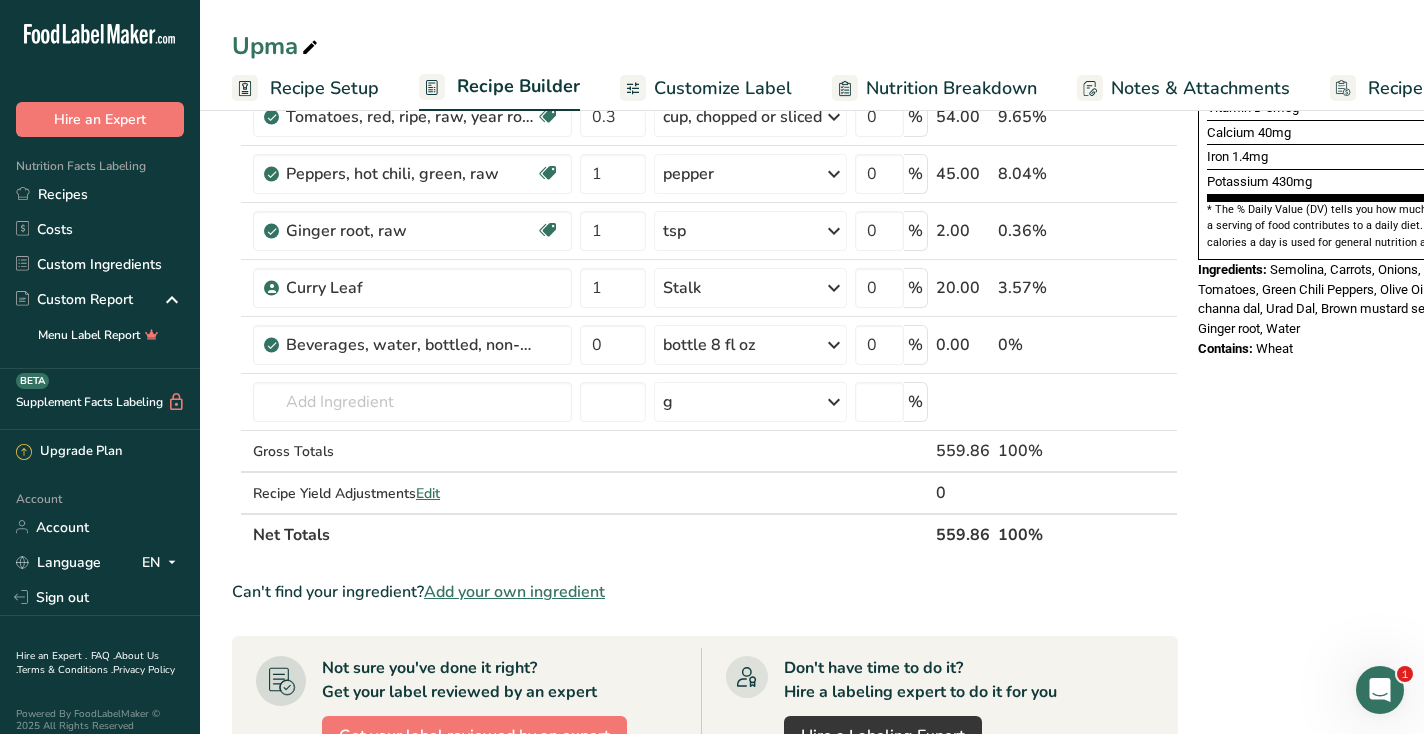 click on "bottle 8 fl oz" at bounding box center (709, 345) 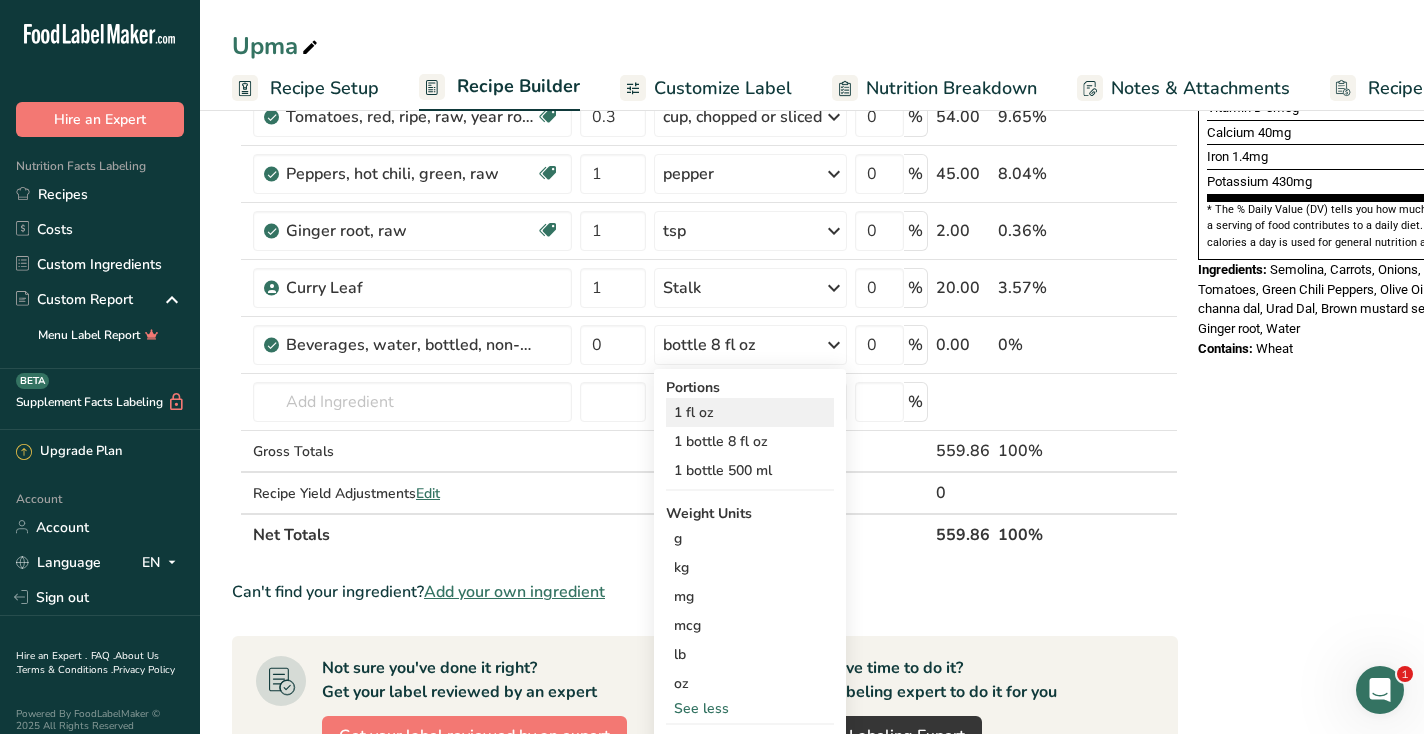 click on "1 fl oz" at bounding box center (750, 412) 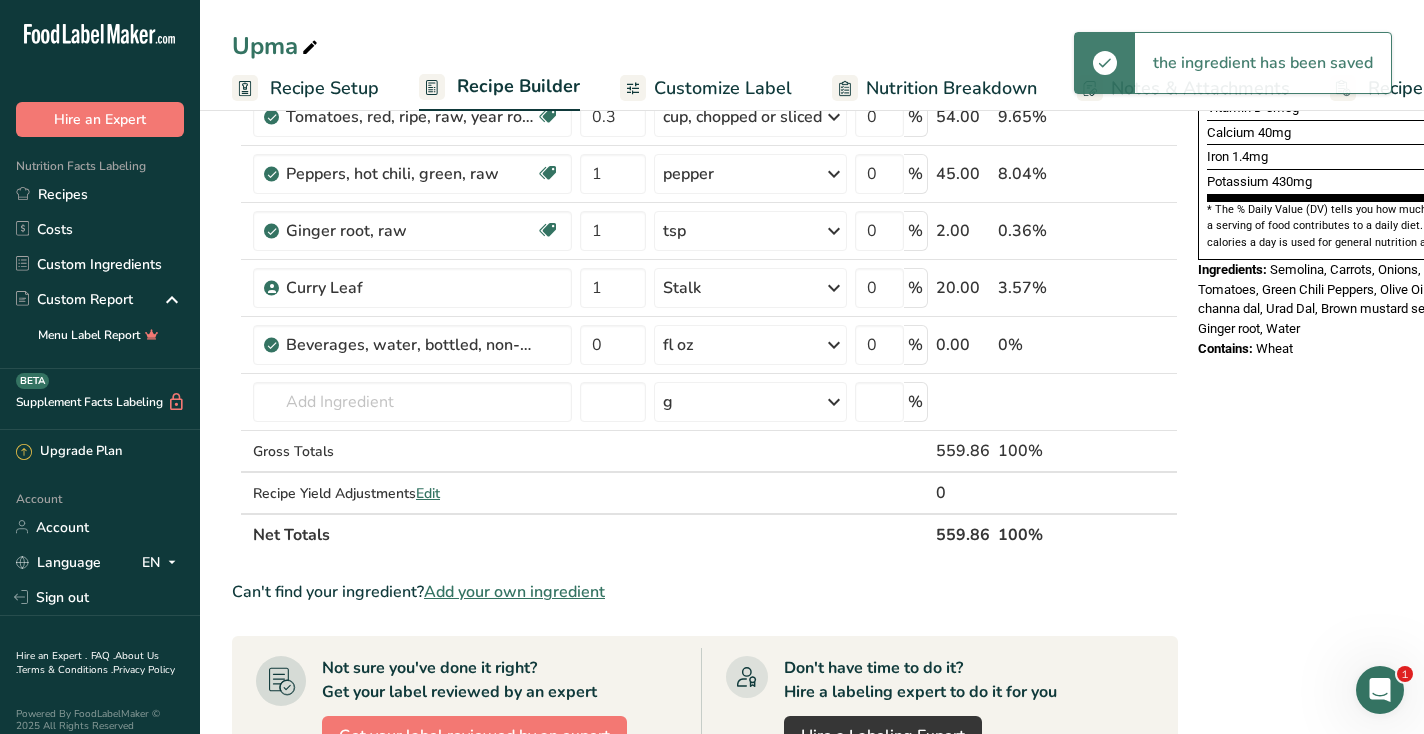 click at bounding box center [1137, 345] 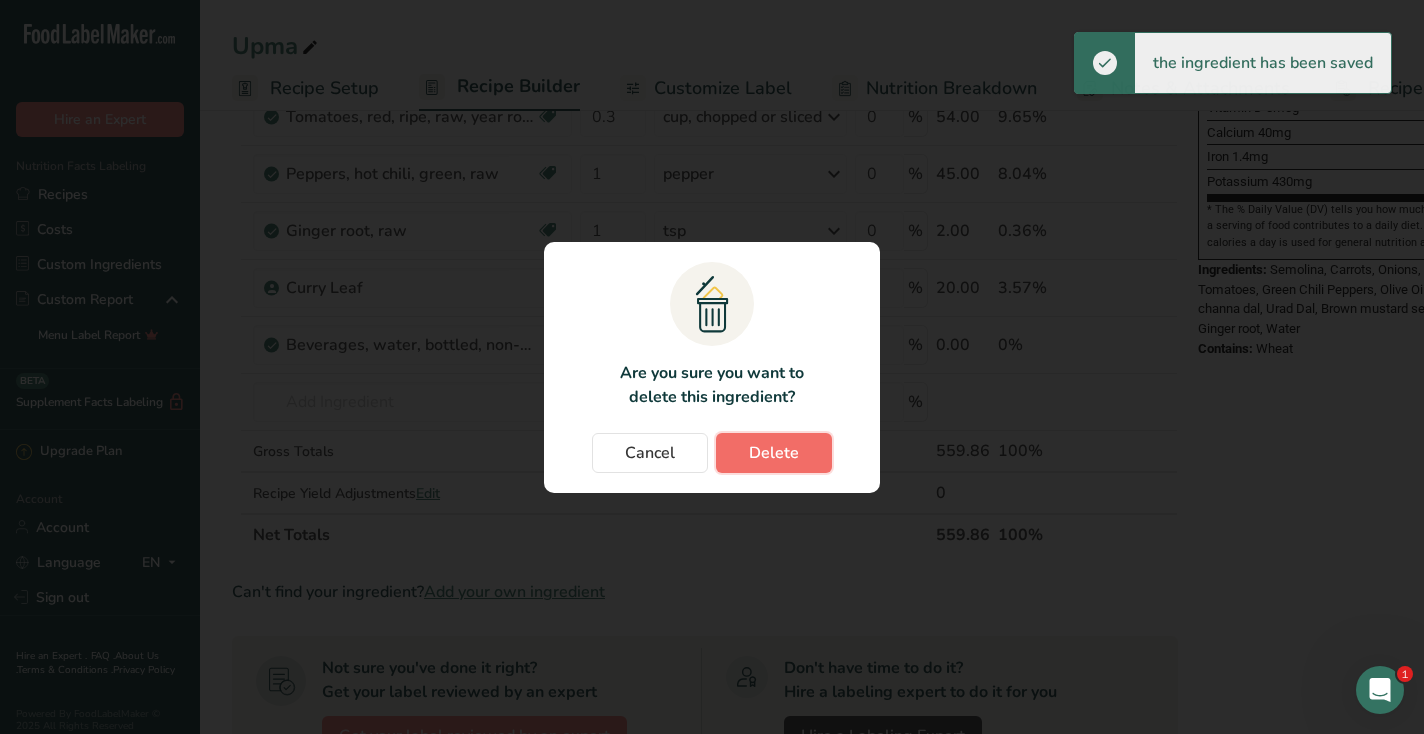 click on "Delete" at bounding box center (774, 453) 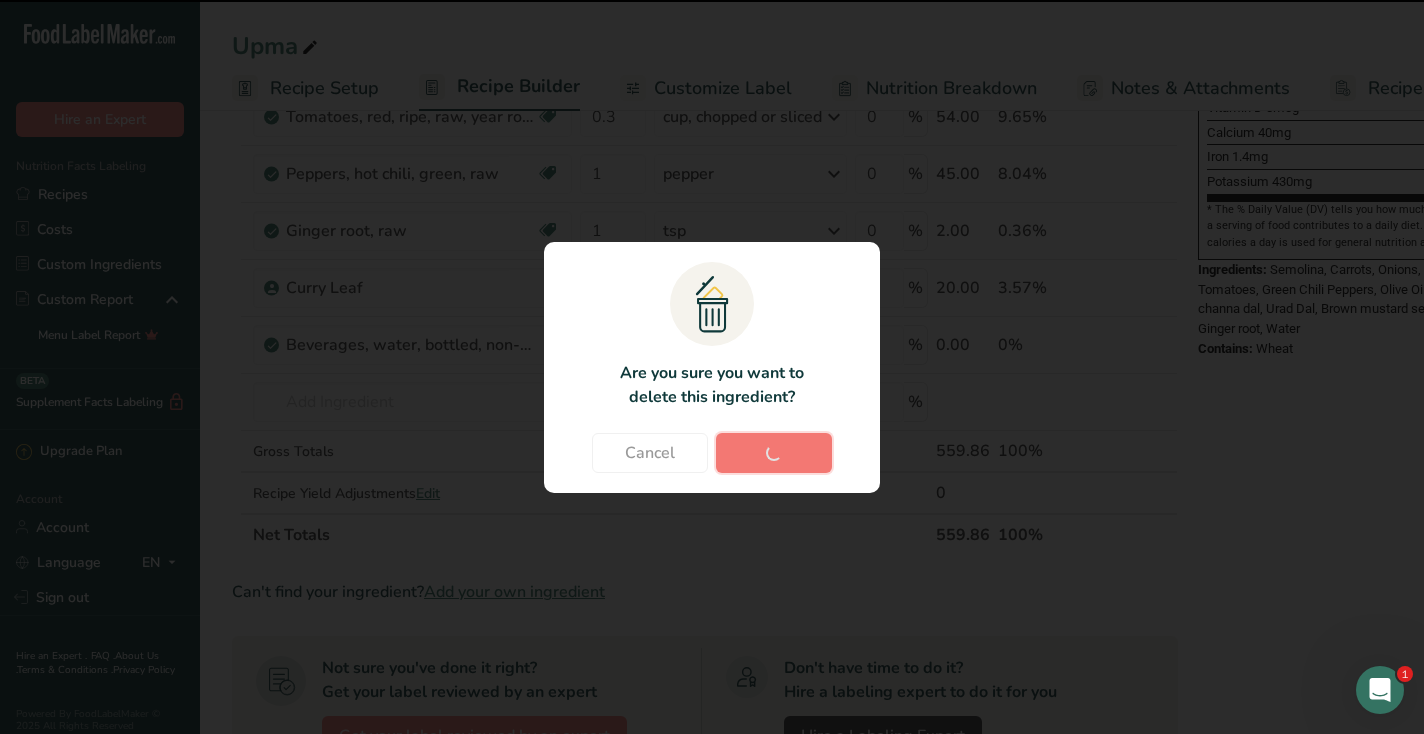 type 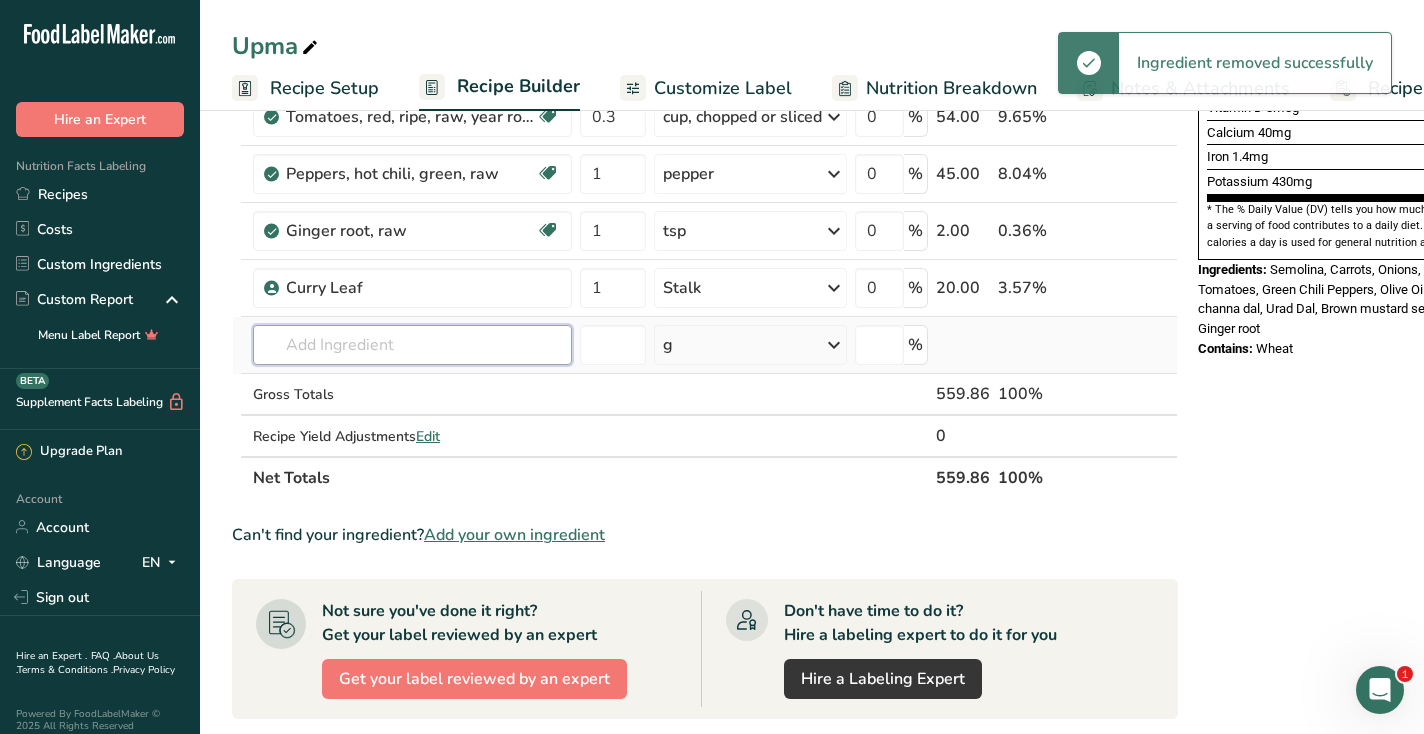 click at bounding box center [412, 345] 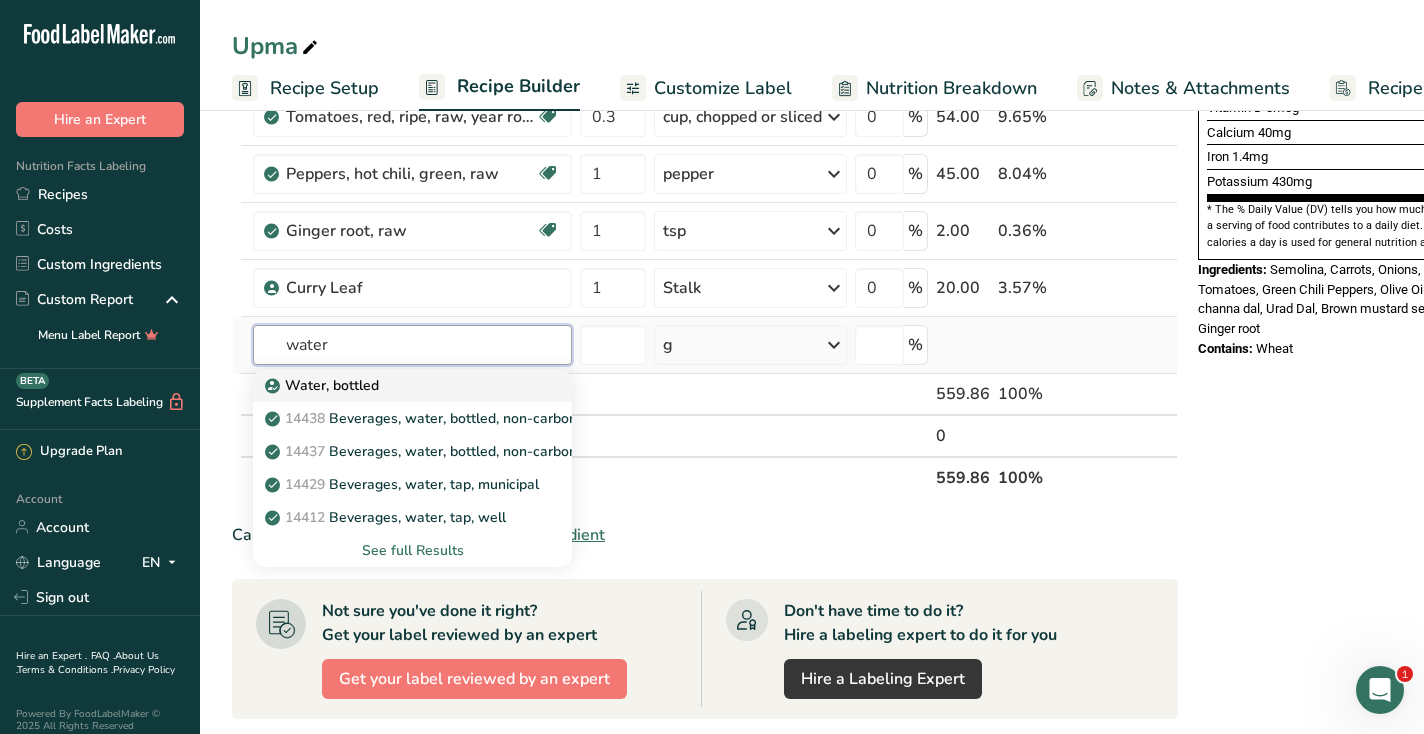 type on "water" 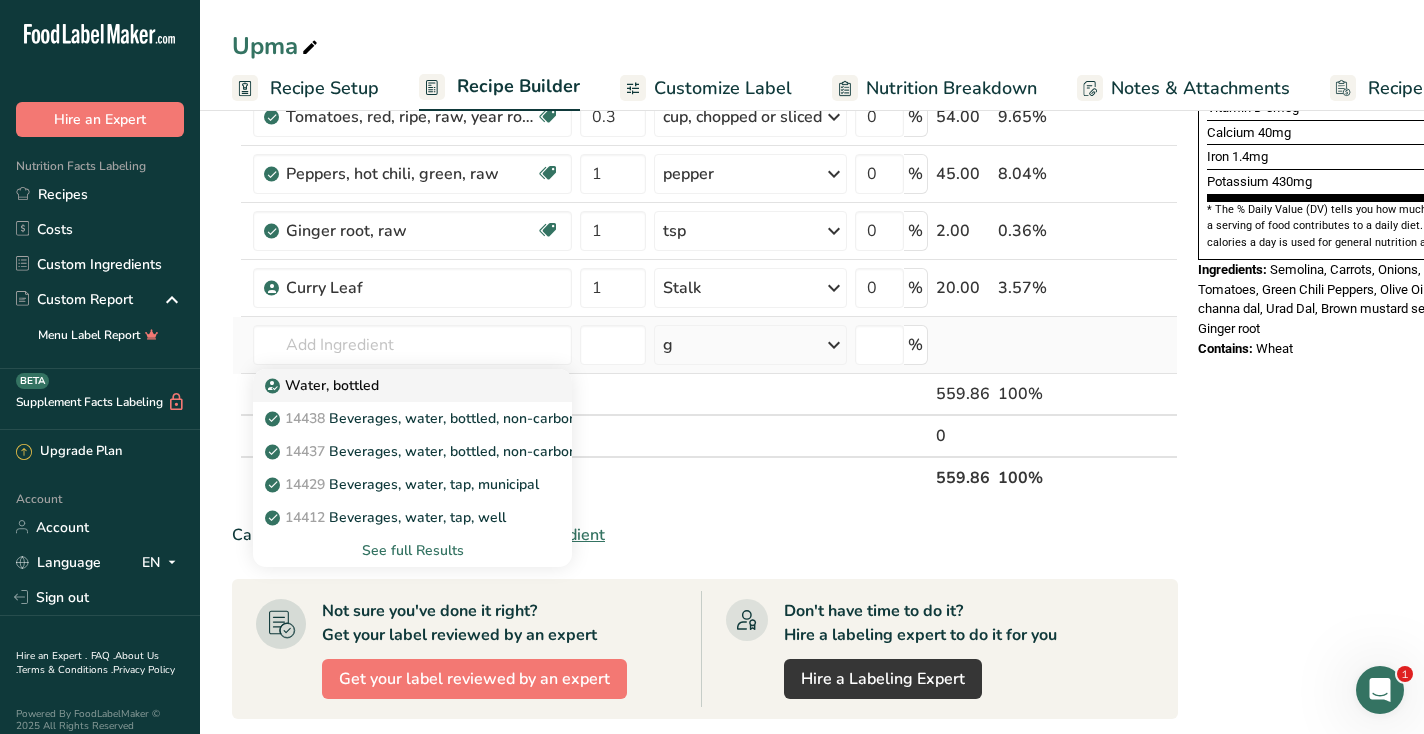 click on "Water, bottled" at bounding box center (396, 385) 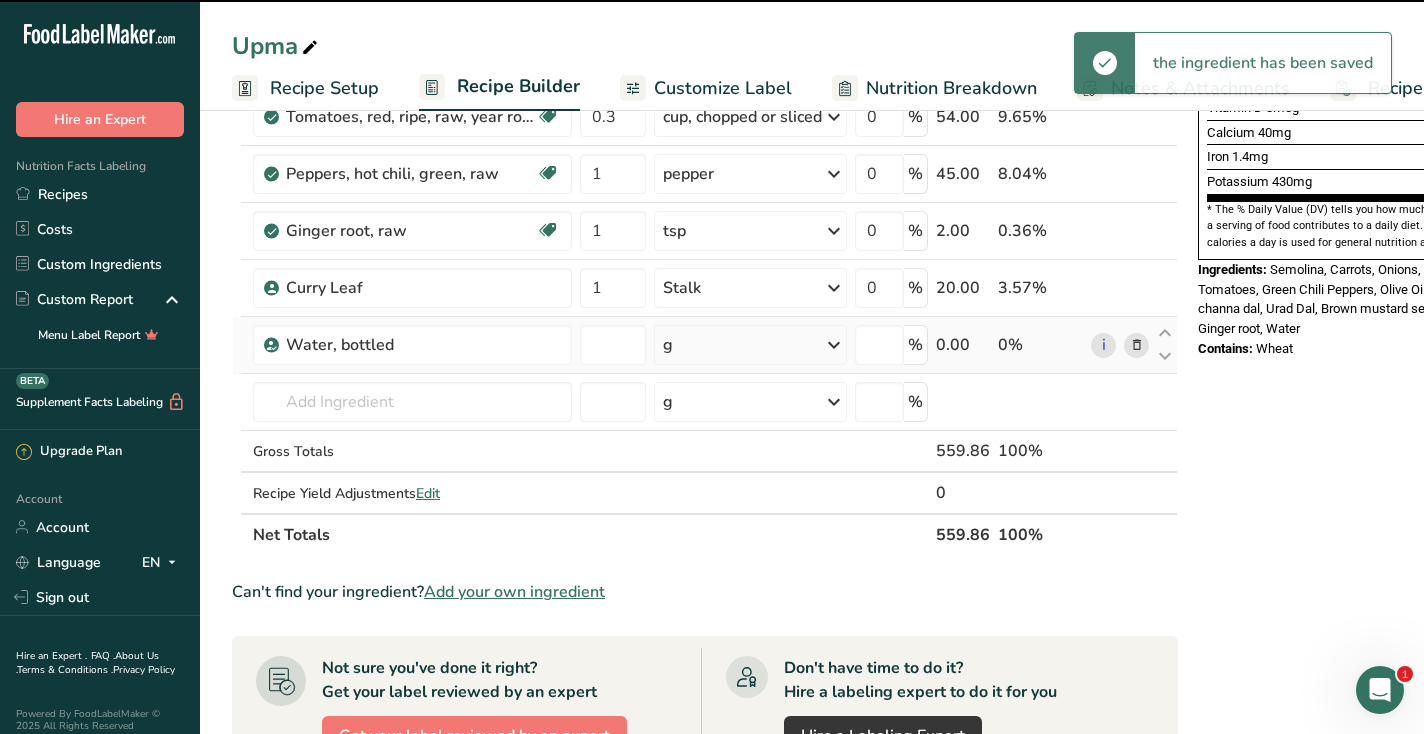 type on "0" 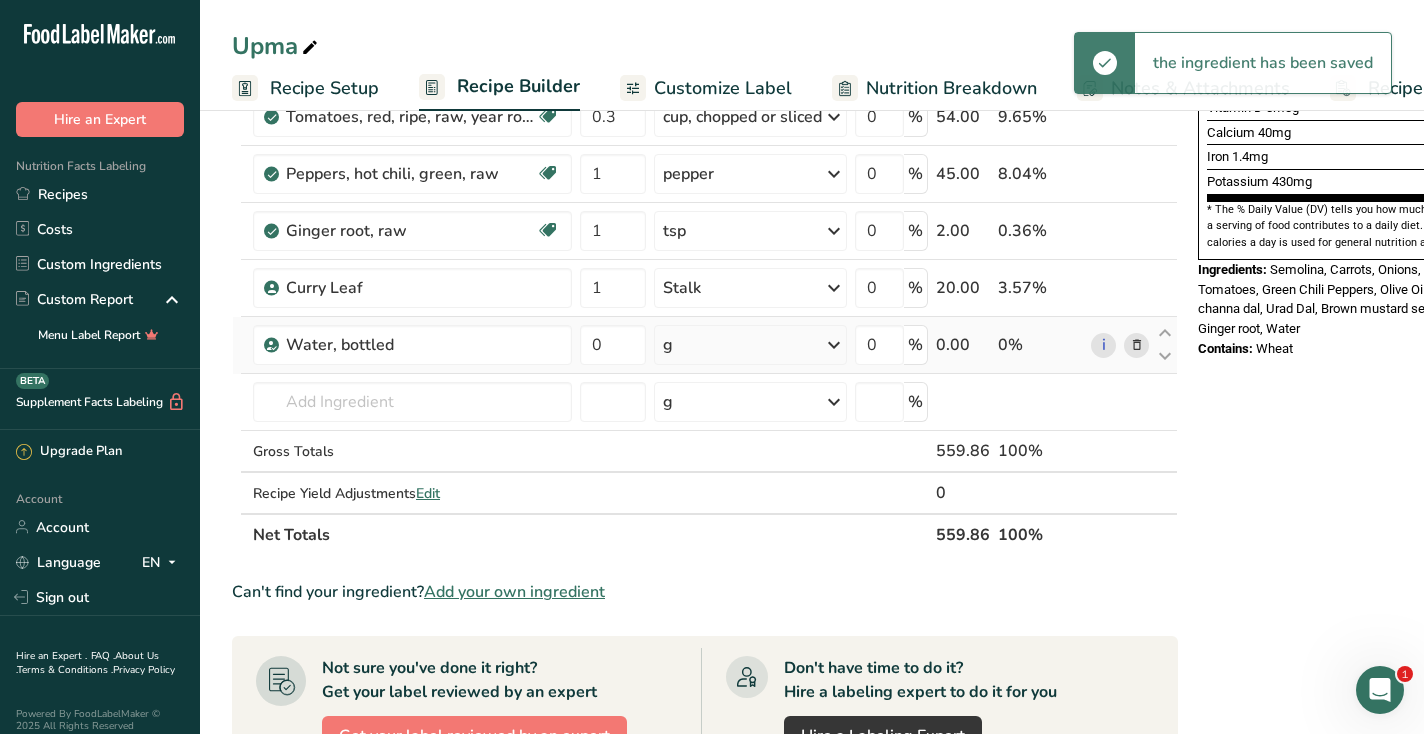 click on "g" at bounding box center (750, 345) 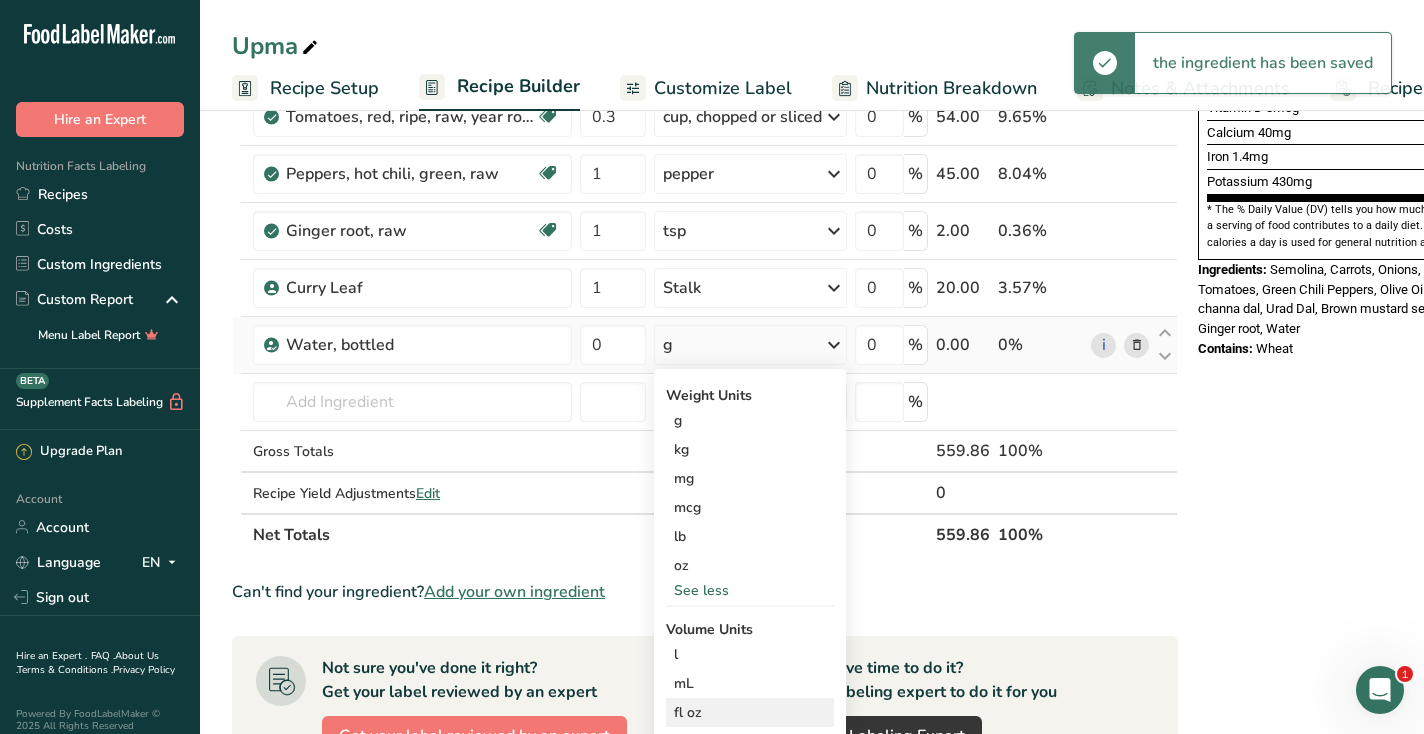 click on "fl oz" at bounding box center (750, 712) 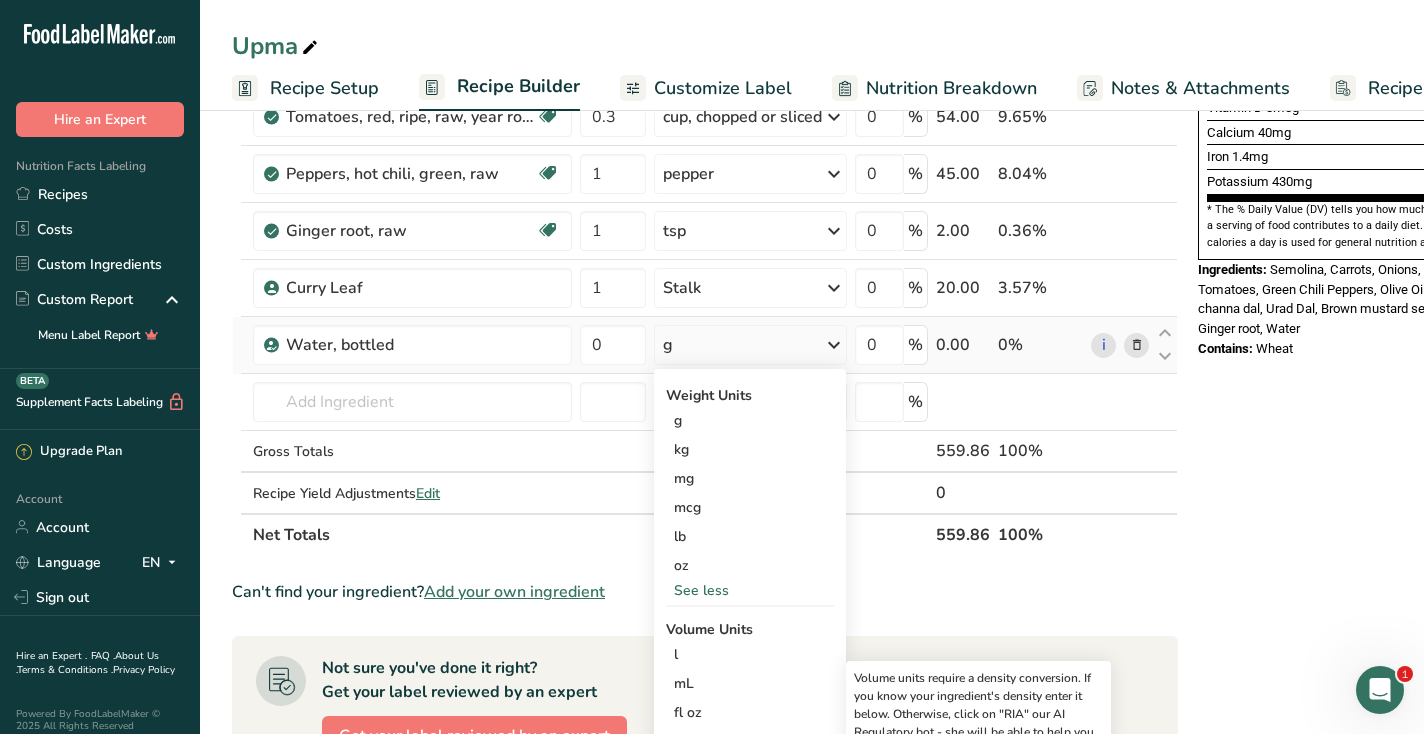 click on "See less" at bounding box center (750, 590) 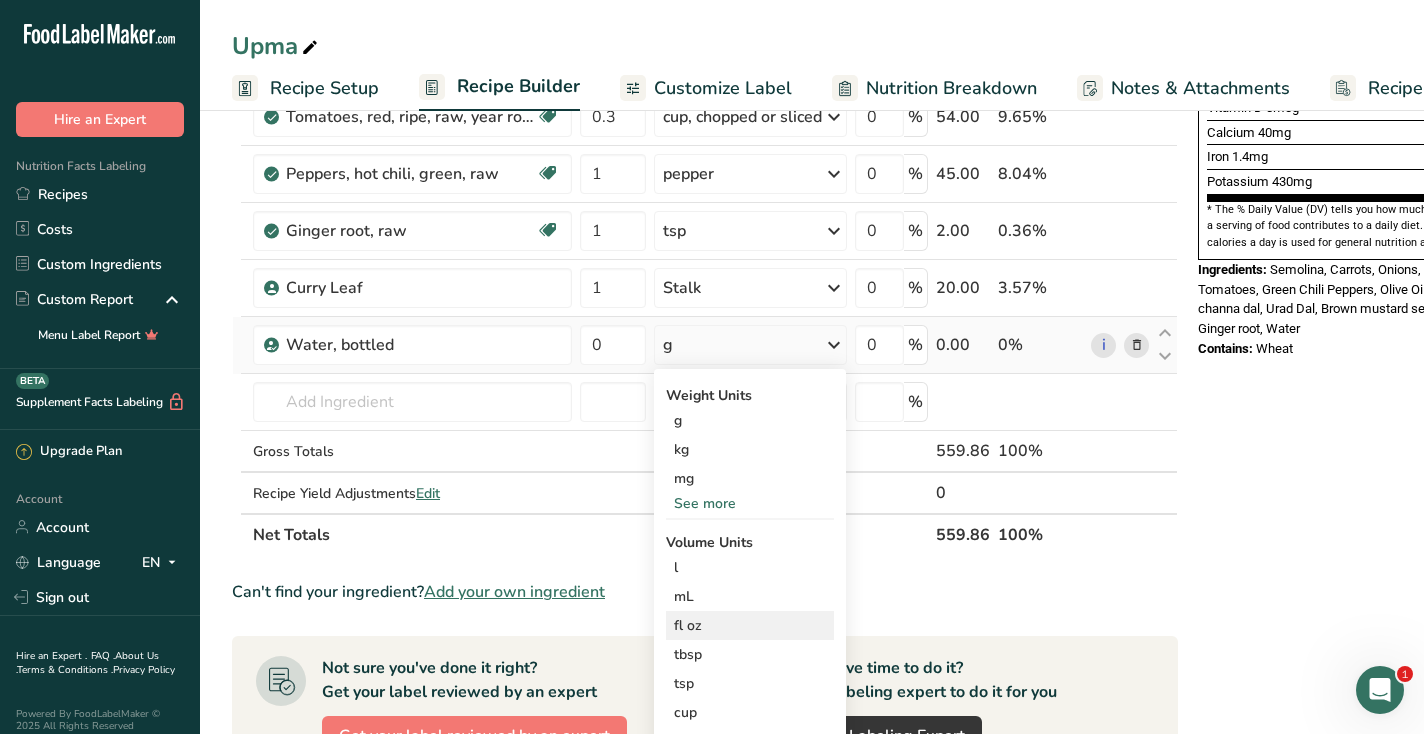 click on "fl oz" at bounding box center [750, 625] 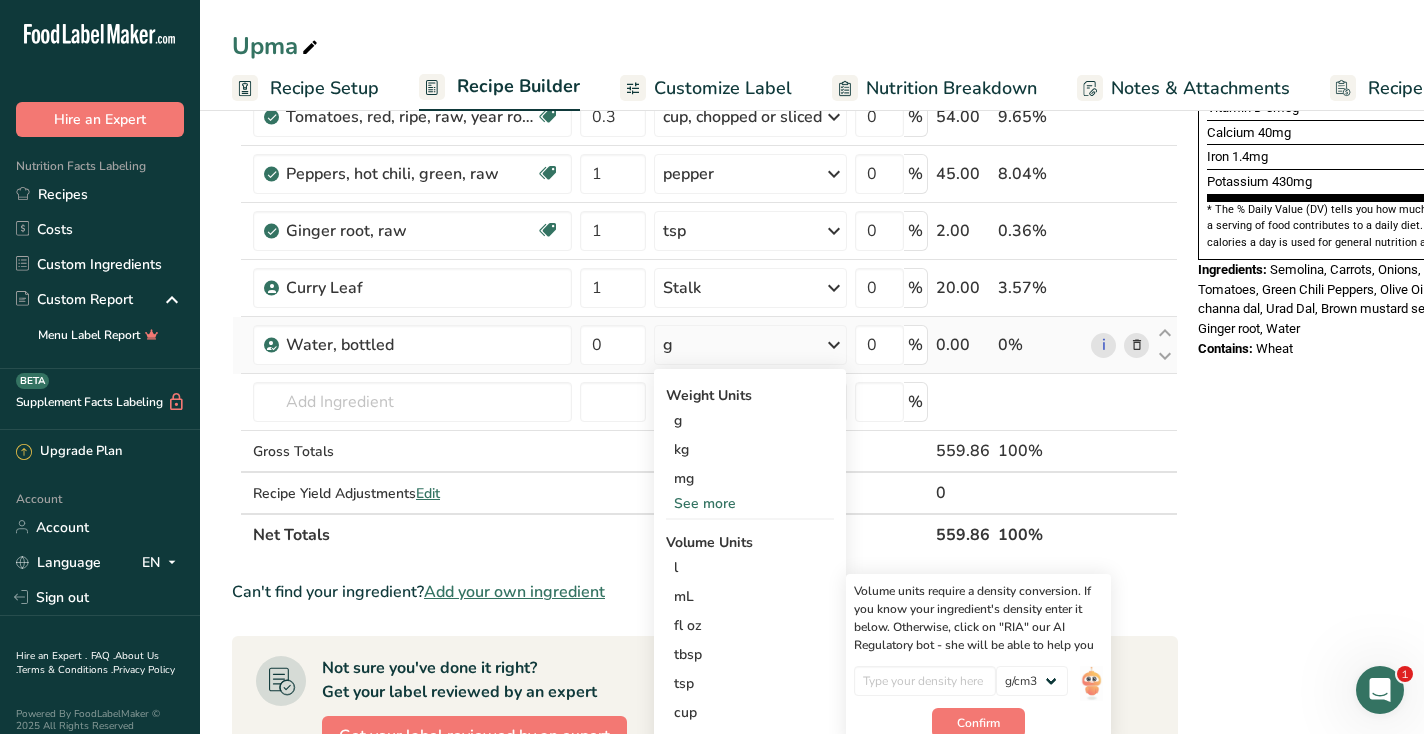 click on "See more" at bounding box center (750, 503) 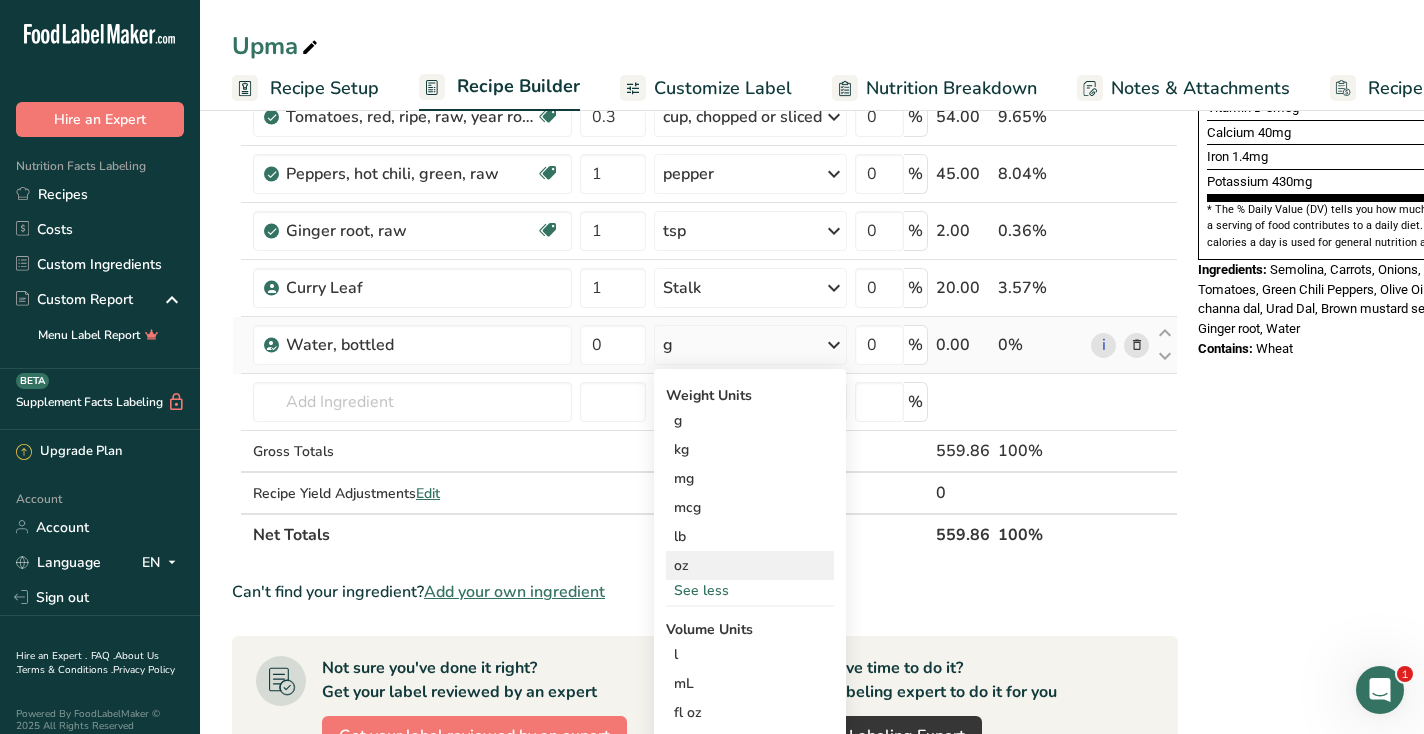 click on "oz" at bounding box center [750, 565] 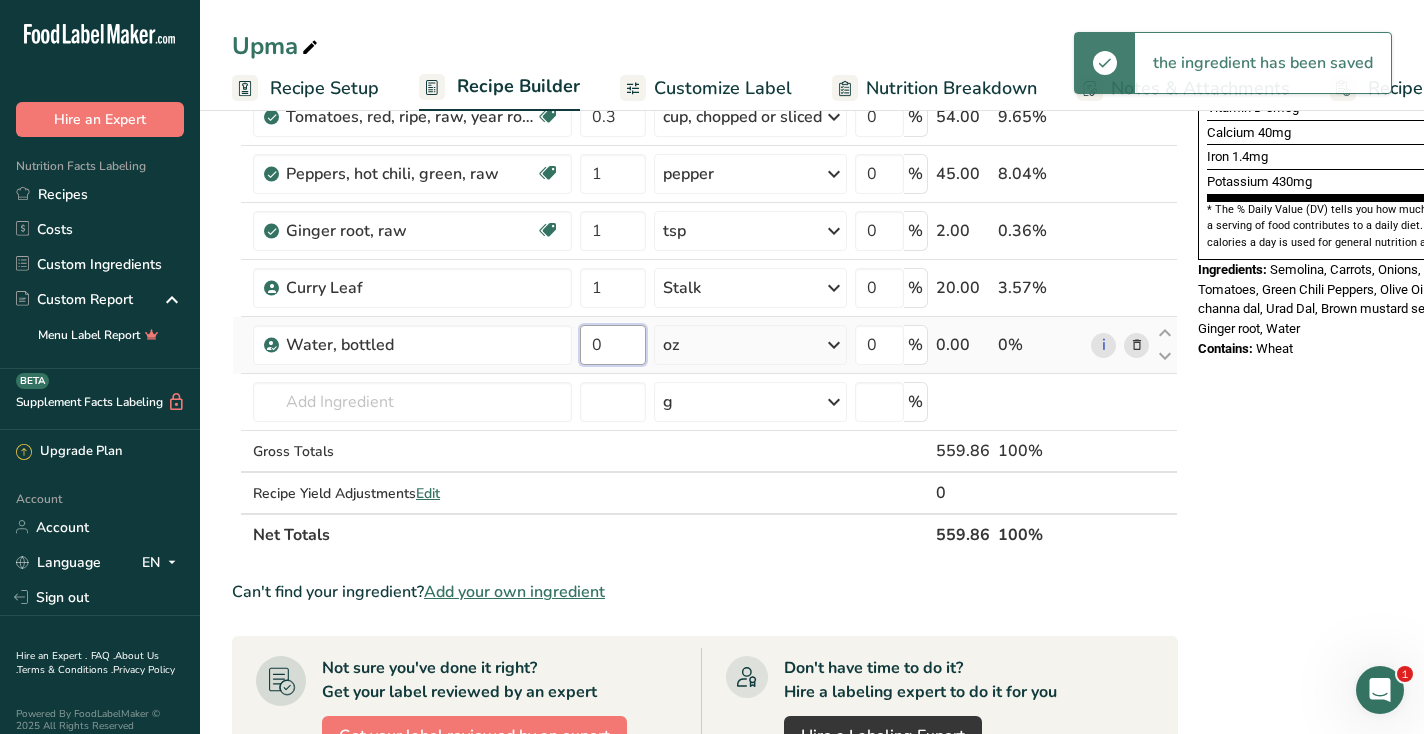 click on "0" at bounding box center [613, 345] 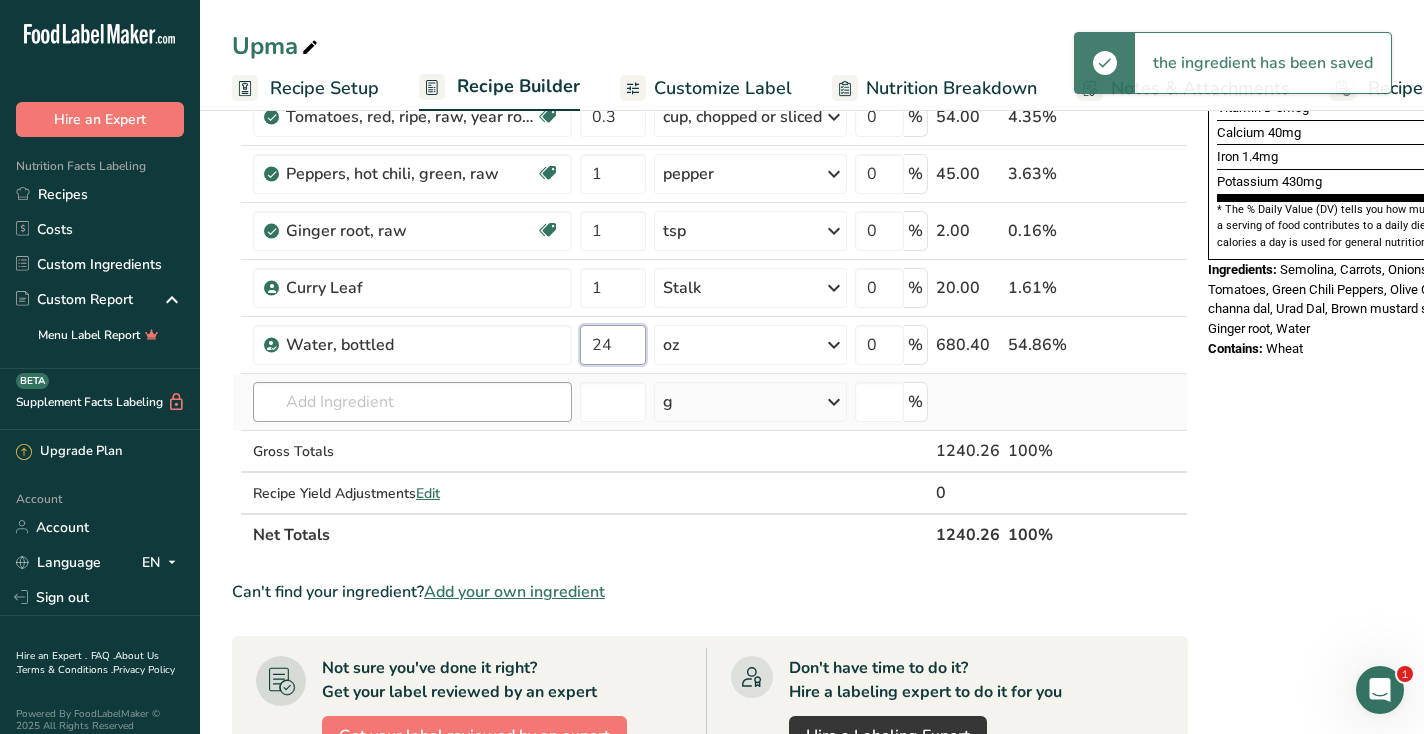type on "24" 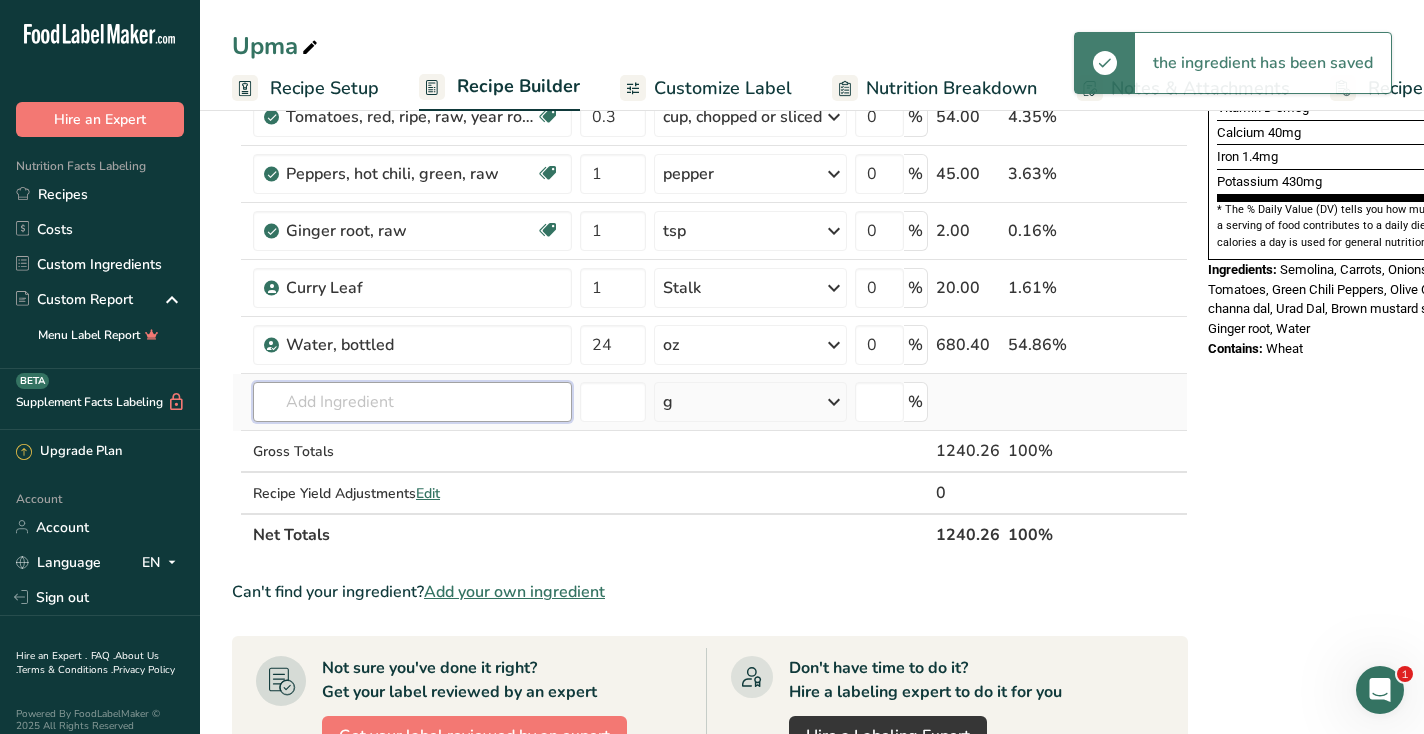 click on "Ingredient *
Amount *
Unit *
Waste *   .a-a{fill:#347362;}.b-a{fill:#fff;}          Grams
Percentage
Semolina, unenriched
Dairy free
Vegan
Vegetarian
Soy free
1
cup
Portions
1 cup
Weight Units
g
kg
mg
See more
Volume Units
l
Volume units require a density conversion. If you know your ingredient's density enter it below. Otherwise, click on "RIA" our AI Regulatory bot - she will be able to help you
lb/ft3
g/cm3
Confirm
mL
lb/ft3
g/cm3" at bounding box center [710, 101] 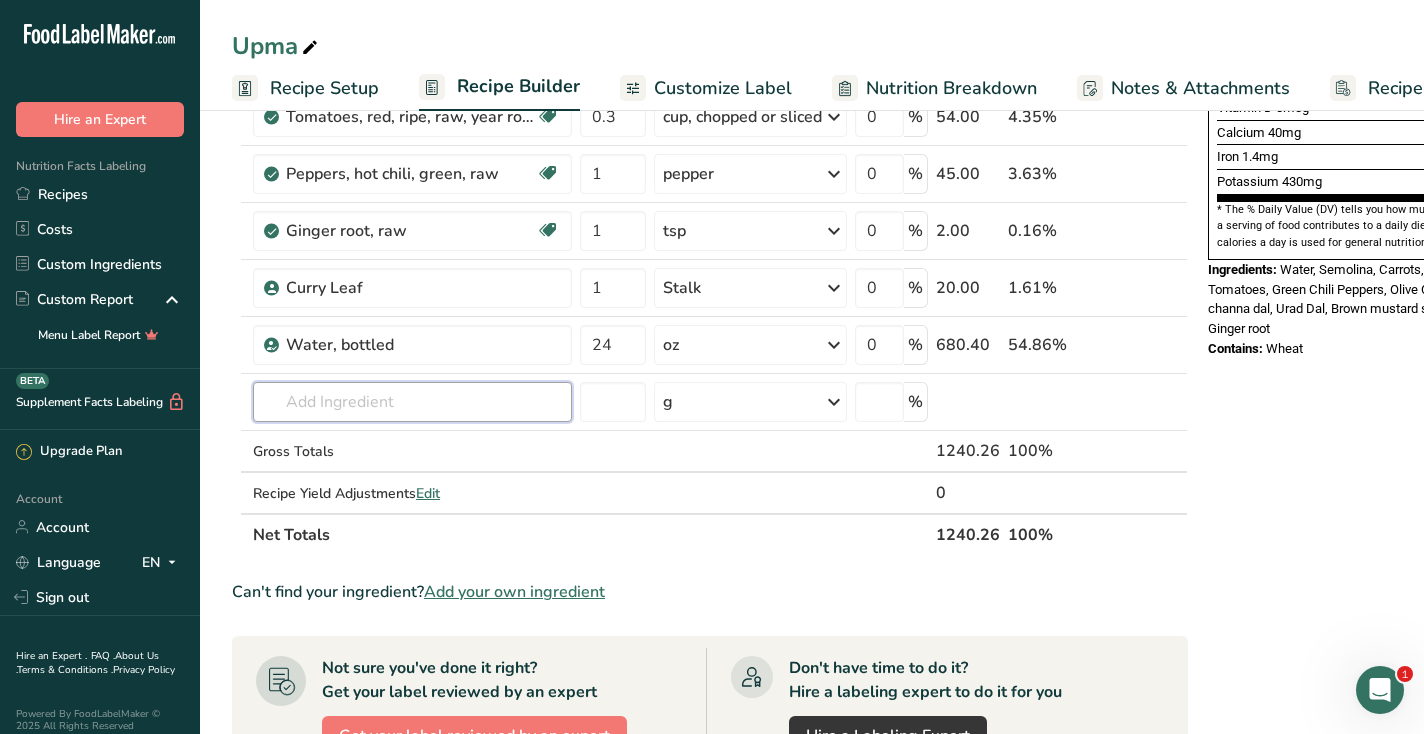 type on "0" 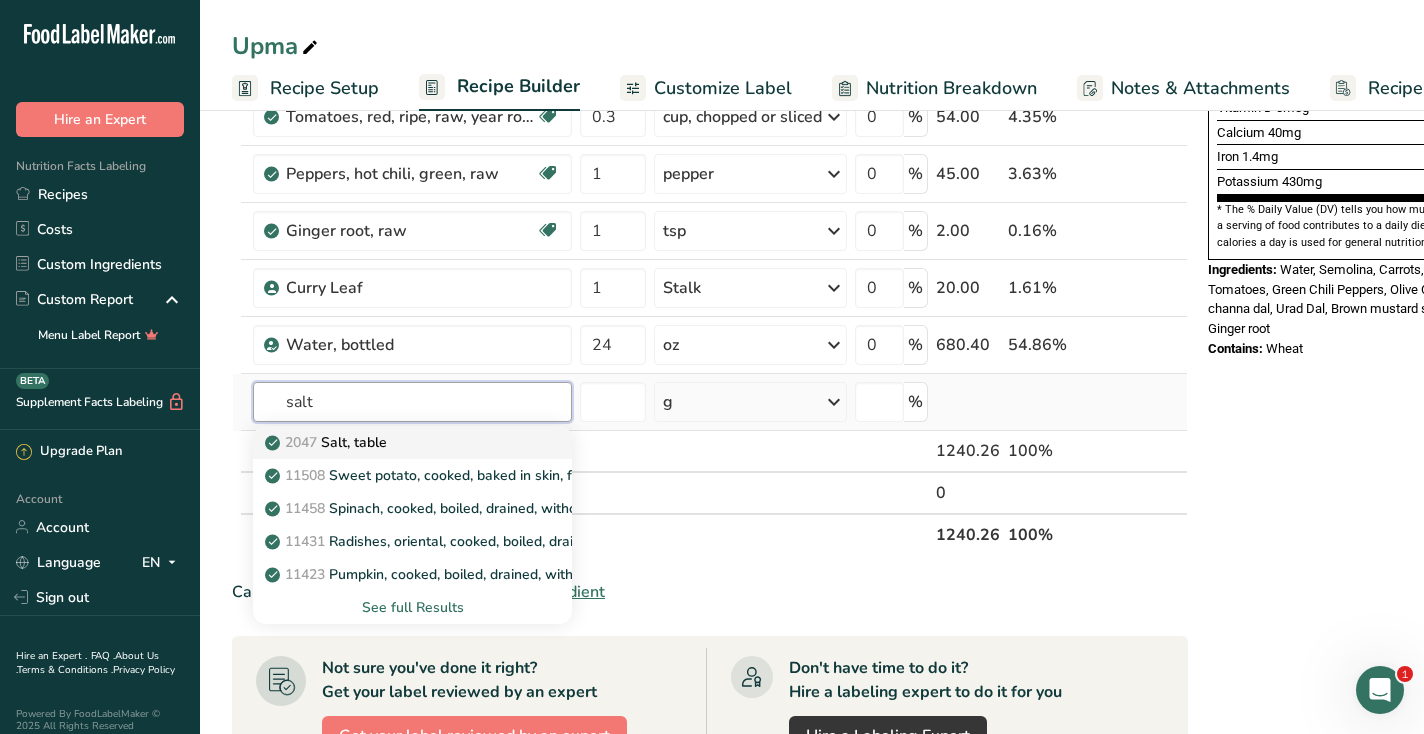 type on "salt" 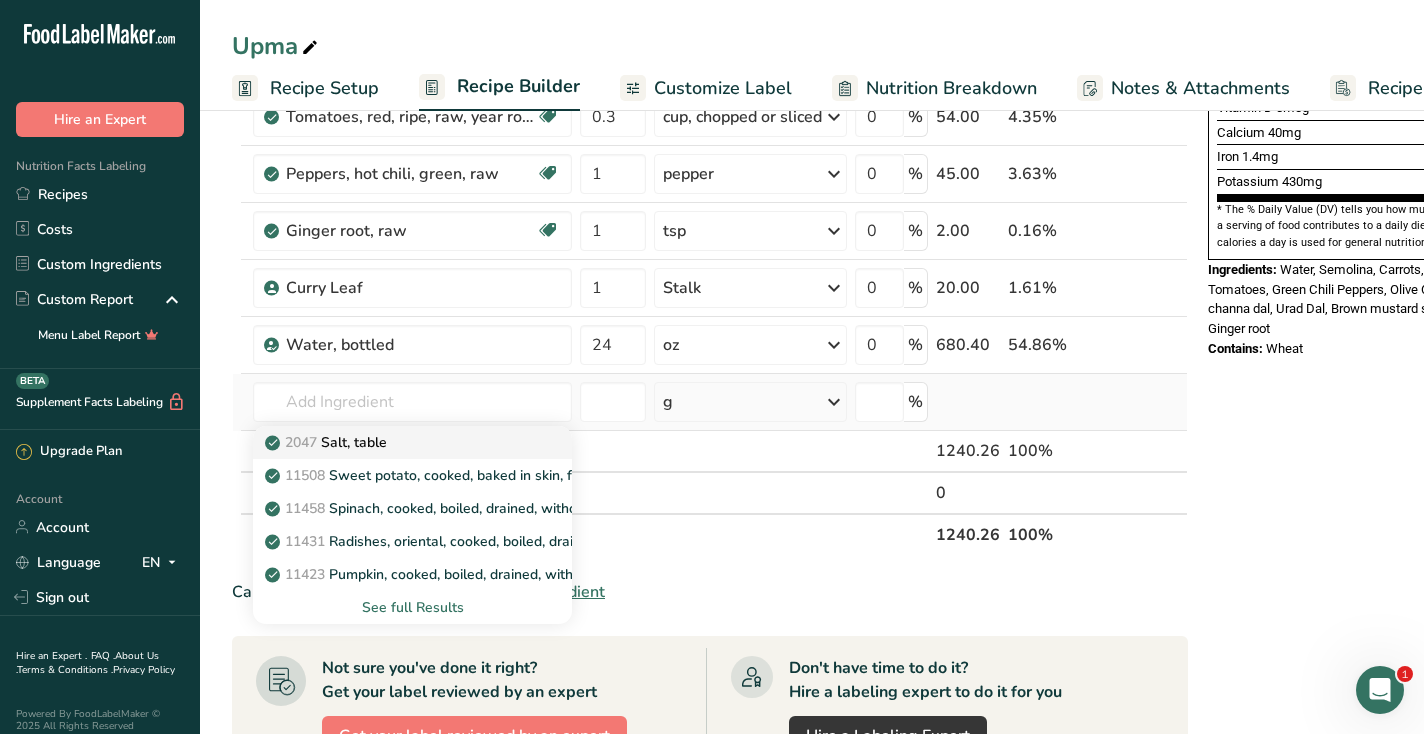 click on "2047
Salt, table" at bounding box center [328, 442] 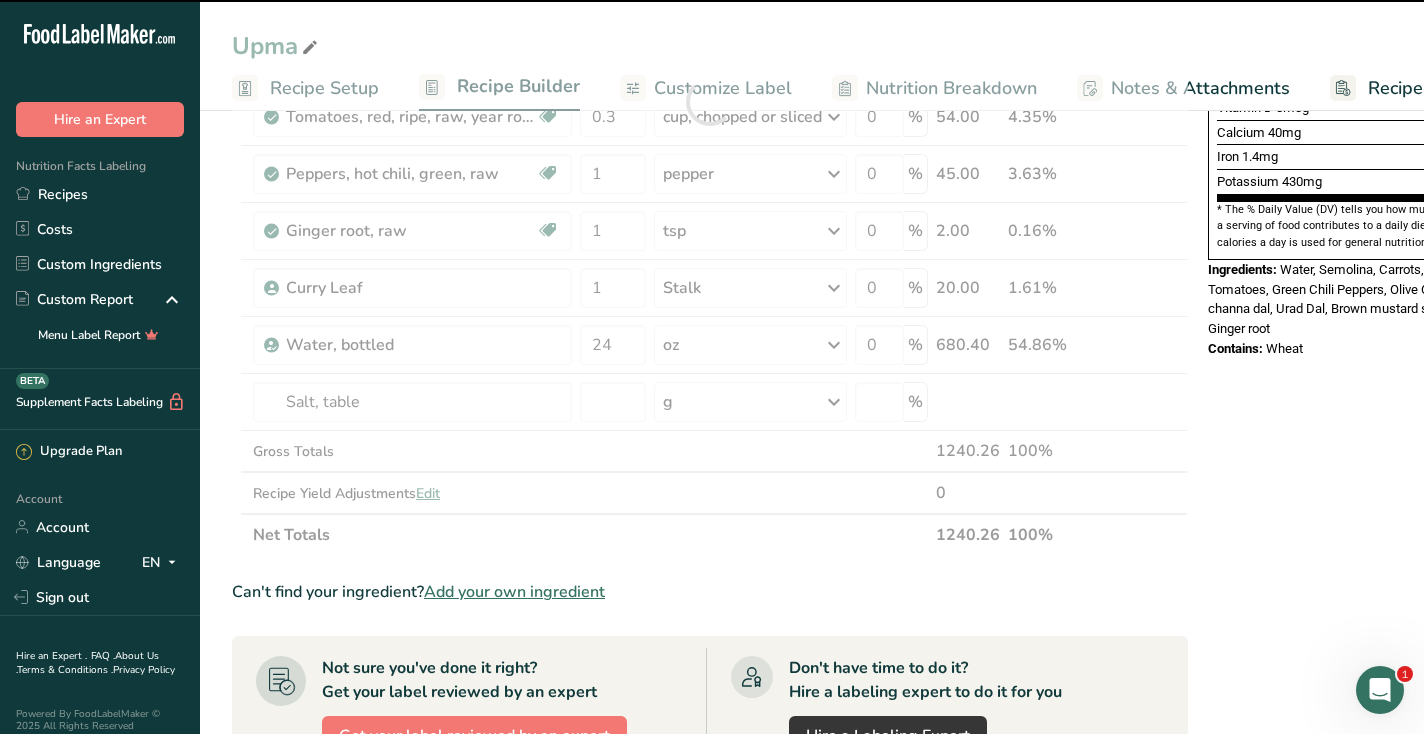 type on "0" 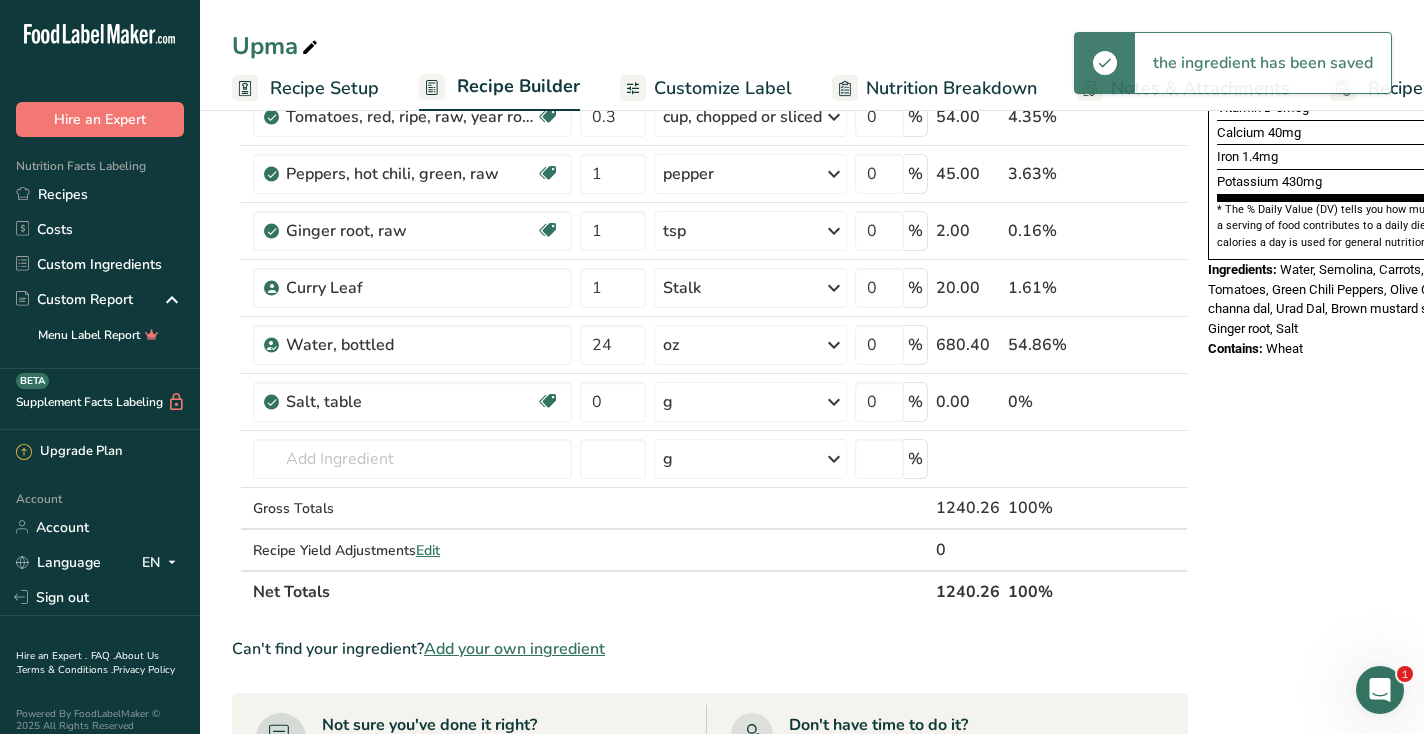 click on "g" at bounding box center [750, 402] 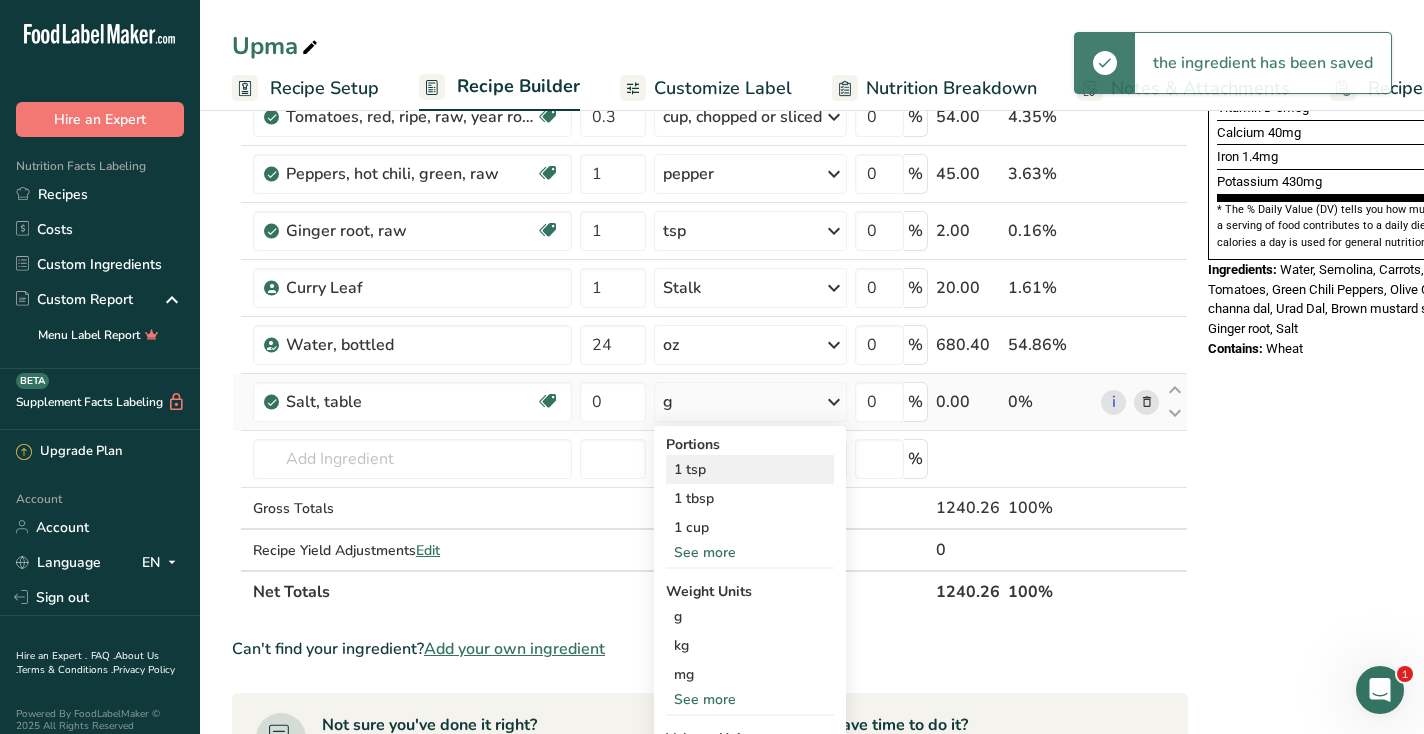 click on "1 tsp" at bounding box center (750, 469) 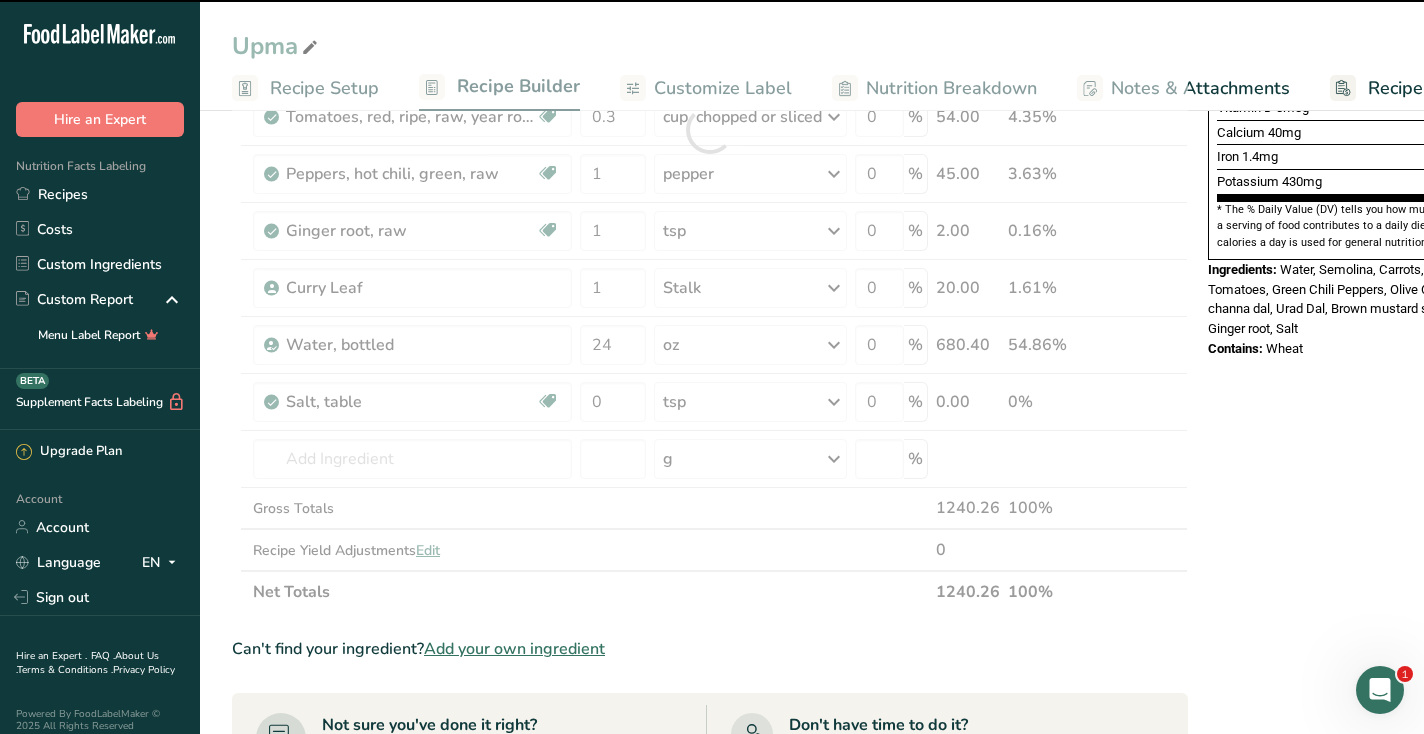 click at bounding box center [710, 130] 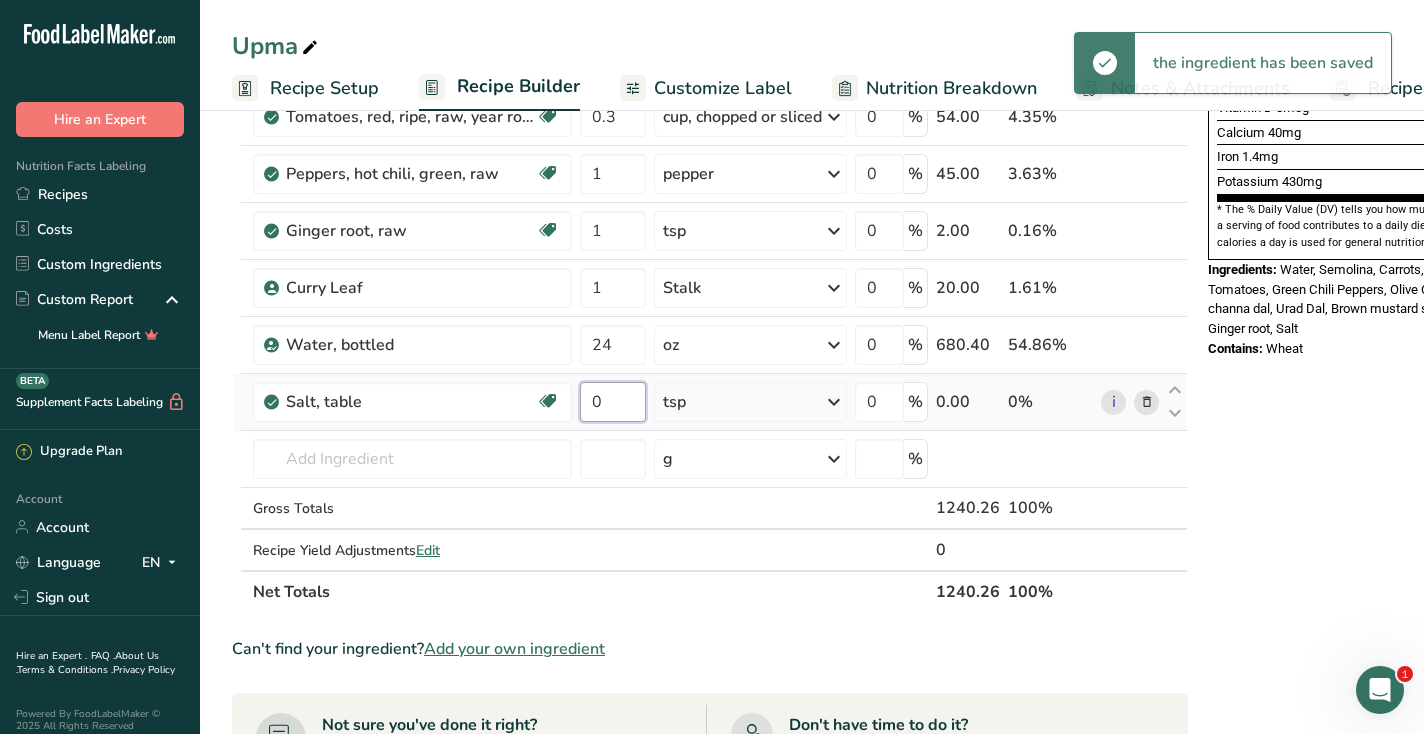 click on "0" at bounding box center (613, 402) 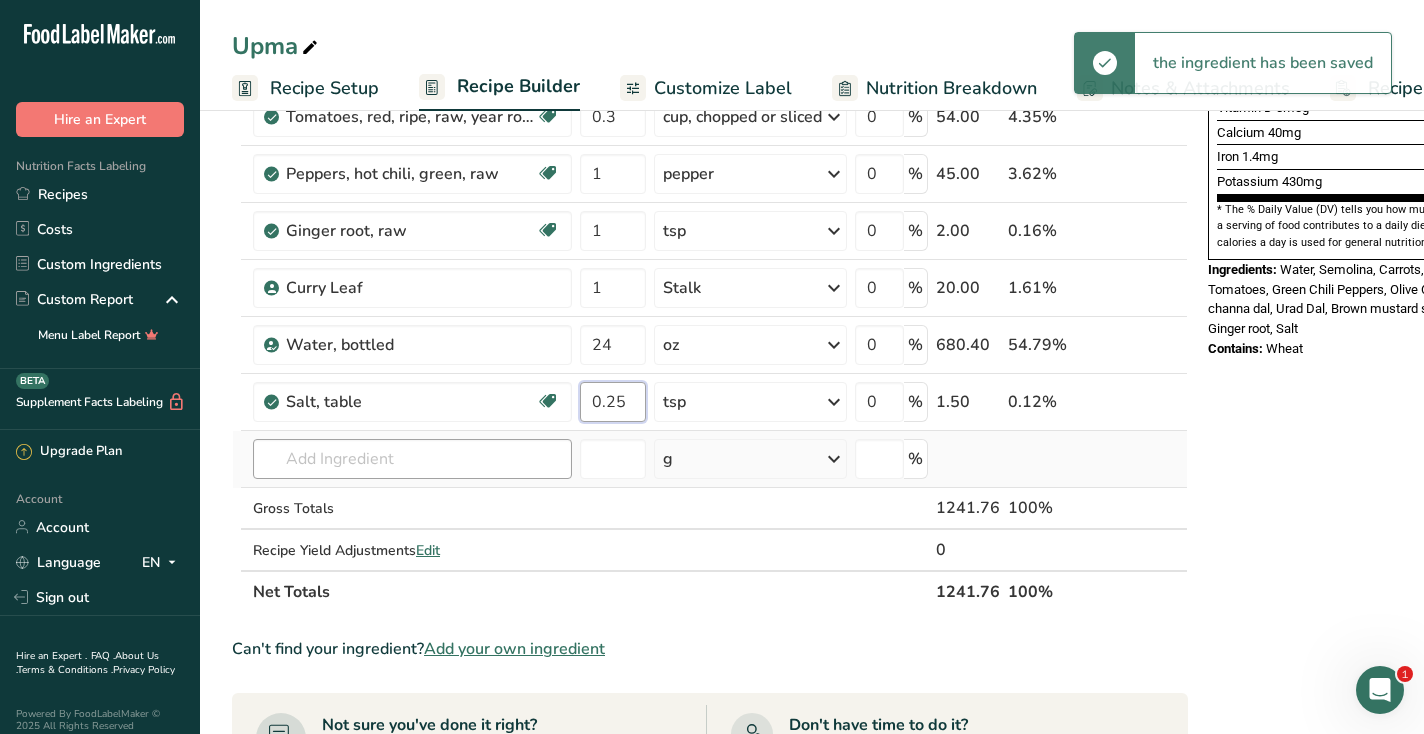 type on "0.25" 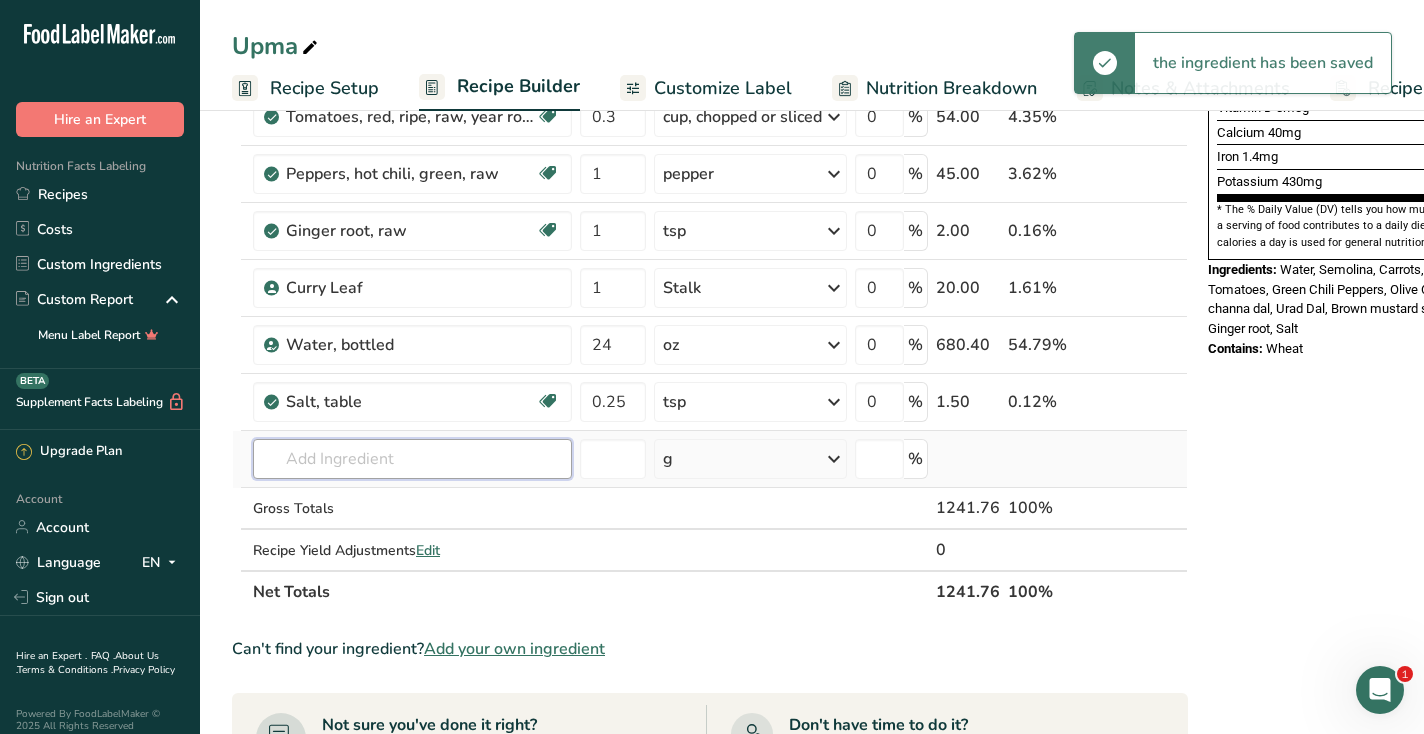 click on "Ingredient *
Amount *
Unit *
Waste *   .a-a{fill:#347362;}.b-a{fill:#fff;}          Grams
Percentage
Semolina, unenriched
Dairy free
Vegan
Vegetarian
Soy free
1
cup
Portions
1 cup
Weight Units
g
kg
mg
See more
Volume Units
l
Volume units require a density conversion. If you know your ingredient's density enter it below. Otherwise, click on "RIA" our AI Regulatory bot - she will be able to help you
lb/ft3
g/cm3
Confirm
mL
lb/ft3
g/cm3" at bounding box center (710, 130) 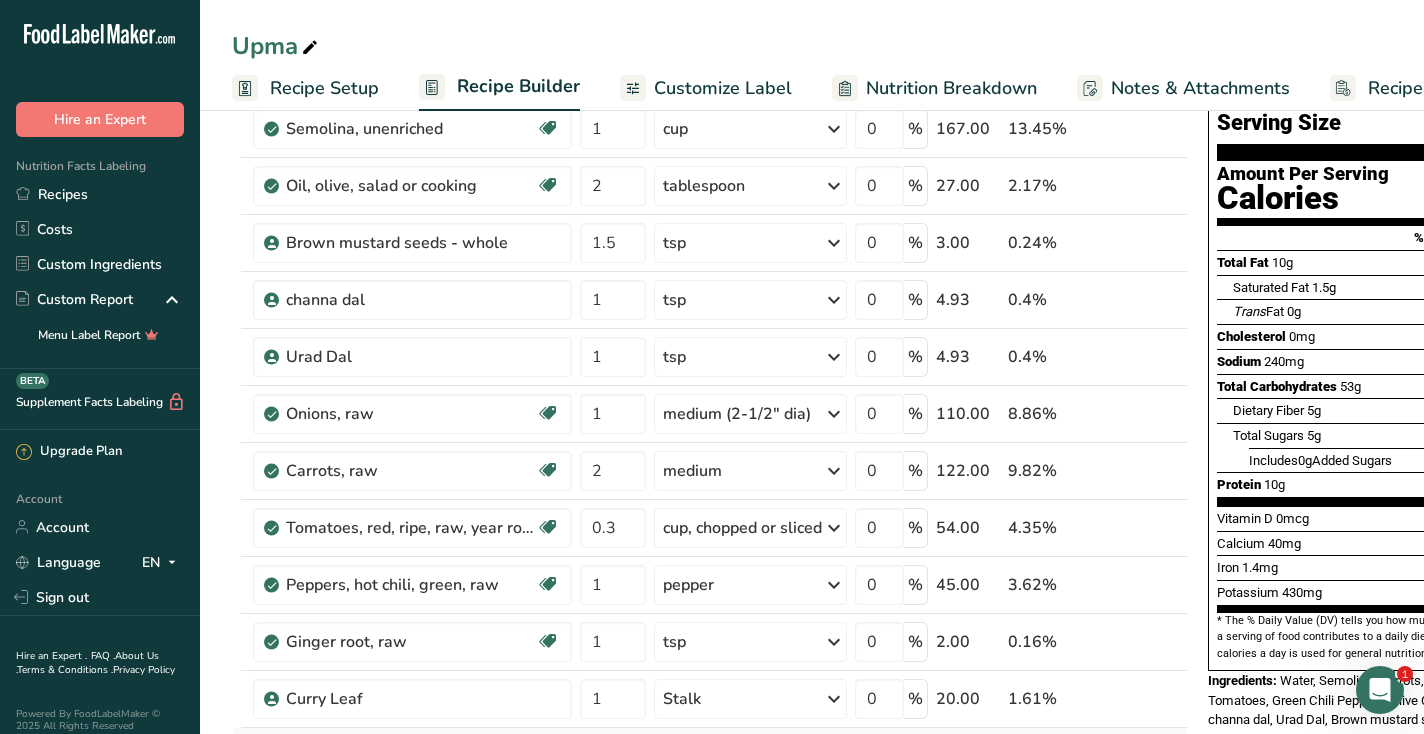 scroll, scrollTop: 0, scrollLeft: 0, axis: both 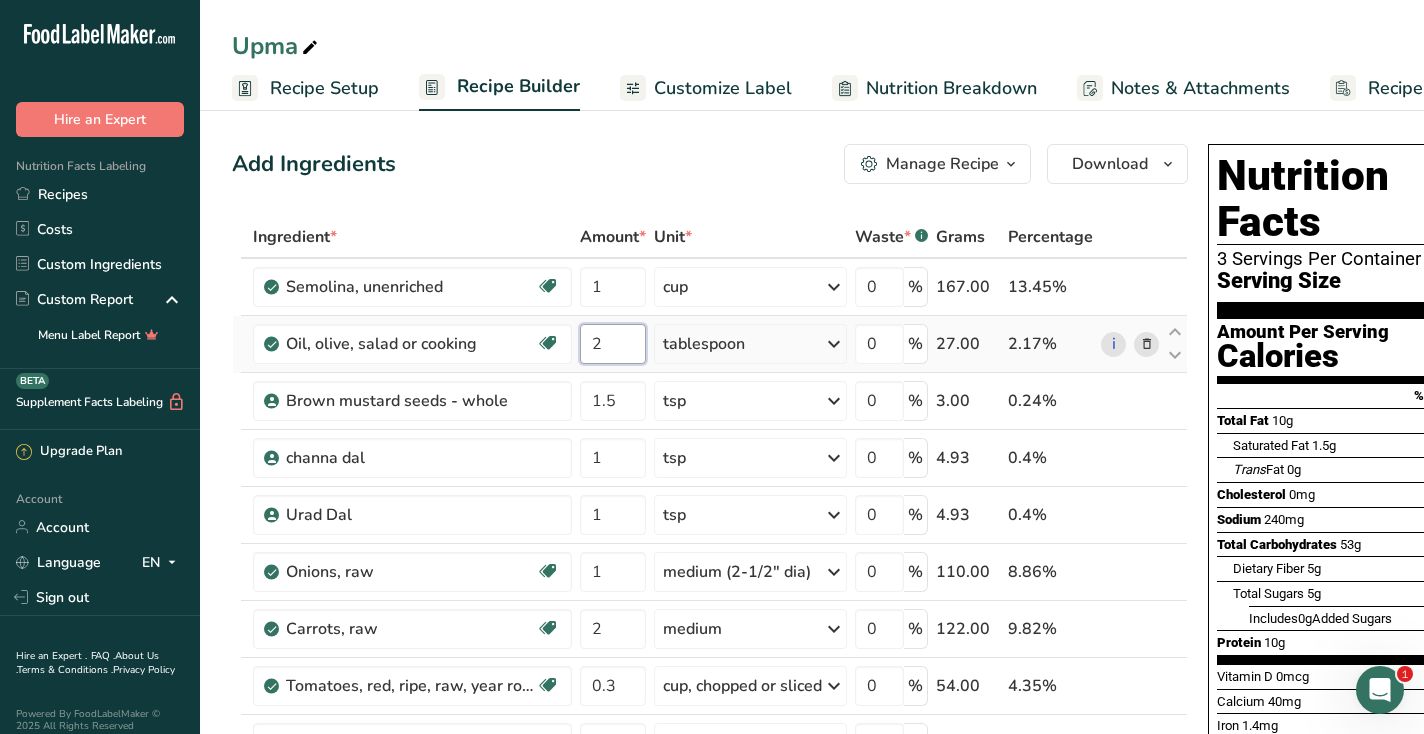 click on "2" at bounding box center [613, 344] 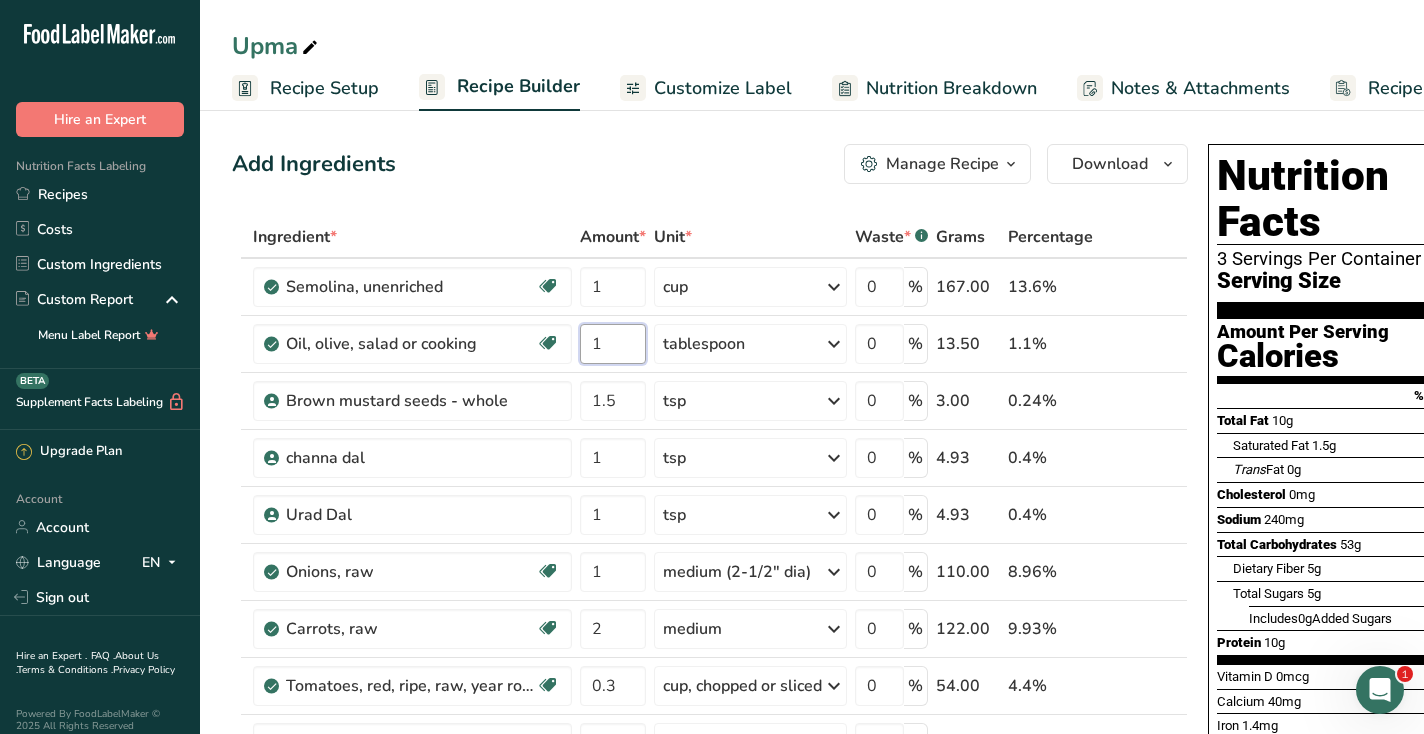 type on "1" 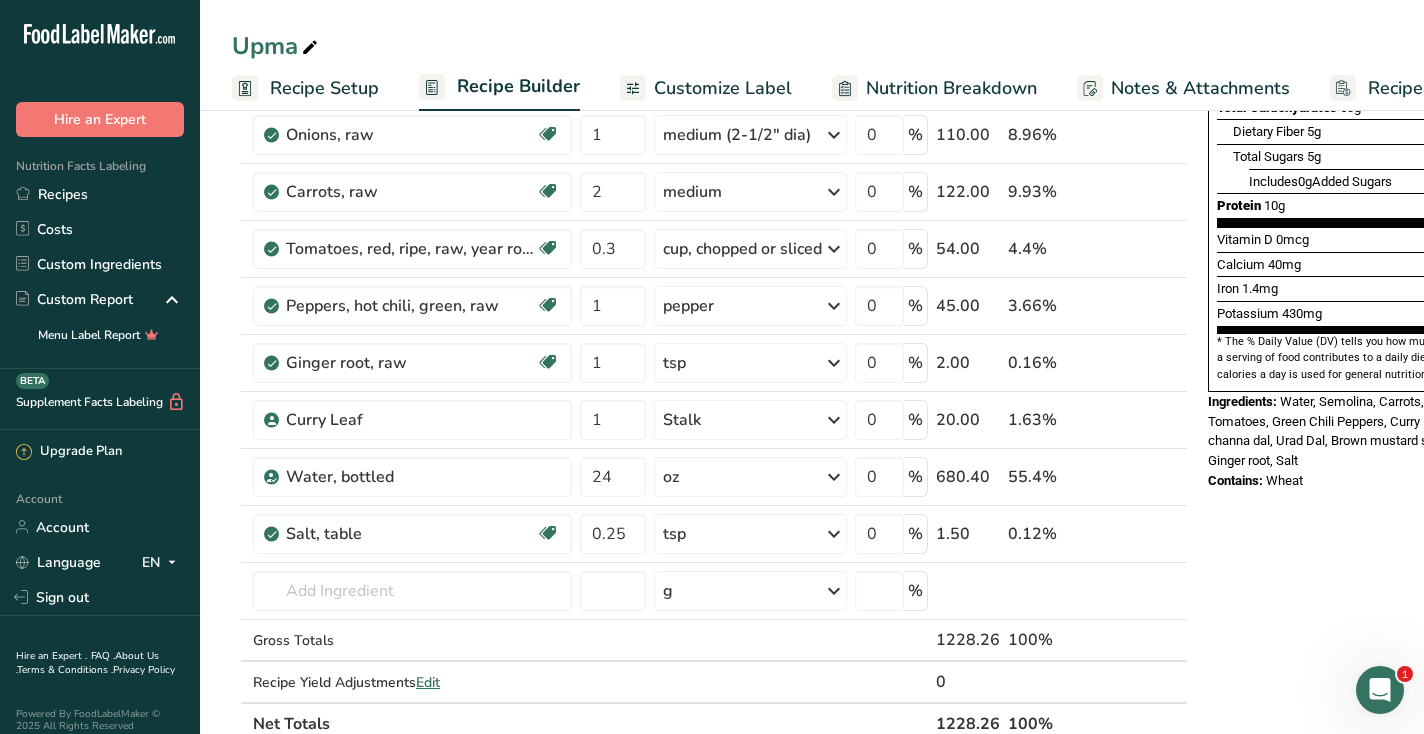 scroll, scrollTop: 477, scrollLeft: 0, axis: vertical 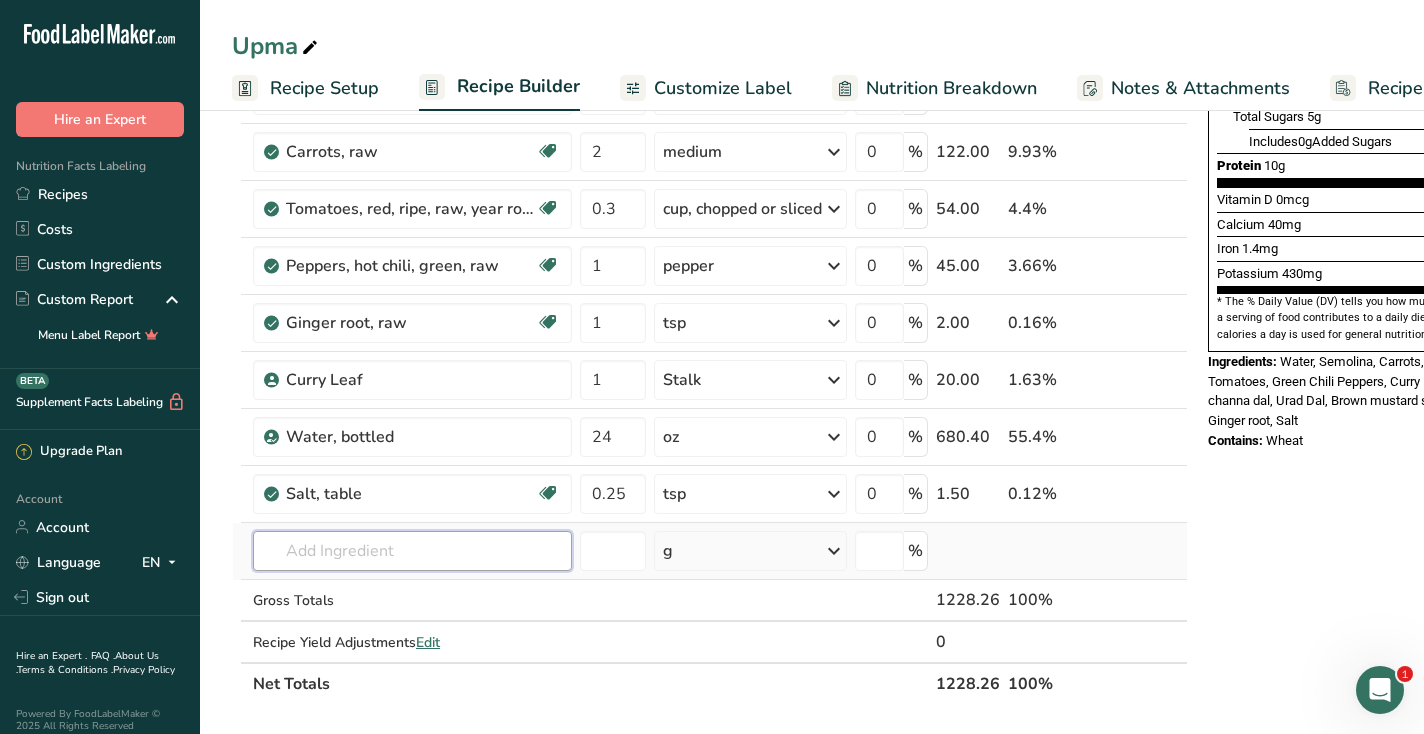 click on "Ingredient *
Amount *
Unit *
Waste *   .a-a{fill:#347362;}.b-a{fill:#fff;}          Grams
Percentage
Semolina, unenriched
Dairy free
Vegan
Vegetarian
Soy free
1
cup
Portions
1 cup
Weight Units
g
kg
mg
See more
Volume Units
l
Volume units require a density conversion. If you know your ingredient's density enter it below. Otherwise, click on "RIA" our AI Regulatory bot - she will be able to help you
lb/ft3
g/cm3
Confirm
mL
lb/ft3
g/cm3" at bounding box center [710, 222] 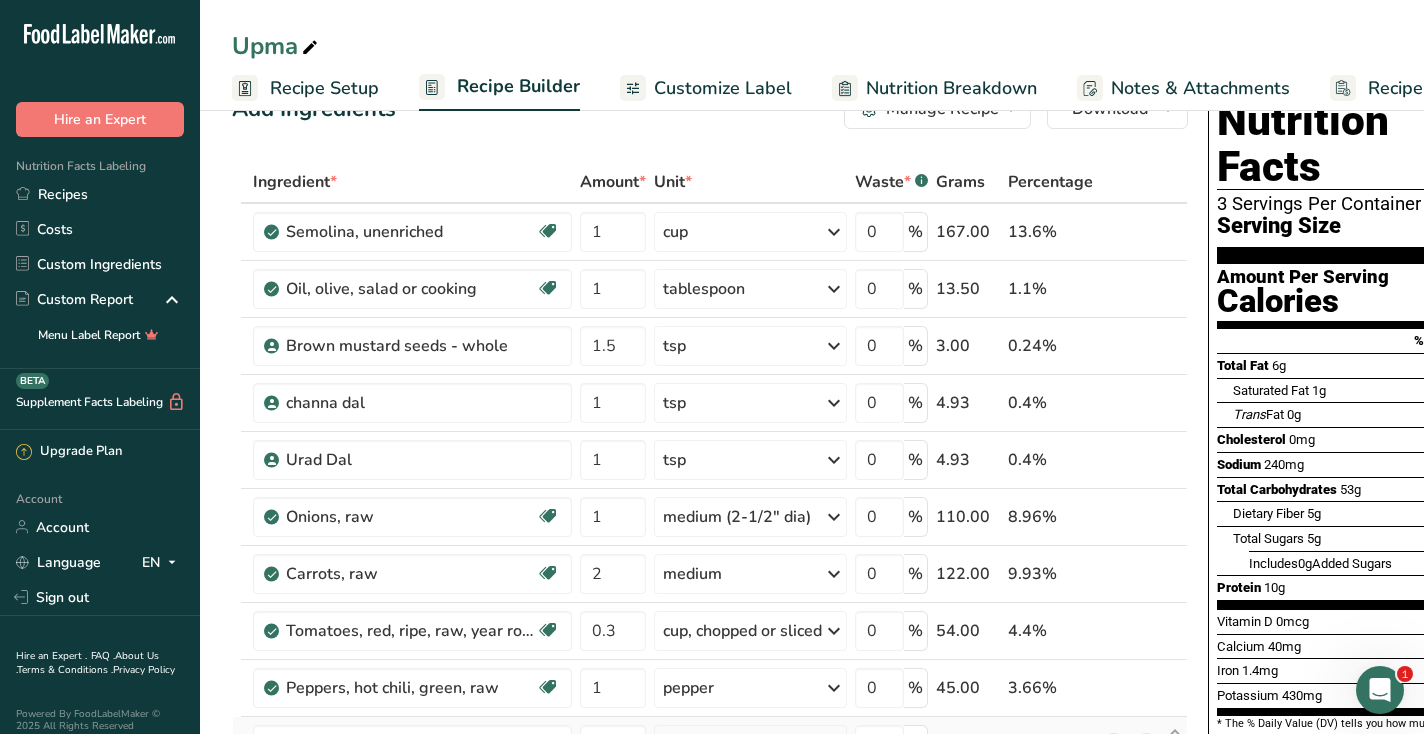 scroll, scrollTop: 0, scrollLeft: 0, axis: both 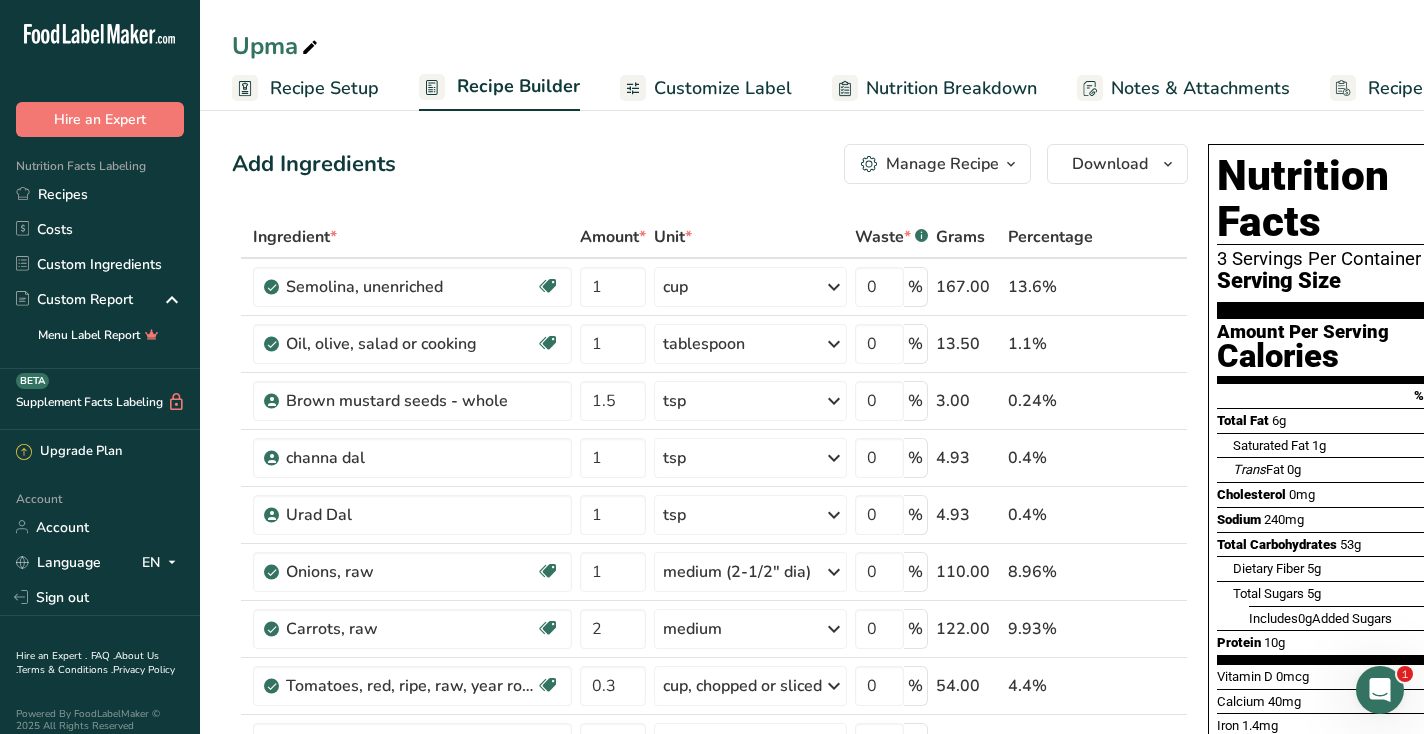 click on "Recipe Setup" at bounding box center (324, 88) 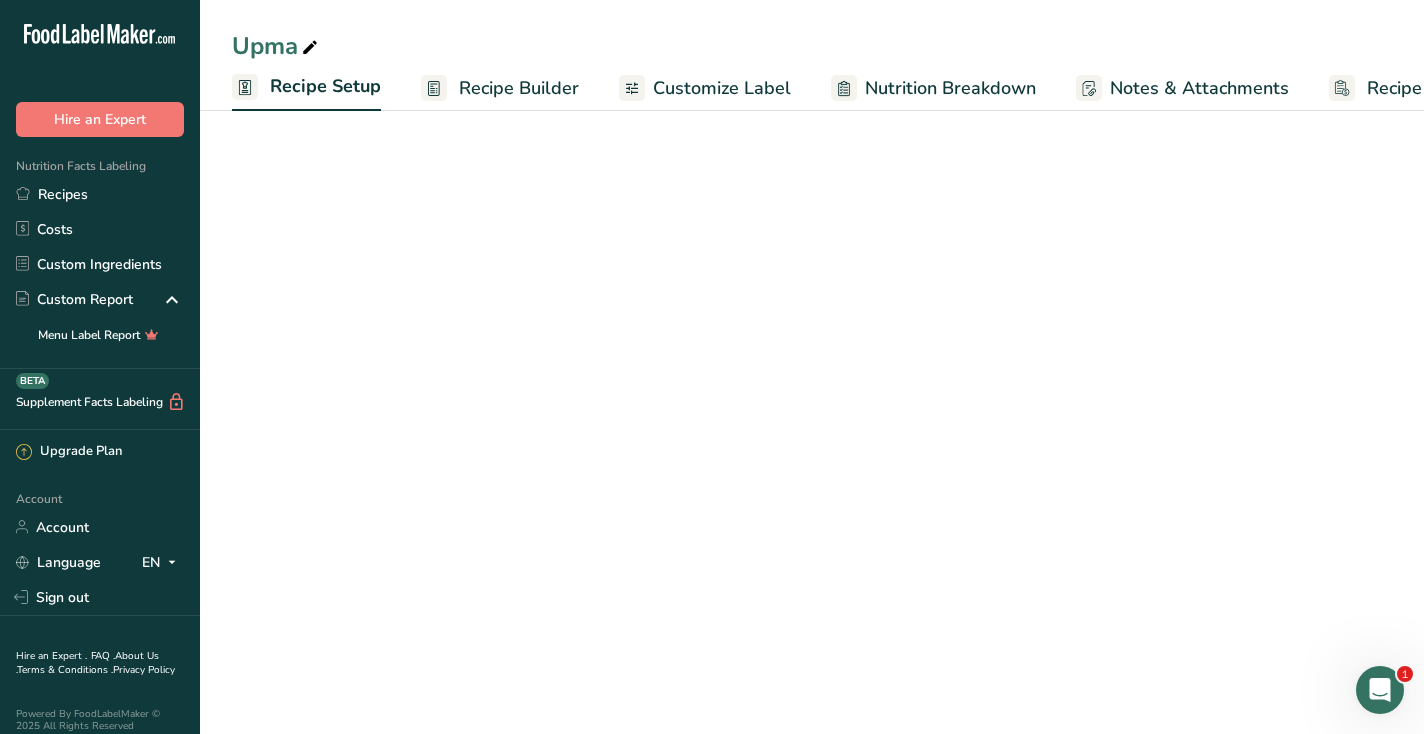 scroll, scrollTop: 0, scrollLeft: 7, axis: horizontal 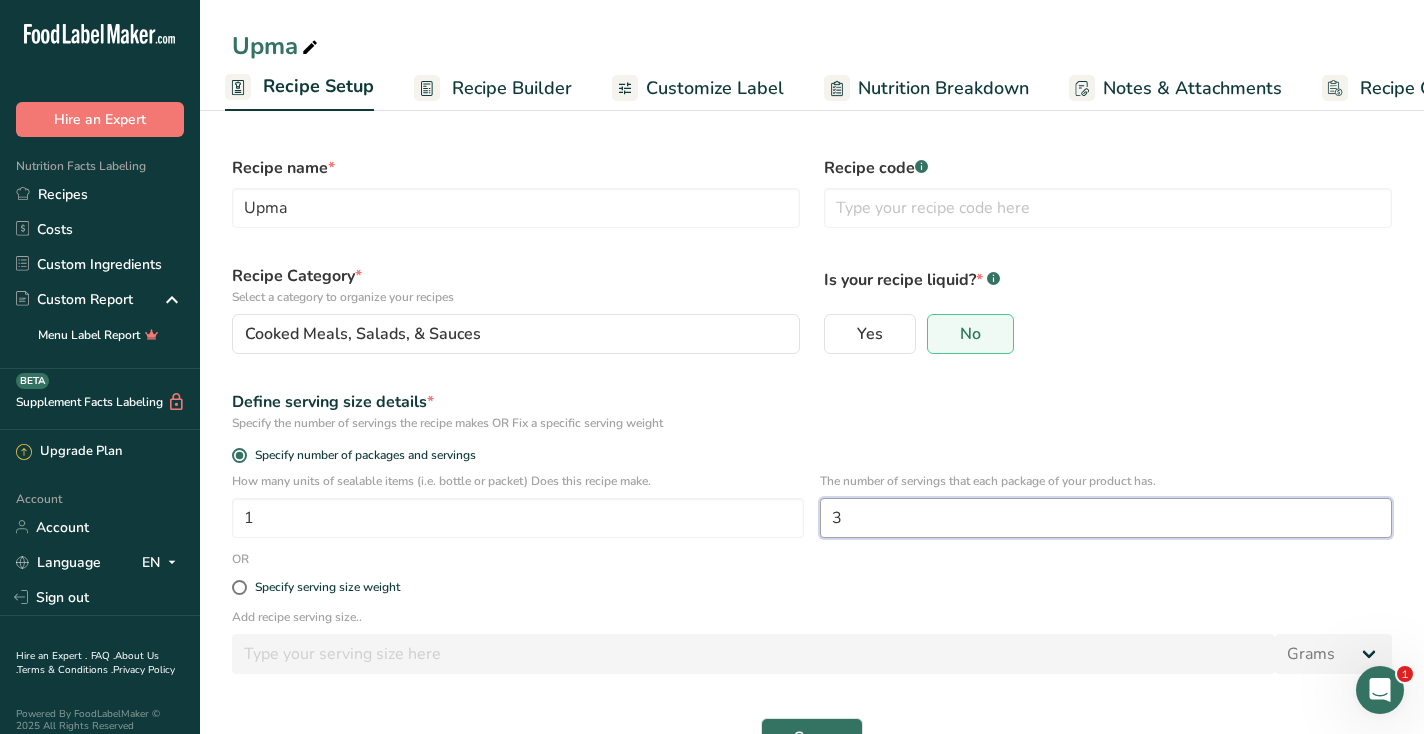 click on "3" at bounding box center (1106, 518) 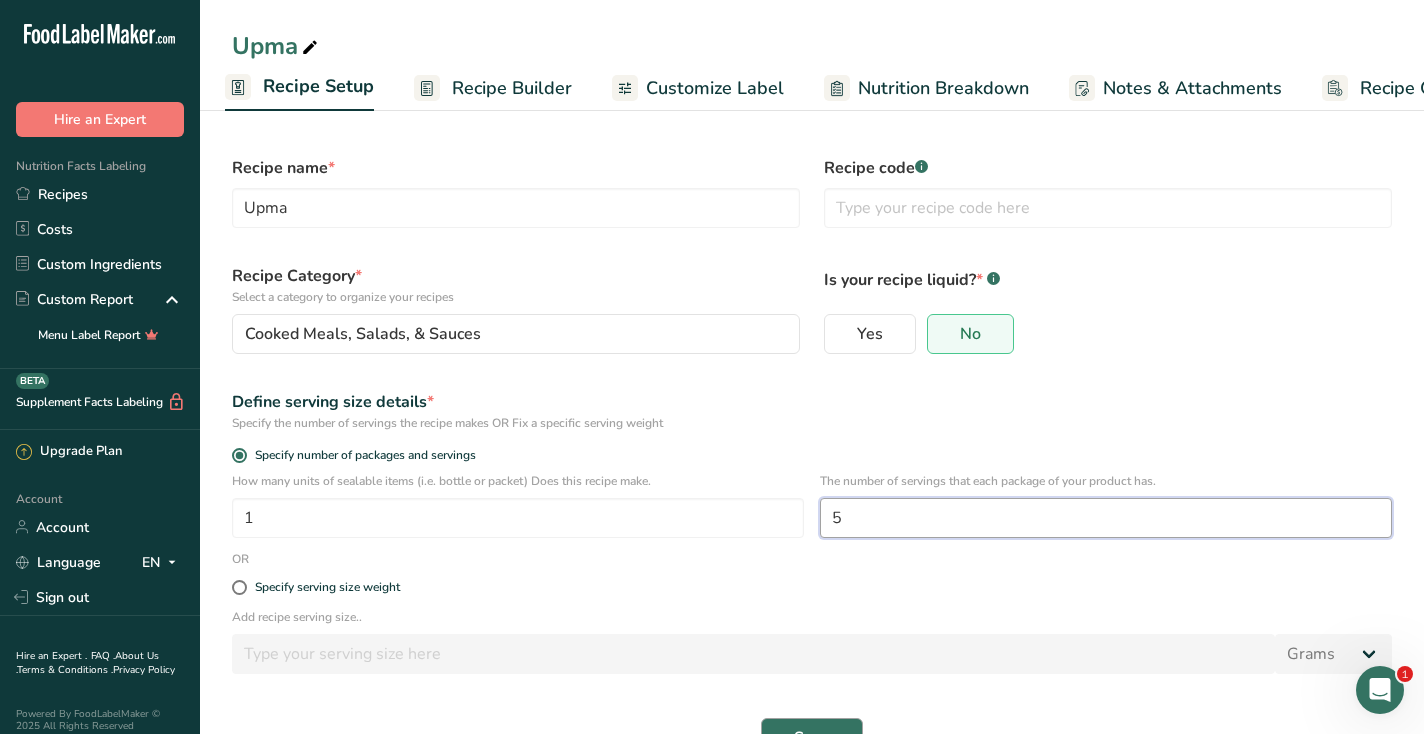 type on "5" 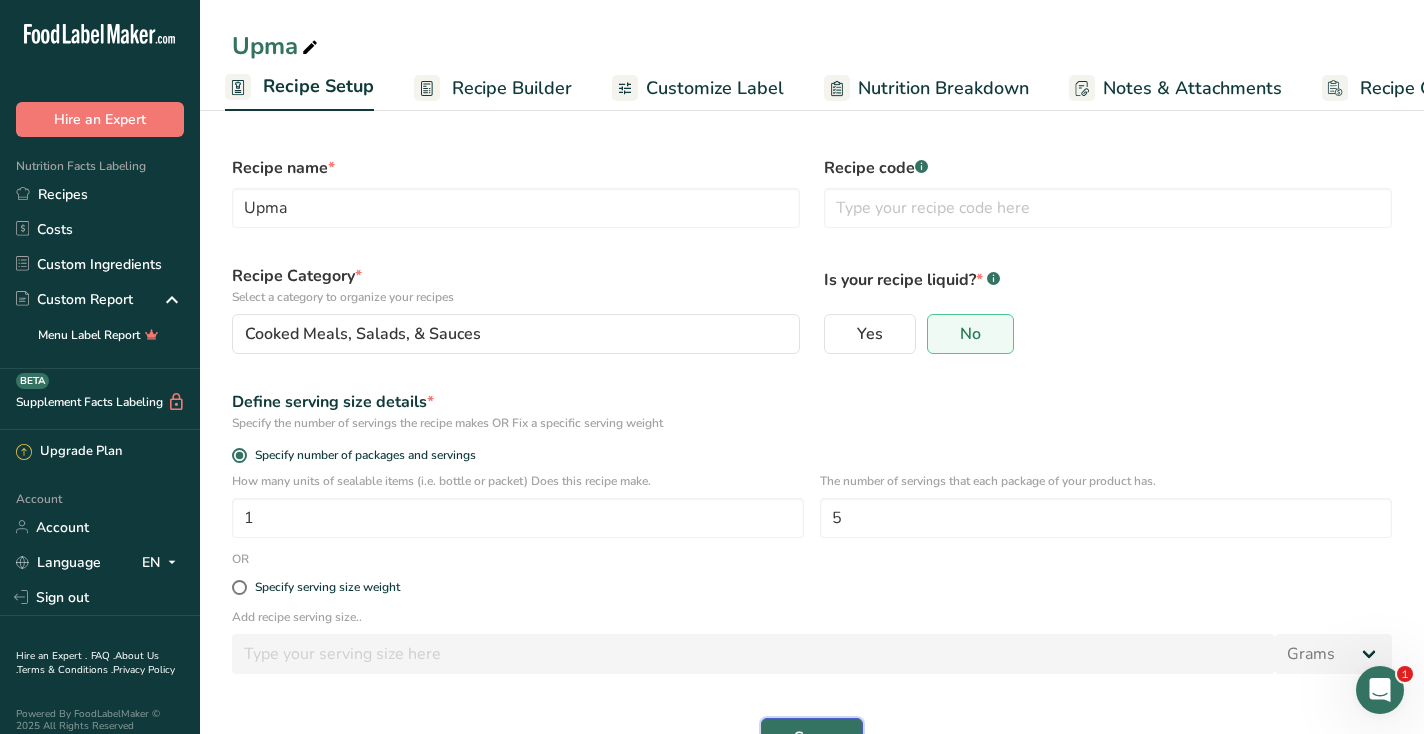 click on "Save" at bounding box center (812, 738) 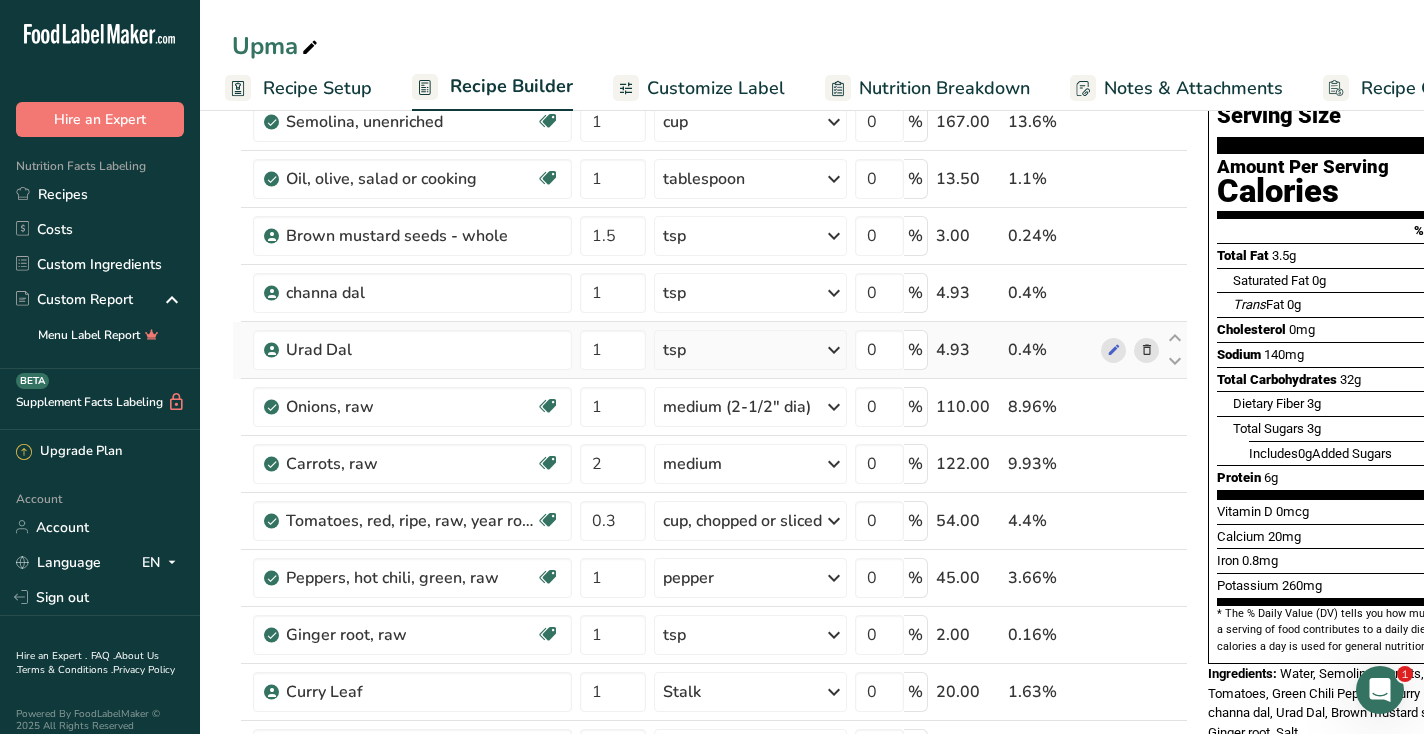 scroll, scrollTop: 15, scrollLeft: 0, axis: vertical 